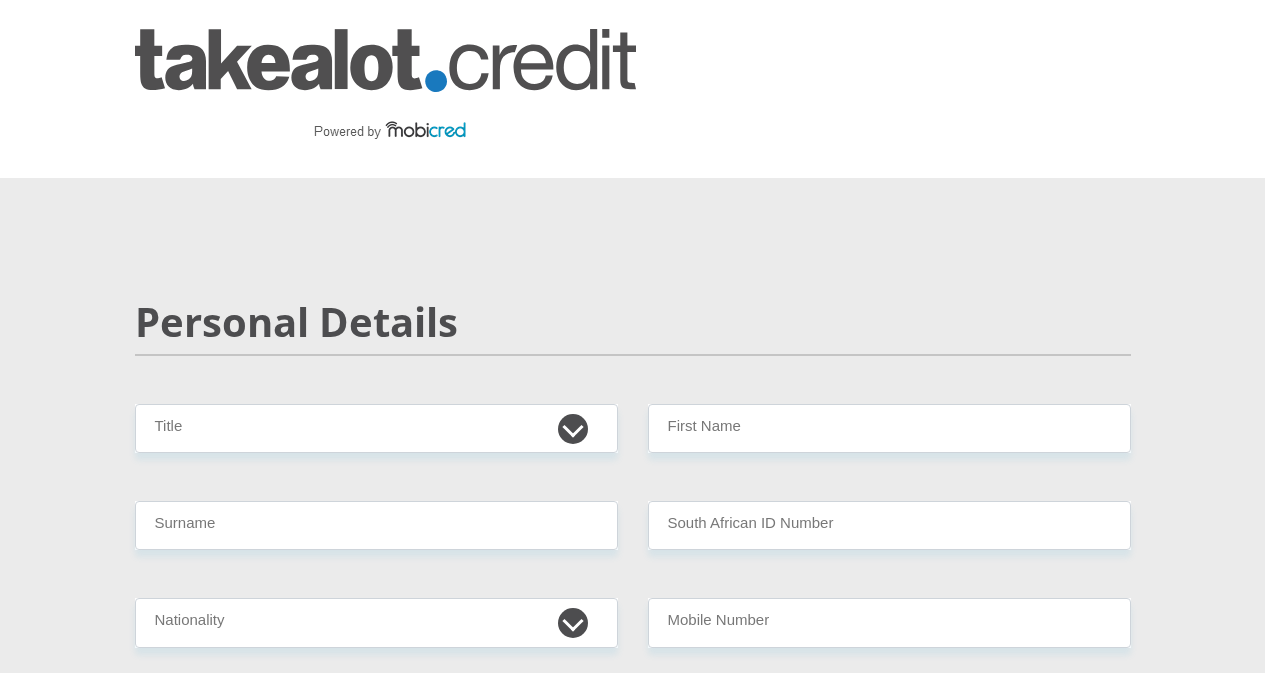 scroll, scrollTop: 0, scrollLeft: 0, axis: both 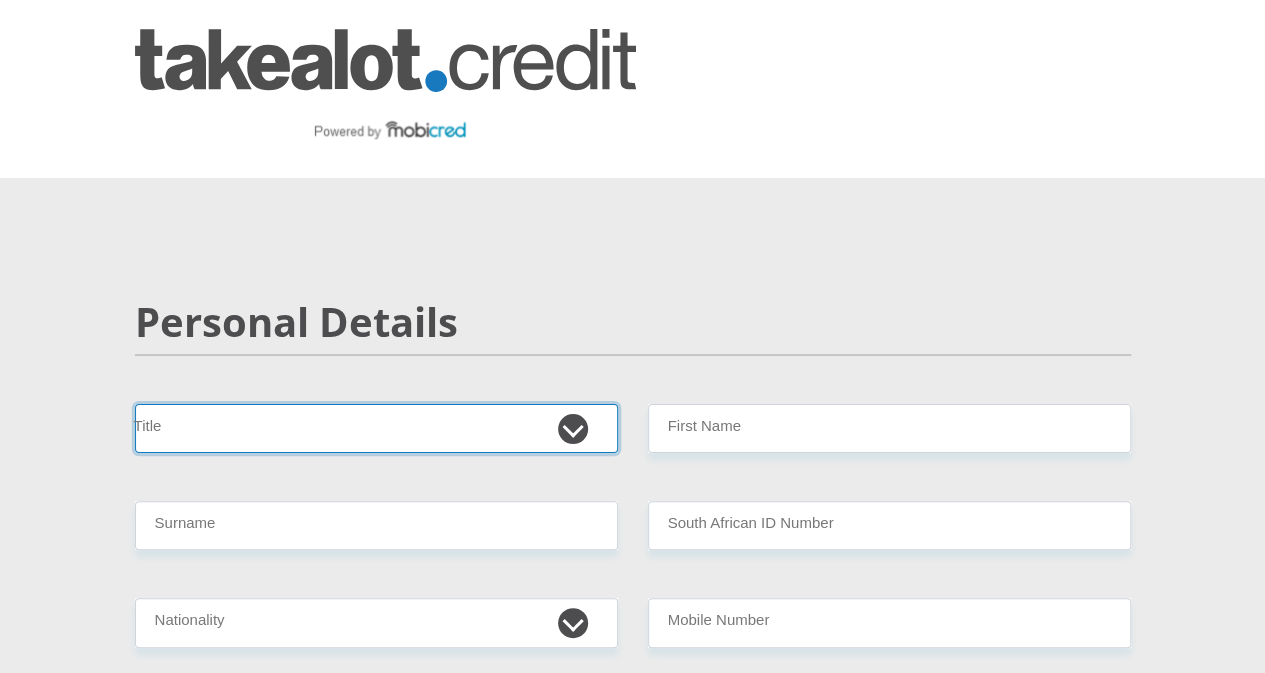 click on "Mr
Ms
Mrs
Dr
Other" at bounding box center (376, 428) 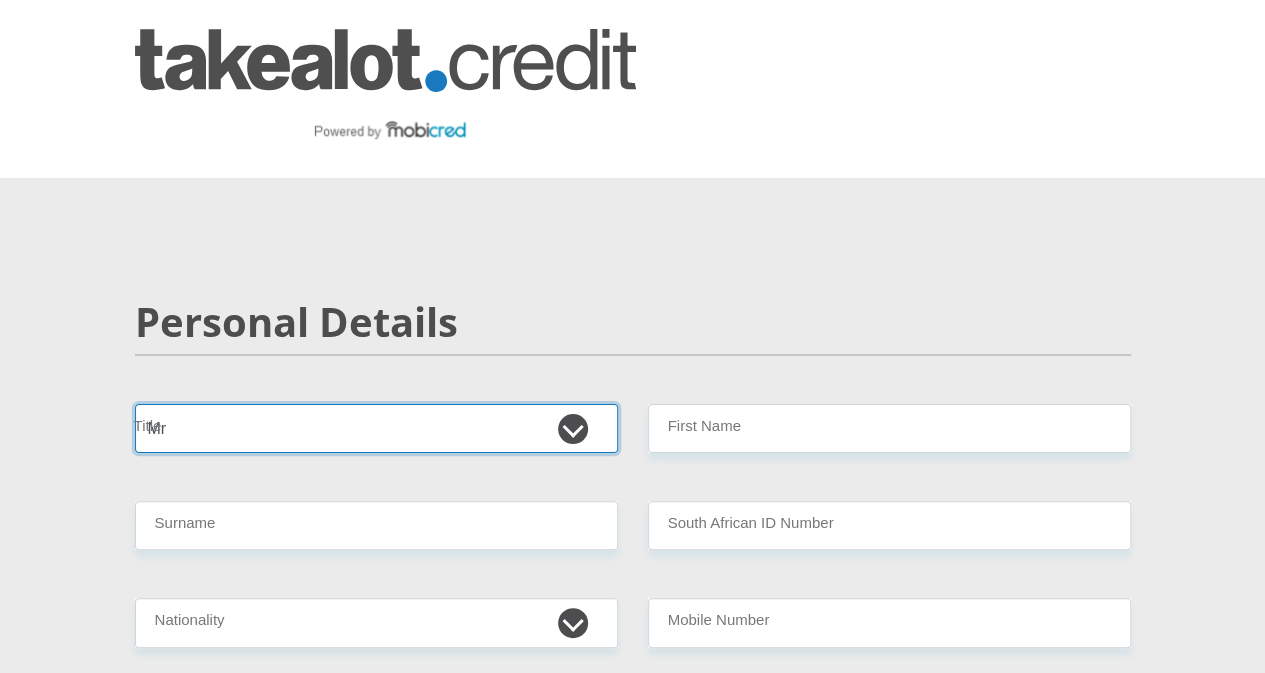 click on "Mr
Ms
Mrs
Dr
Other" at bounding box center (376, 428) 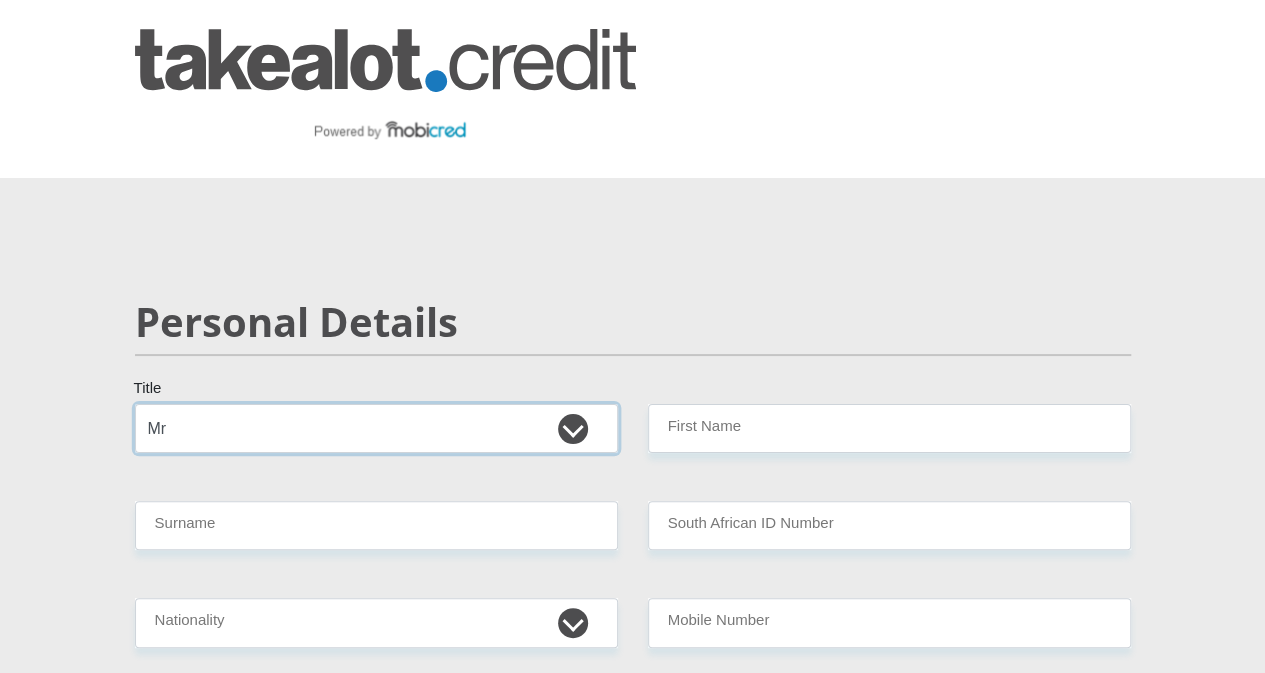 scroll, scrollTop: 200, scrollLeft: 0, axis: vertical 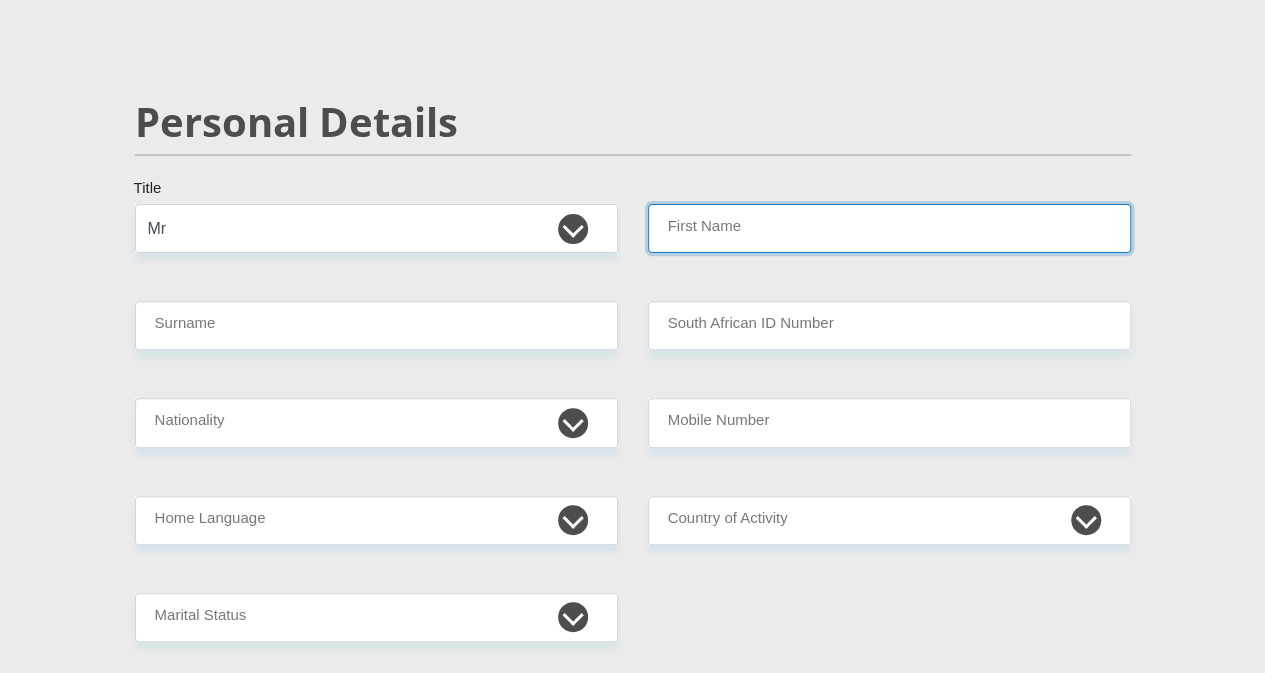click on "First Name" at bounding box center [889, 228] 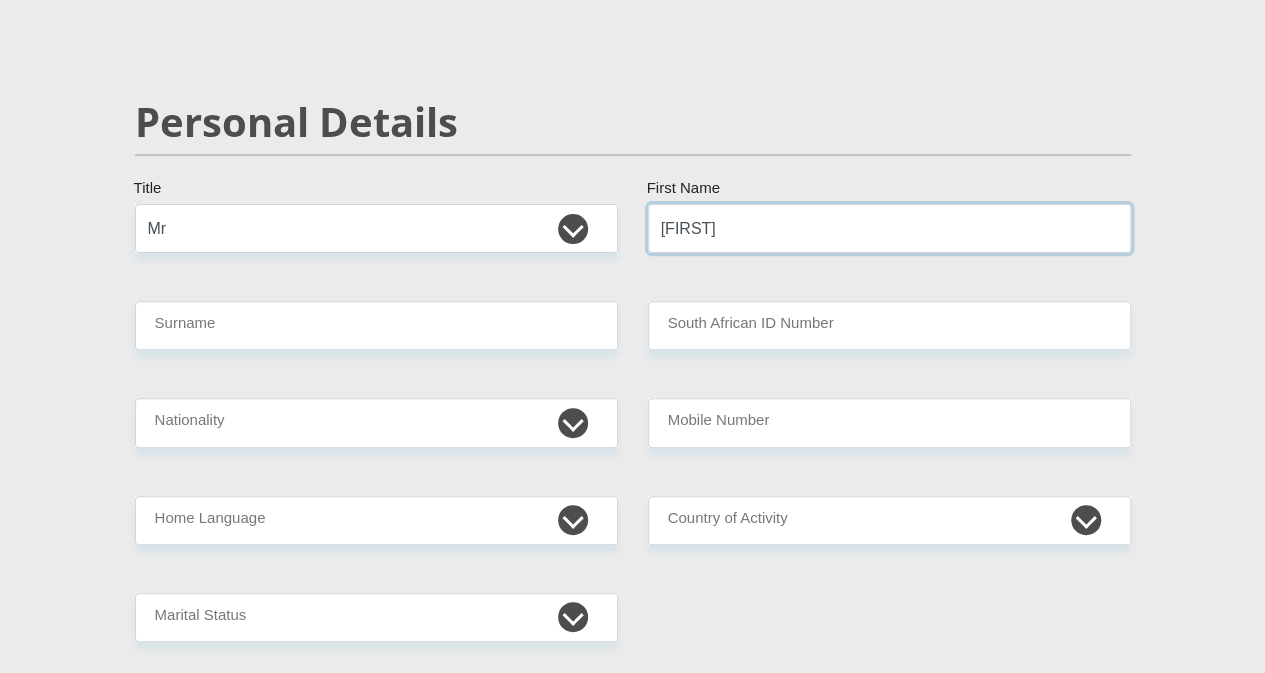 type on "[FIRST]" 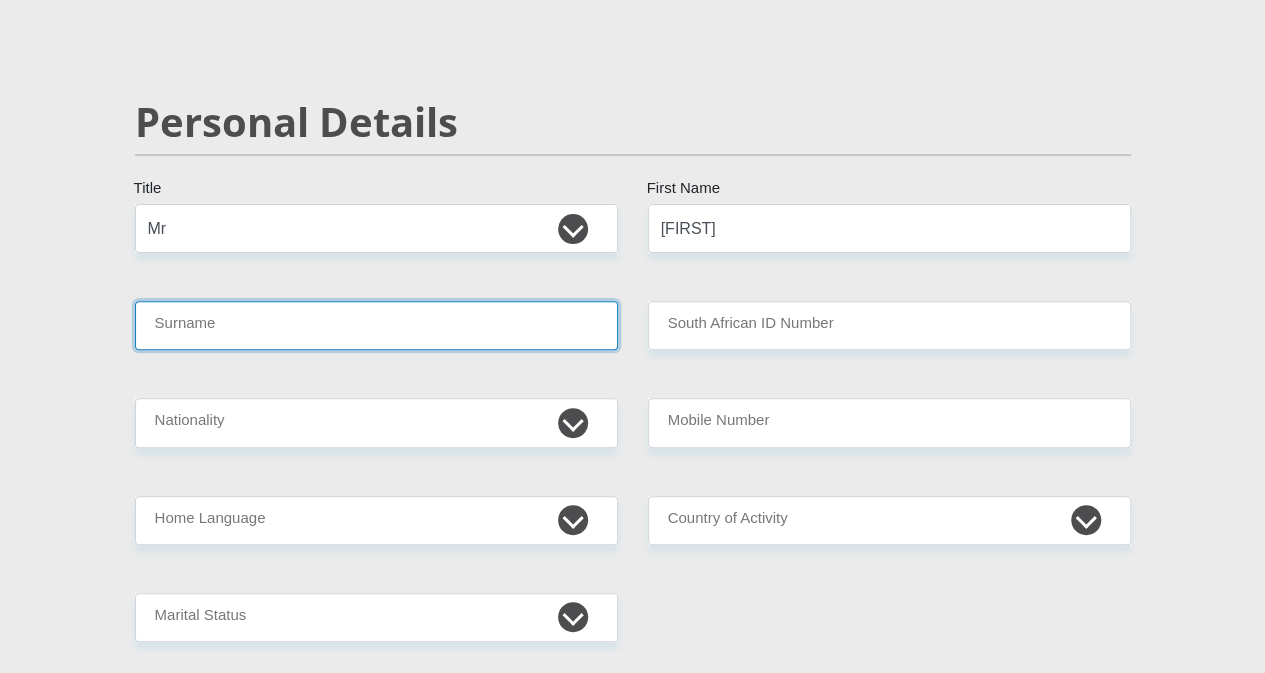 click on "Surname" at bounding box center (376, 325) 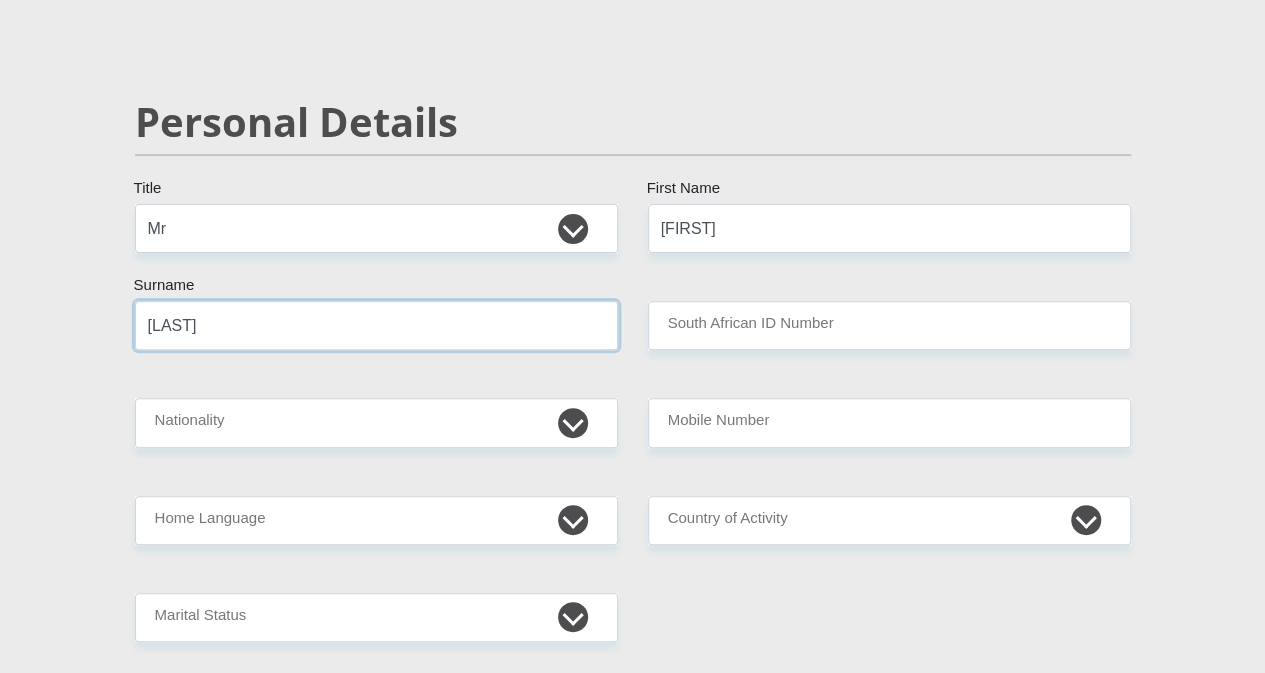 type on "[LAST]" 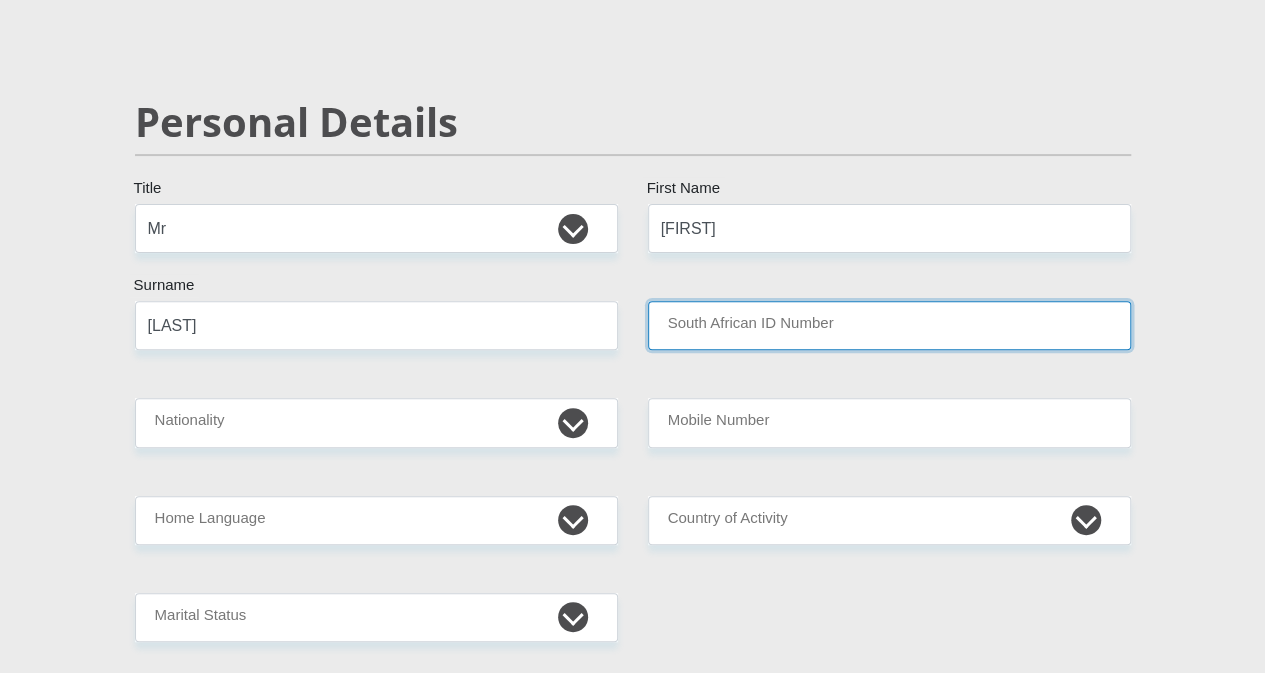 click on "South African ID Number" at bounding box center [889, 325] 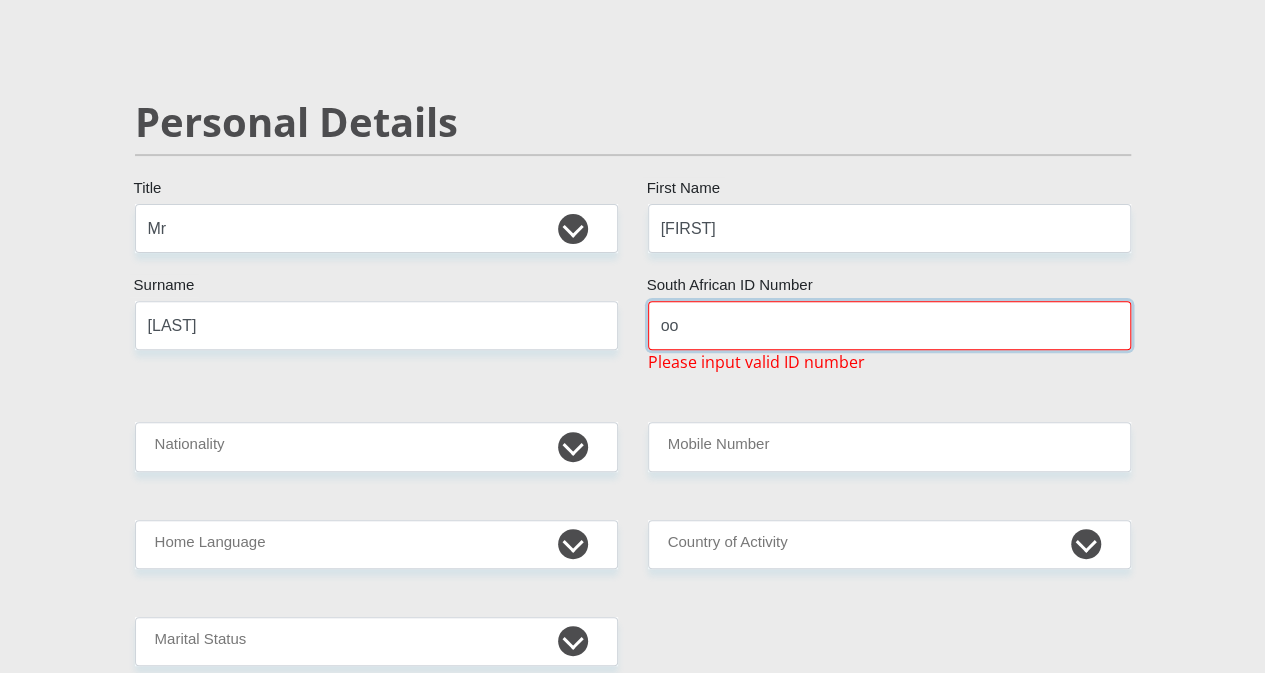 type on "o" 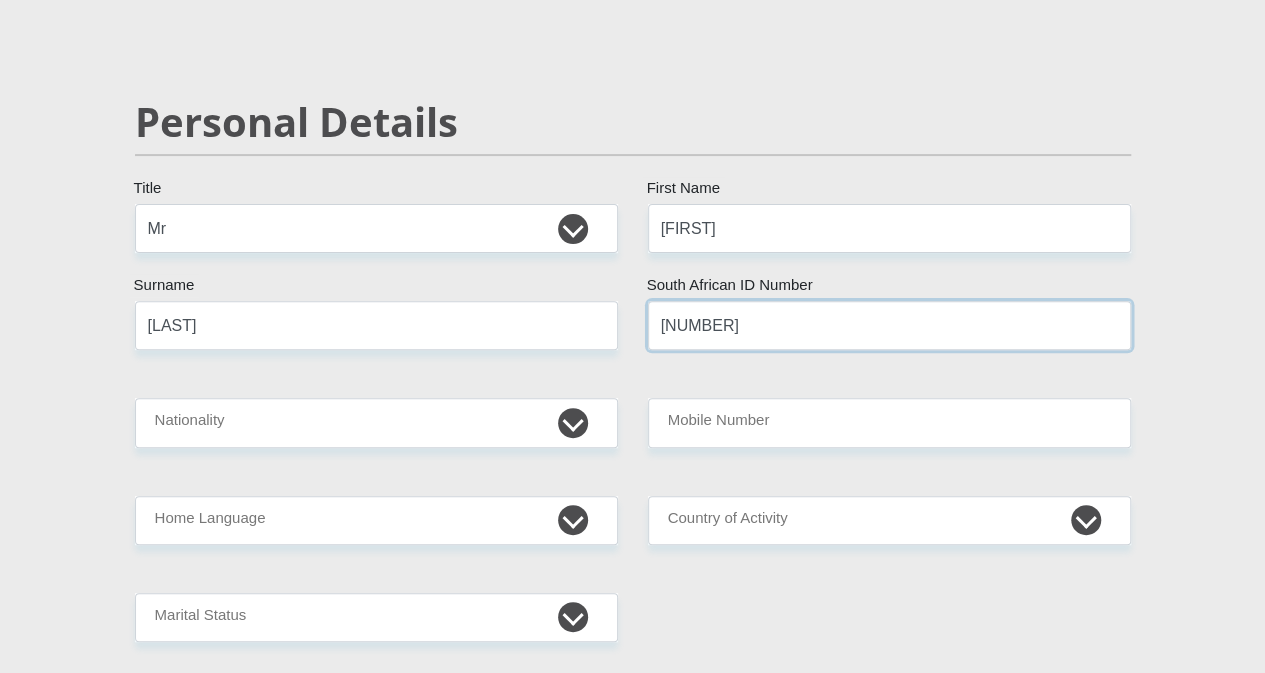 type on "[NUMBER]" 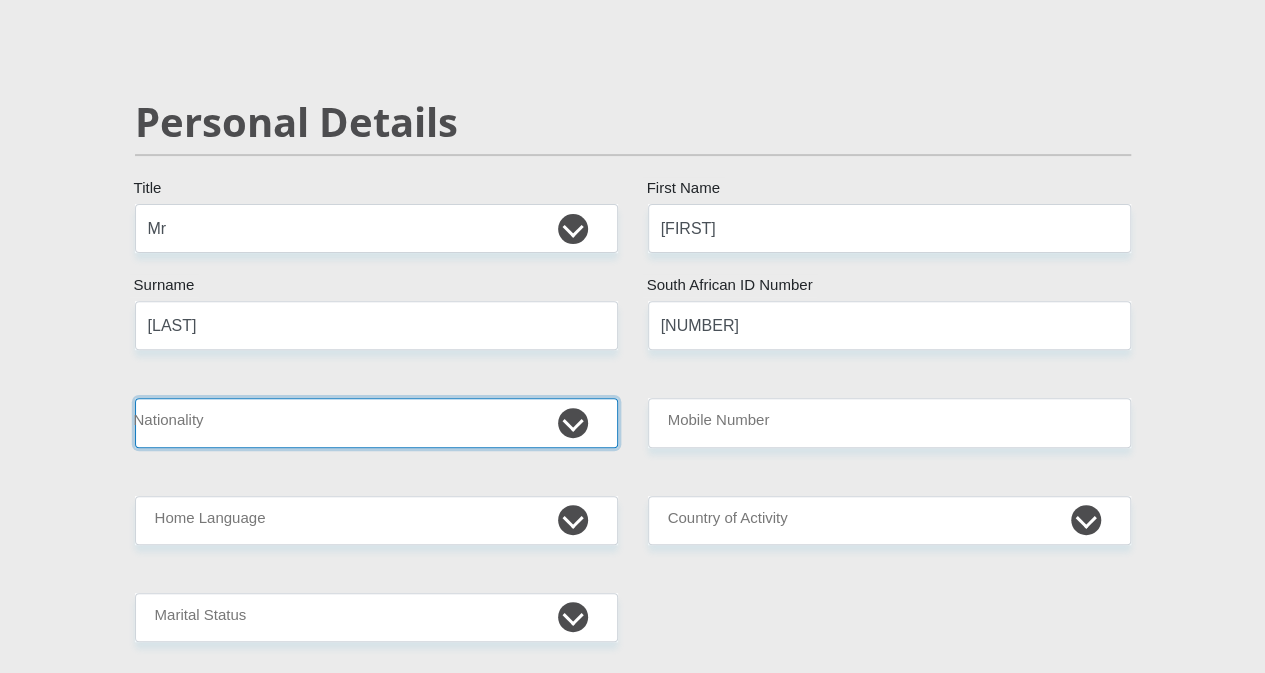 click on "South Africa
Afghanistan
Aland Islands
Albania
Algeria
America Samoa
American Virgin Islands
Andorra
Angola
Anguilla
Antarctica
Antigua and Barbuda
Argentina
Armenia
Aruba
Ascension Island
Australia
Austria
Azerbaijan
Bahamas
Bahrain
Bangladesh
Barbados
Chad" at bounding box center [376, 422] 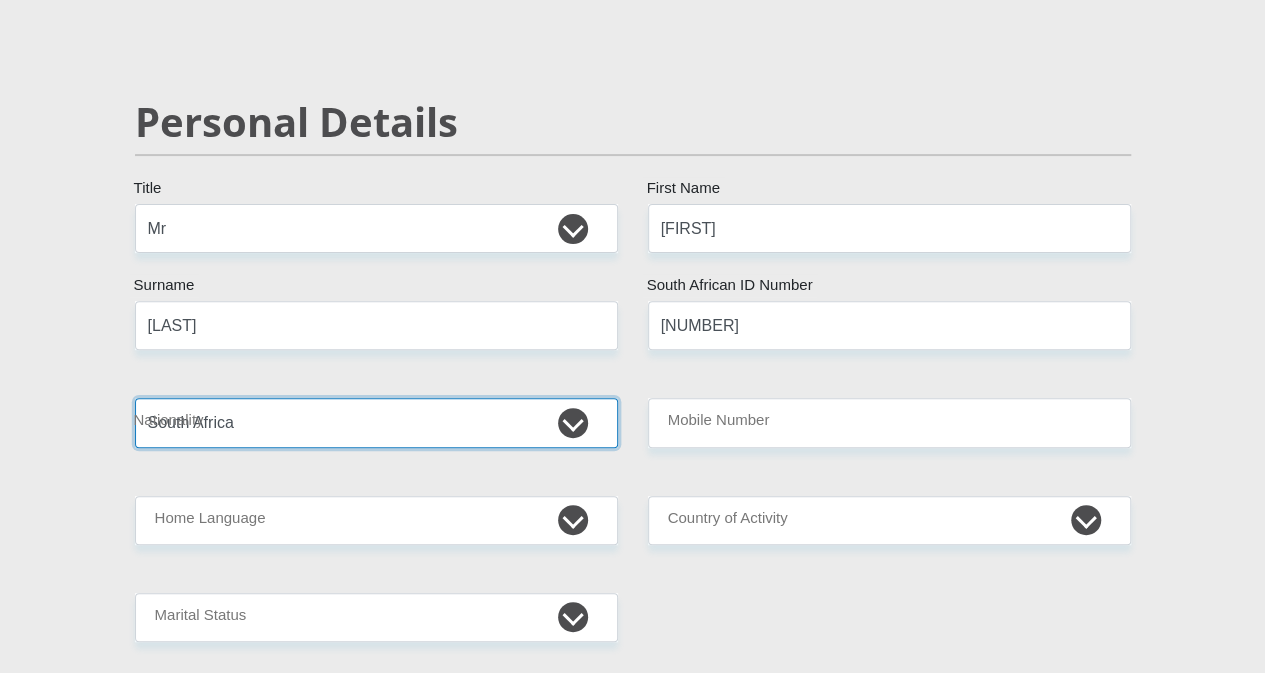 click on "South Africa
Afghanistan
Aland Islands
Albania
Algeria
America Samoa
American Virgin Islands
Andorra
Angola
Anguilla
Antarctica
Antigua and Barbuda
Argentina
Armenia
Aruba
Ascension Island
Australia
Austria
Azerbaijan
Bahamas
Bahrain
Bangladesh
Barbados
Chad" at bounding box center [376, 422] 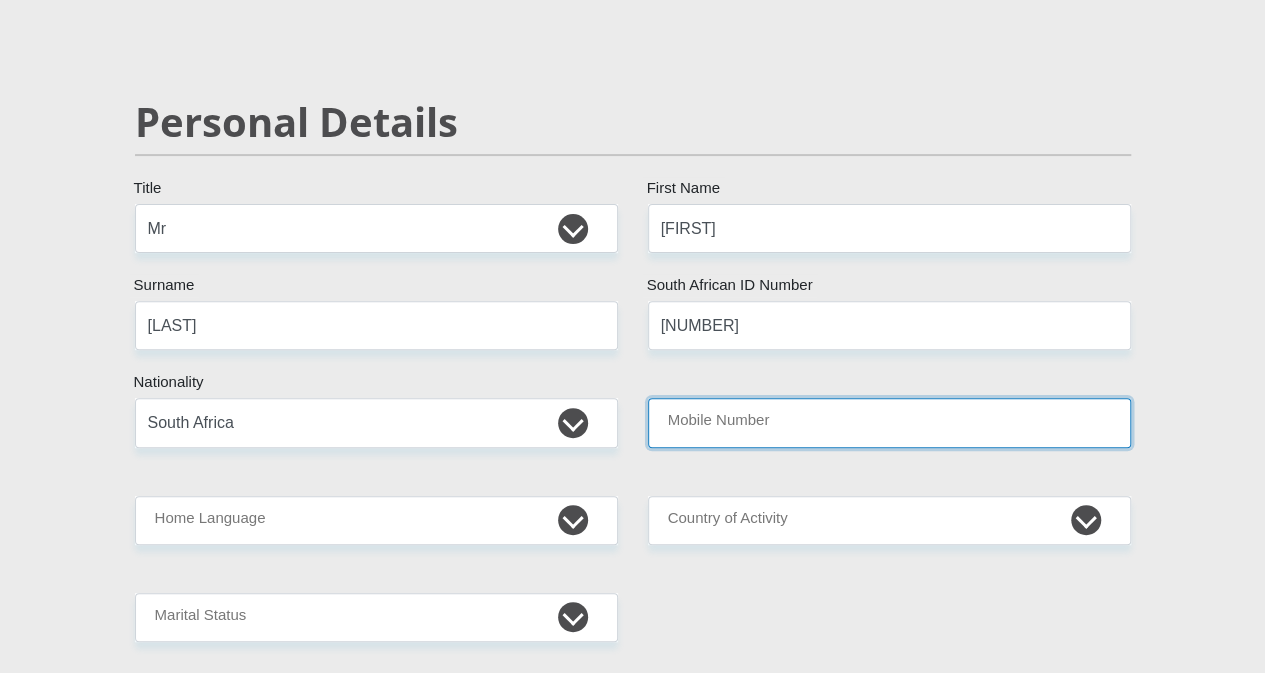 click on "Mobile Number" at bounding box center [889, 422] 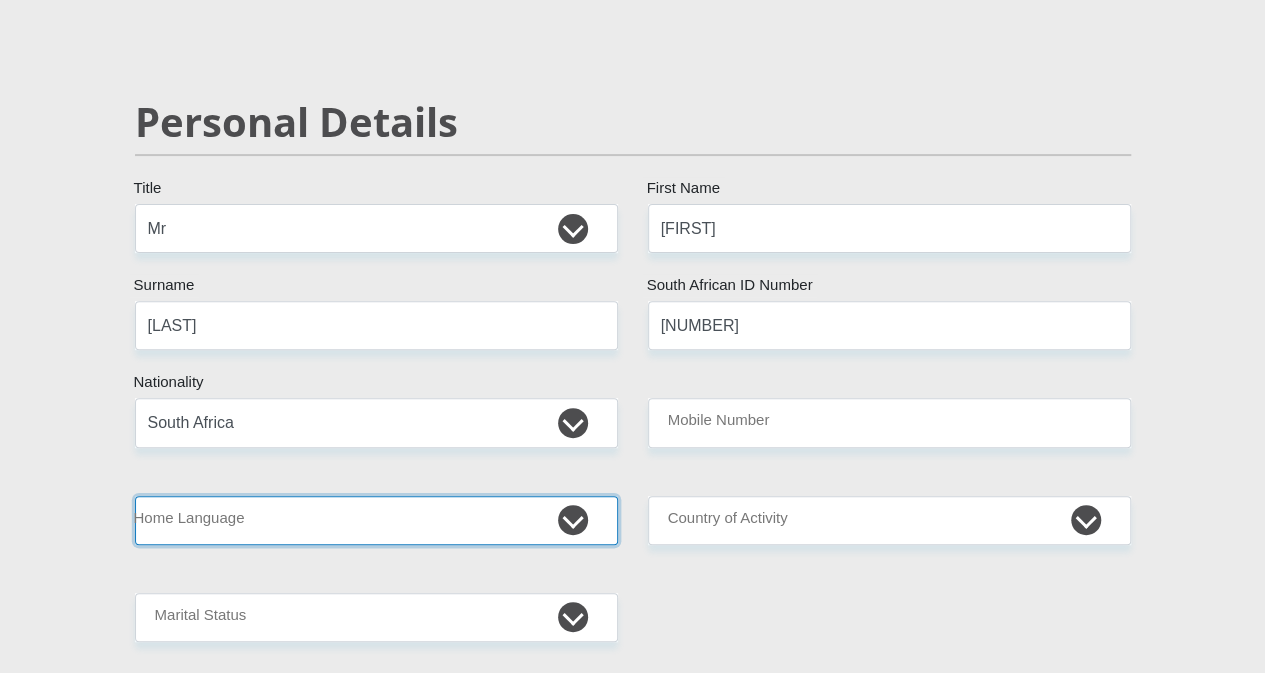 click on "Afrikaans
English
Sepedi
South Ndebele
Southern Sotho
Swati
Tsonga
Tswana
Venda
Xhosa
Zulu
Other" at bounding box center (376, 520) 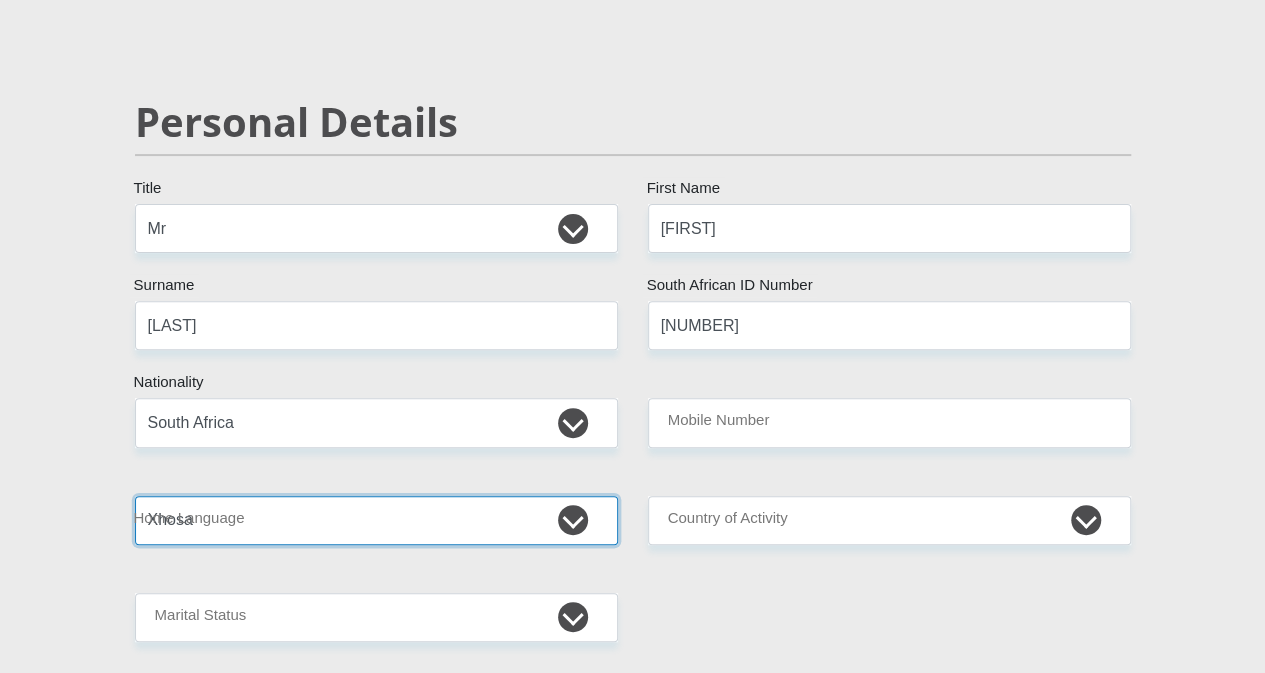 click on "Afrikaans
English
Sepedi
South Ndebele
Southern Sotho
Swati
Tsonga
Tswana
Venda
Xhosa
Zulu
Other" at bounding box center (376, 520) 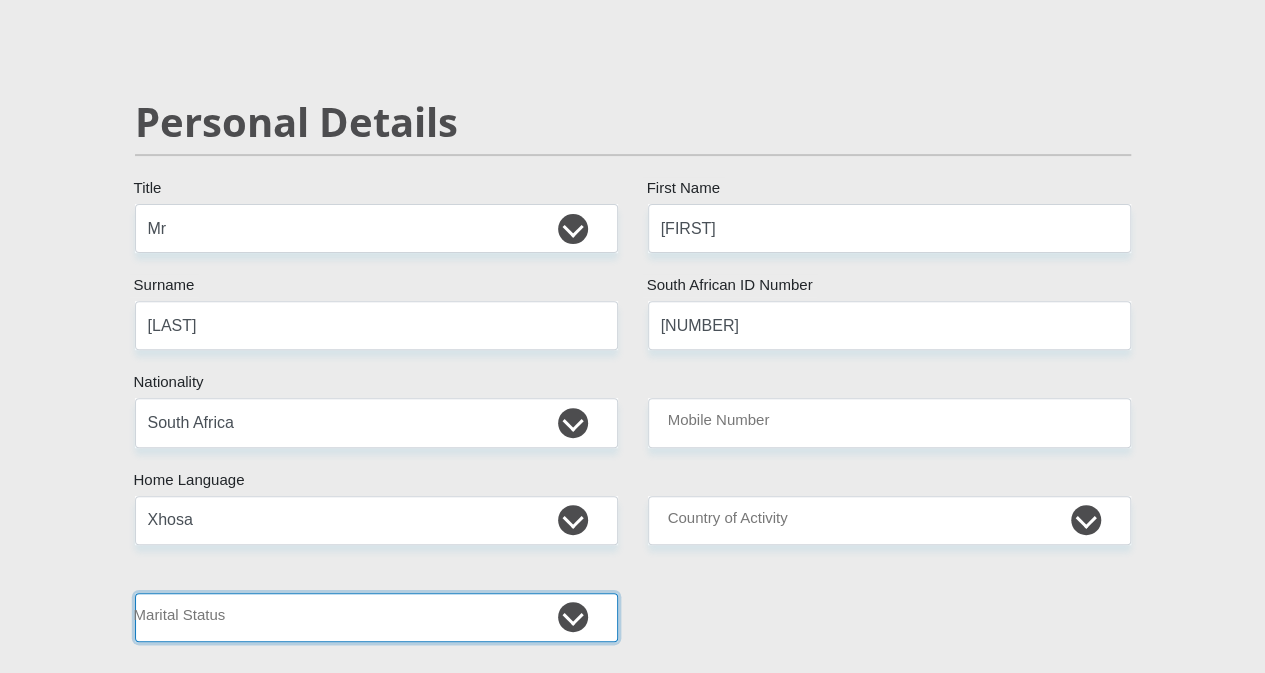 click on "Married ANC
Single
Divorced
Widowed
Married COP or Customary Law" at bounding box center (376, 617) 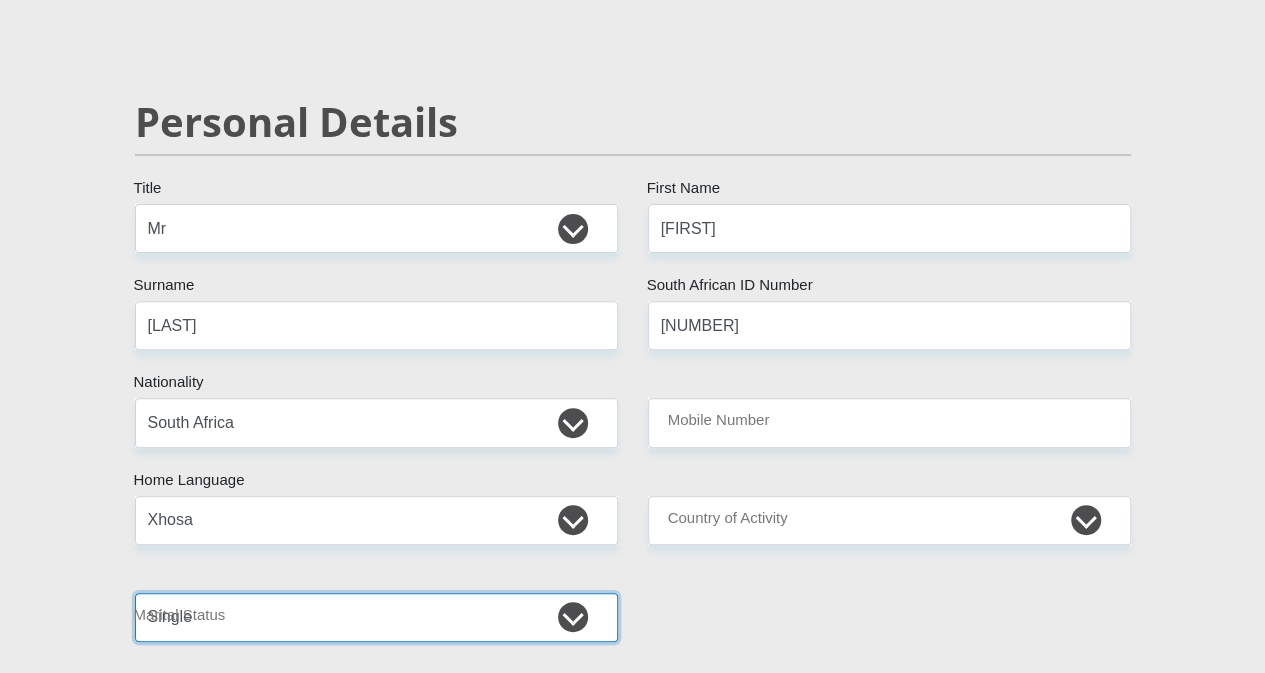 click on "Married ANC
Single
Divorced
Widowed
Married COP or Customary Law" at bounding box center (376, 617) 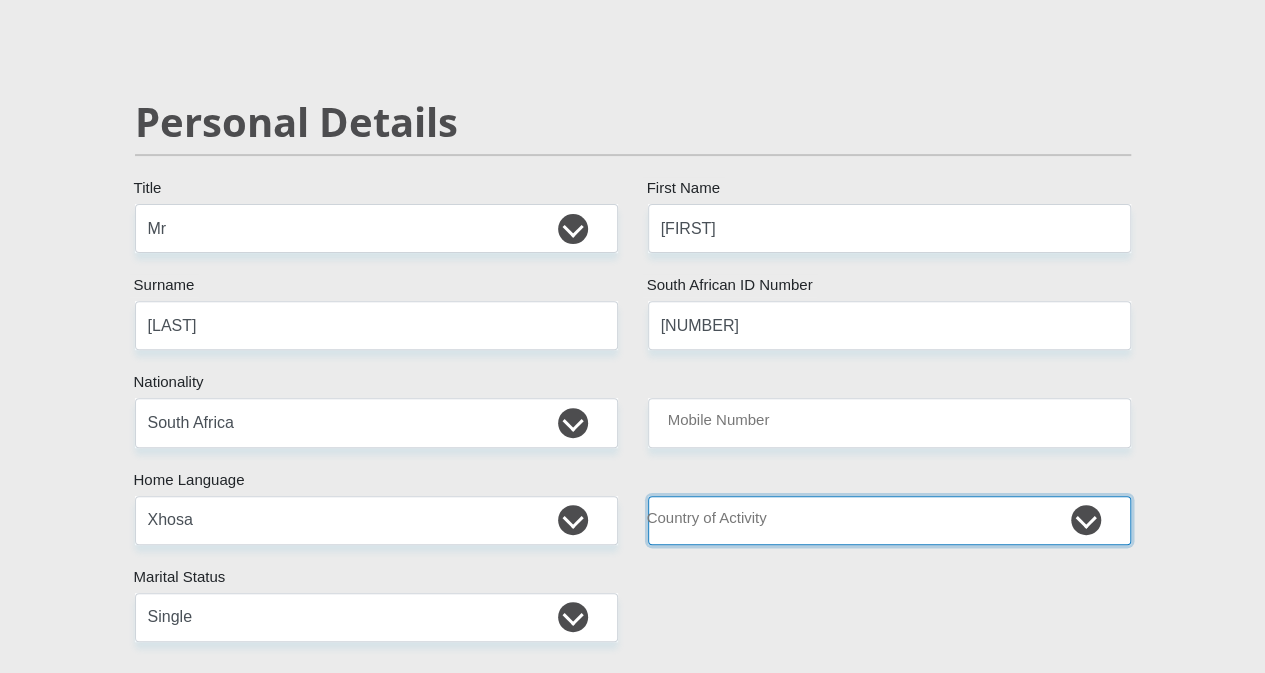 click on "South Africa
Afghanistan
Aland Islands
Albania
Algeria
America Samoa
American Virgin Islands
Andorra
Angola
Anguilla
Antarctica
Antigua and Barbuda
Argentina
Armenia
Aruba
Ascension Island
Australia
Austria
Azerbaijan
Chad" at bounding box center [889, 520] 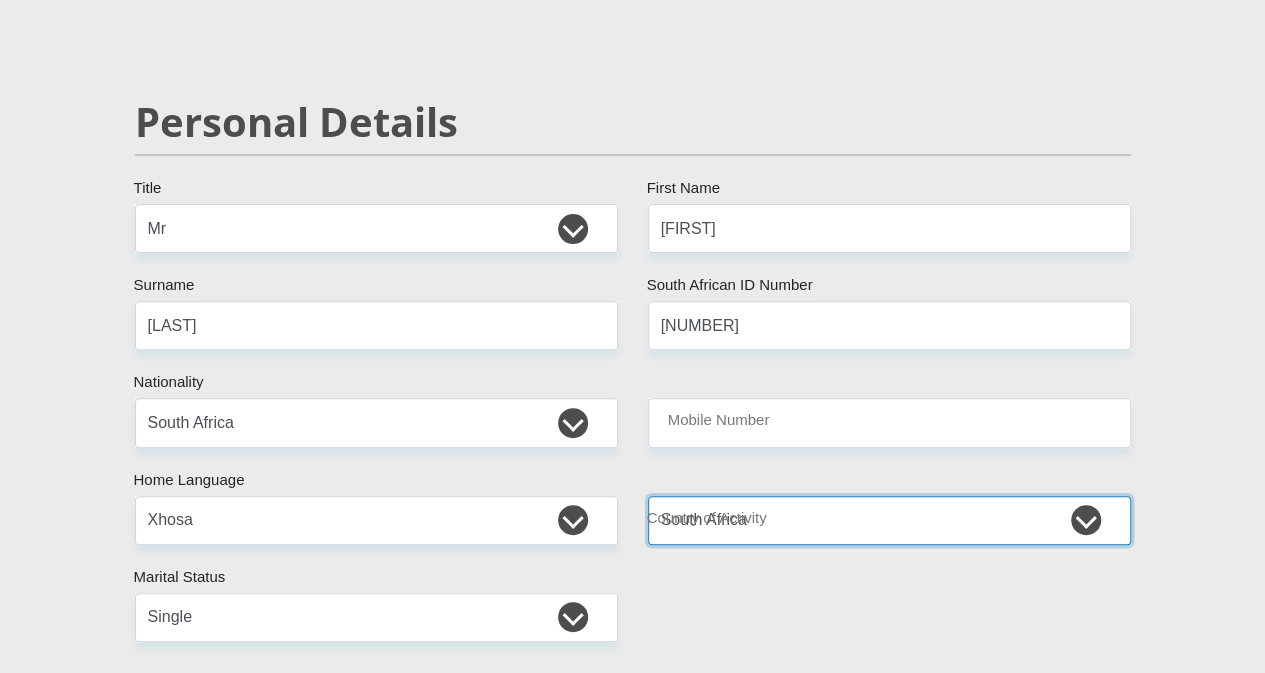 click on "South Africa
Afghanistan
Aland Islands
Albania
Algeria
America Samoa
American Virgin Islands
Andorra
Angola
Anguilla
Antarctica
Antigua and Barbuda
Argentina
Armenia
Aruba
Ascension Island
Australia
Austria
Azerbaijan
Chad" at bounding box center (889, 520) 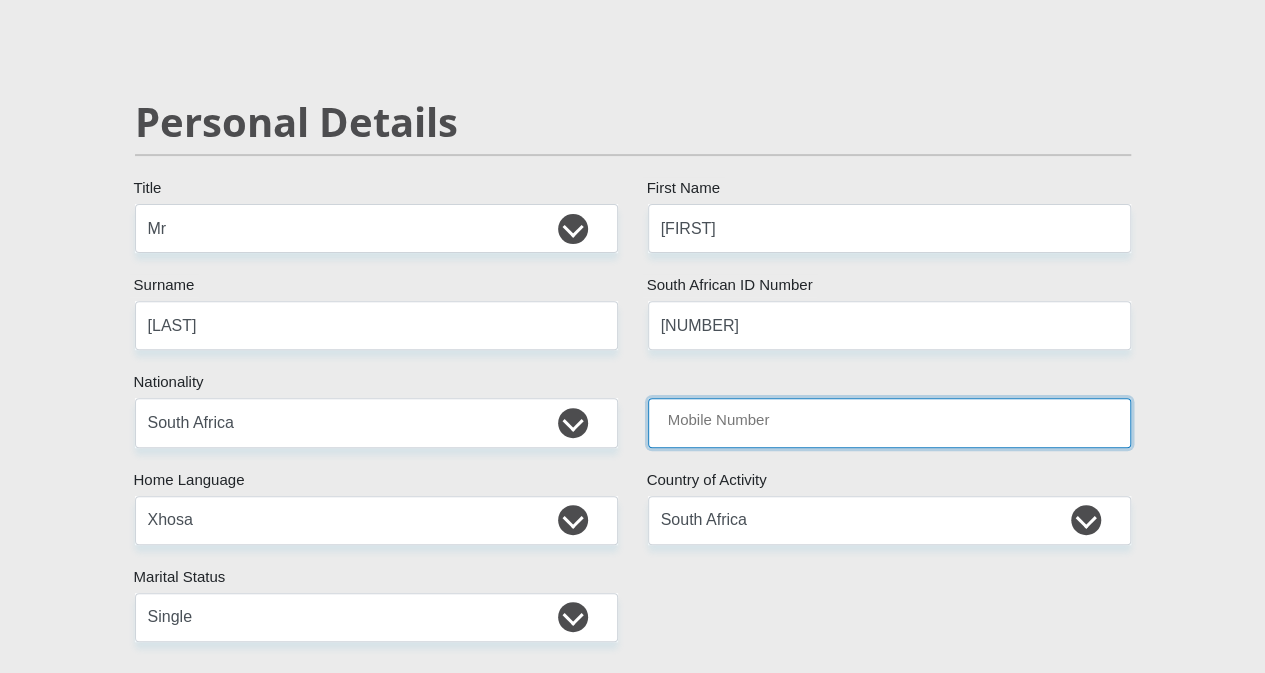 click on "Mobile Number" at bounding box center [889, 422] 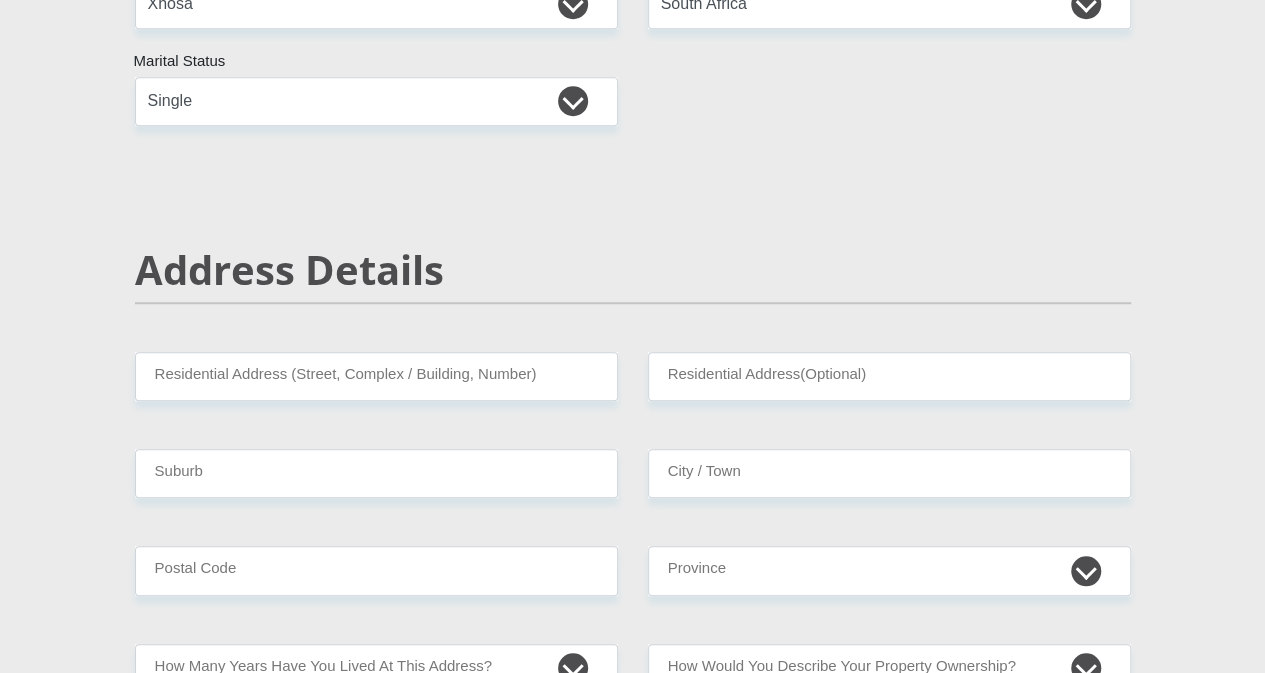 scroll, scrollTop: 600, scrollLeft: 0, axis: vertical 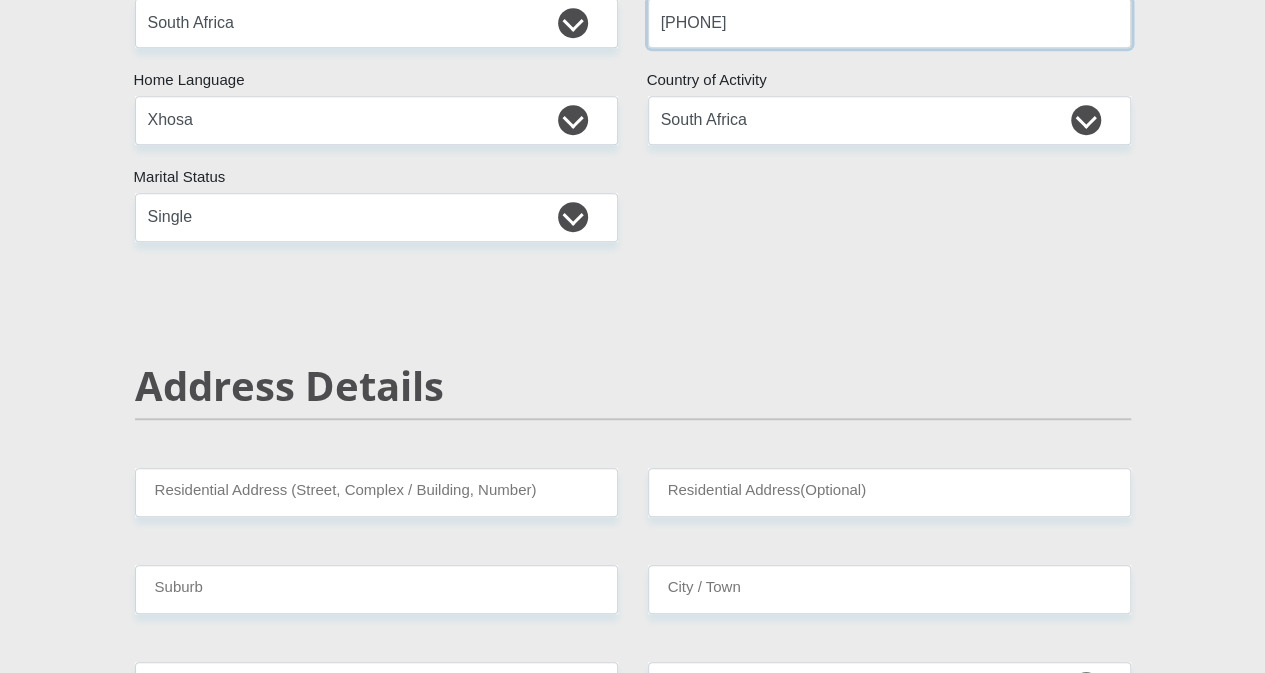 type on "[PHONE]" 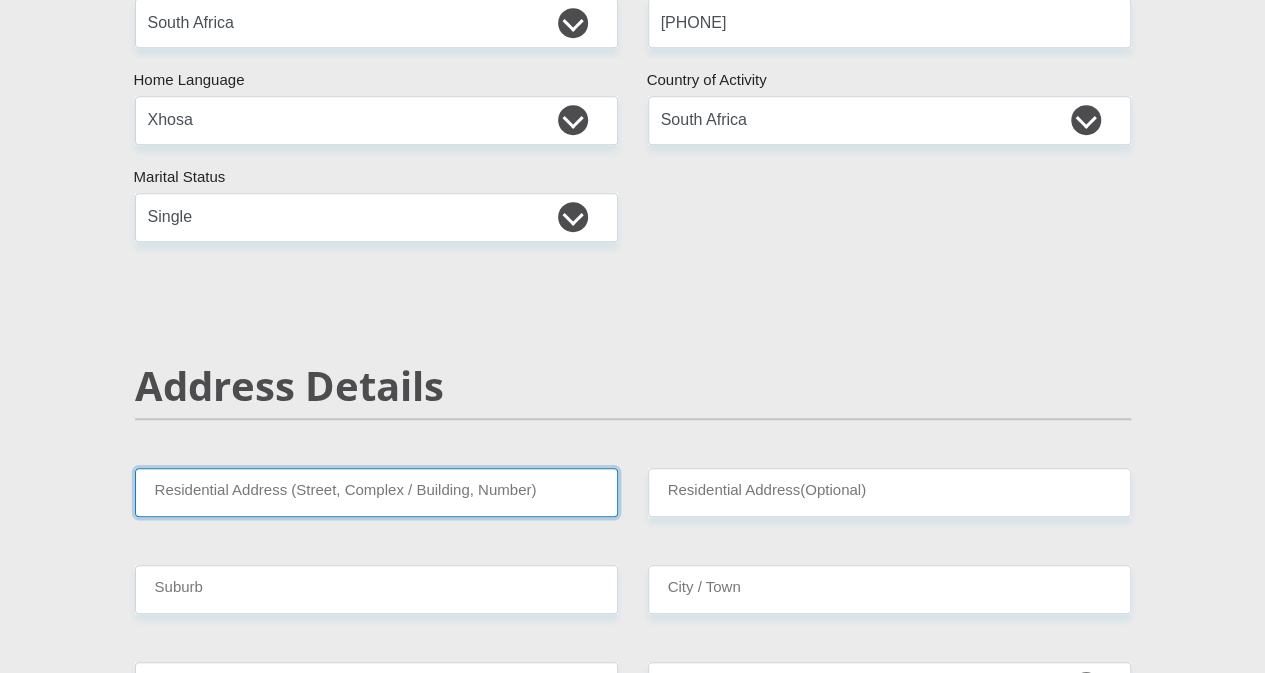 click on "Residential Address (Street, Complex / Building, Number)" at bounding box center [376, 492] 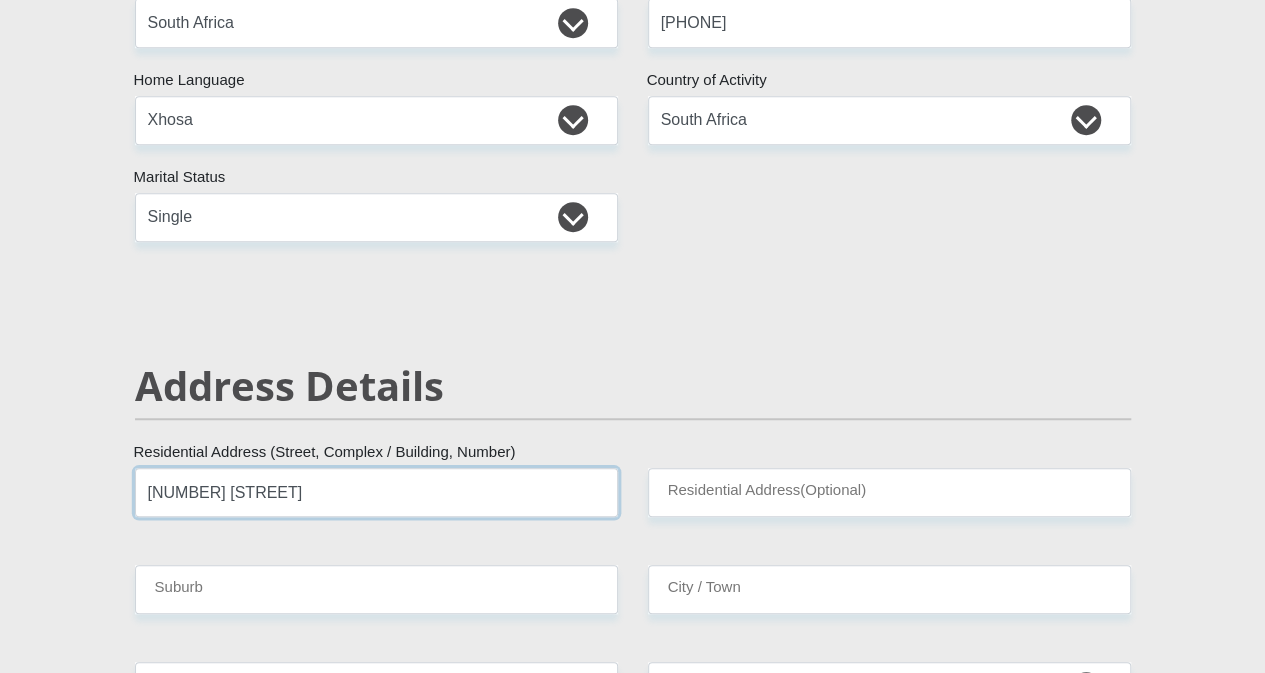 type on "[NUMBER] [STREET]" 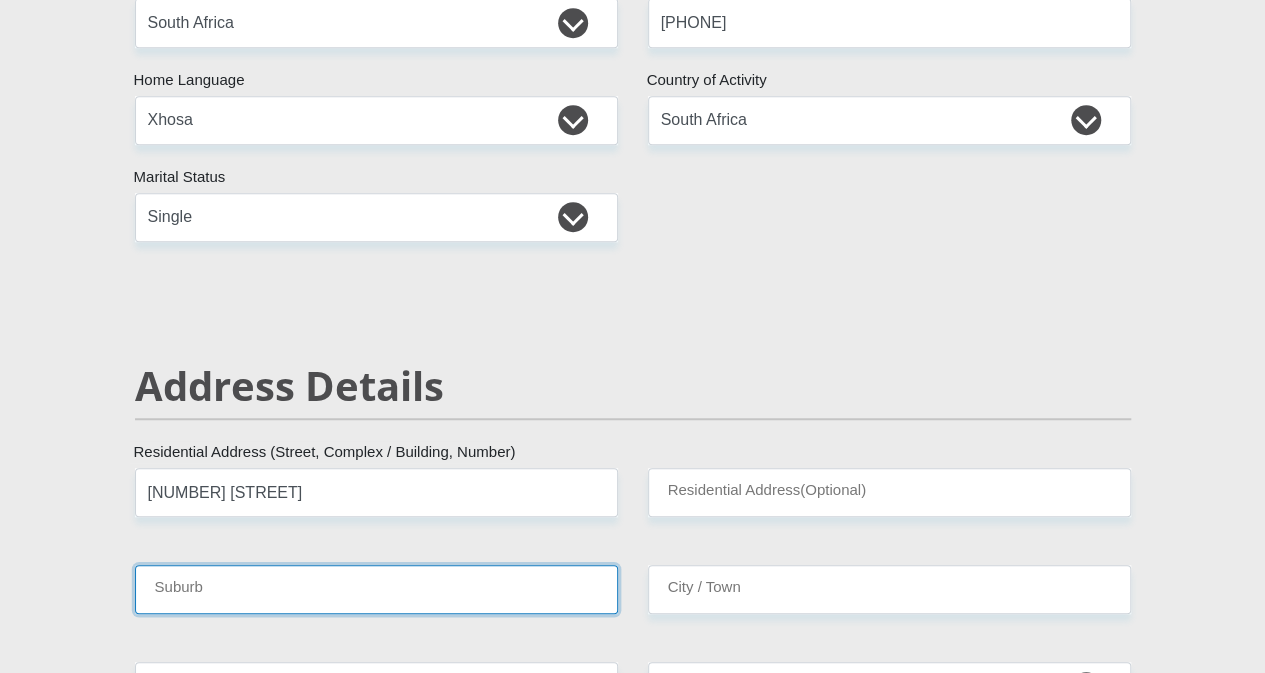 click on "Suburb" at bounding box center (376, 589) 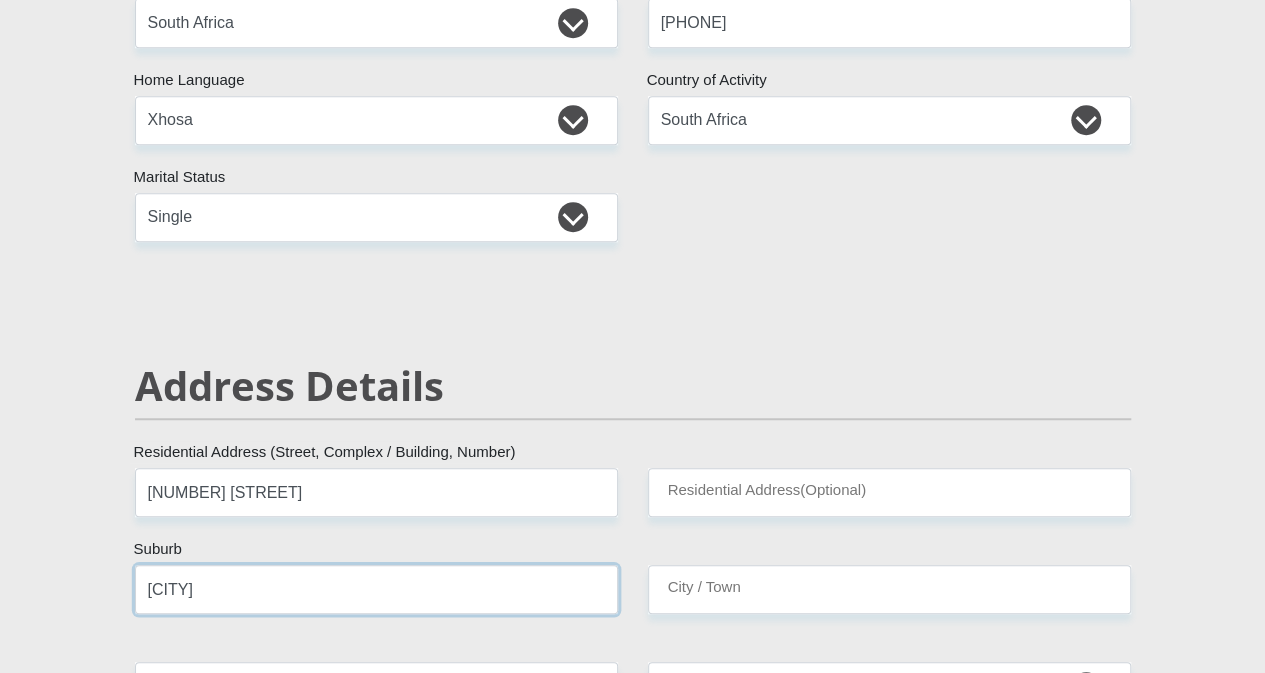 type on "[CITY]" 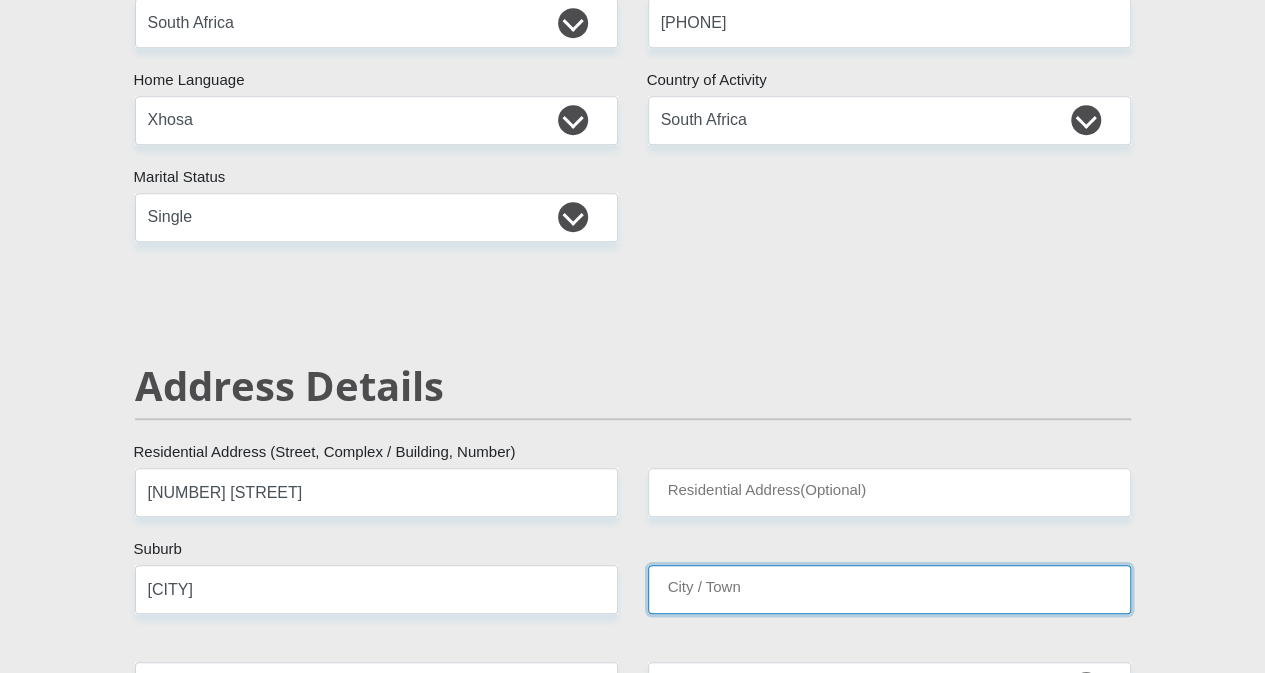 click on "City / Town" at bounding box center (889, 589) 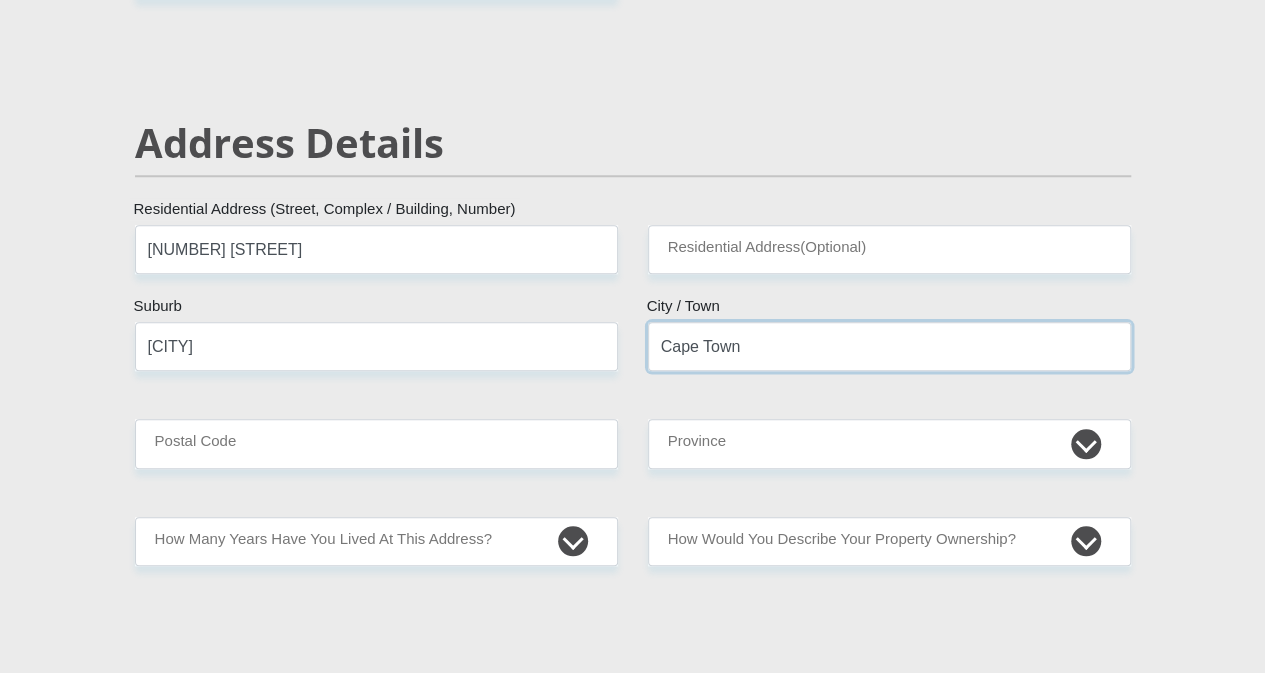 scroll, scrollTop: 900, scrollLeft: 0, axis: vertical 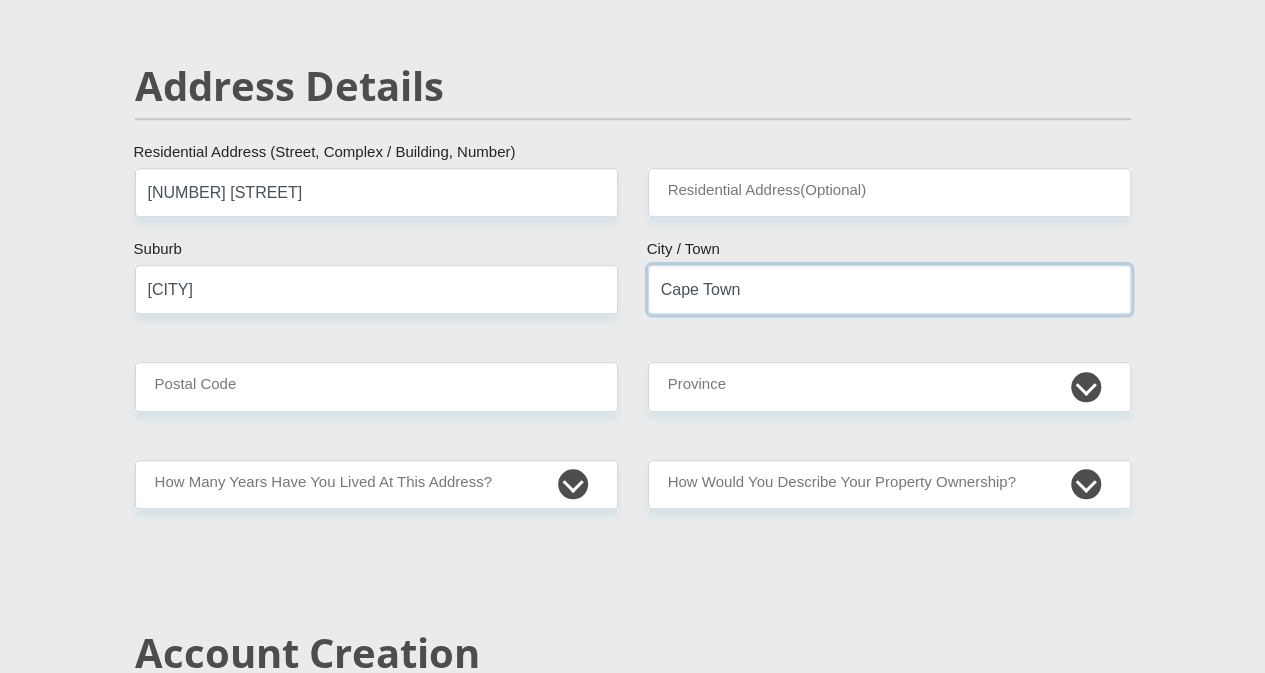 type on "Cape Town" 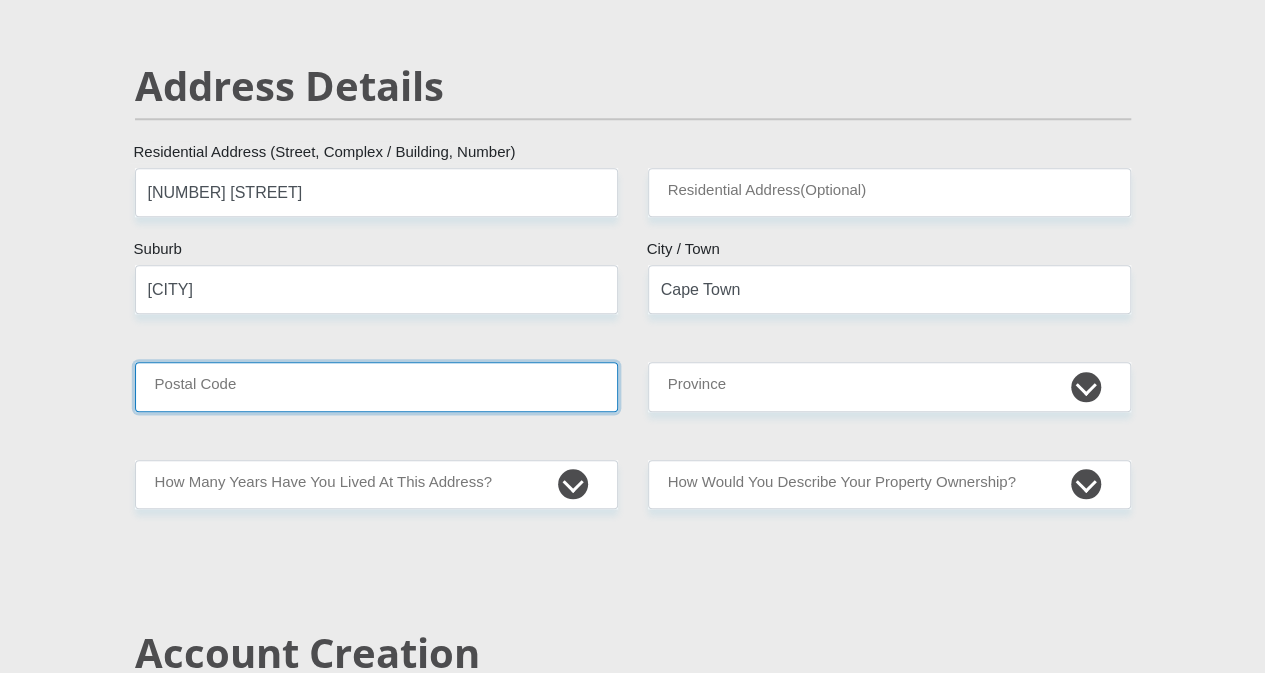 click on "Postal Code" at bounding box center (376, 386) 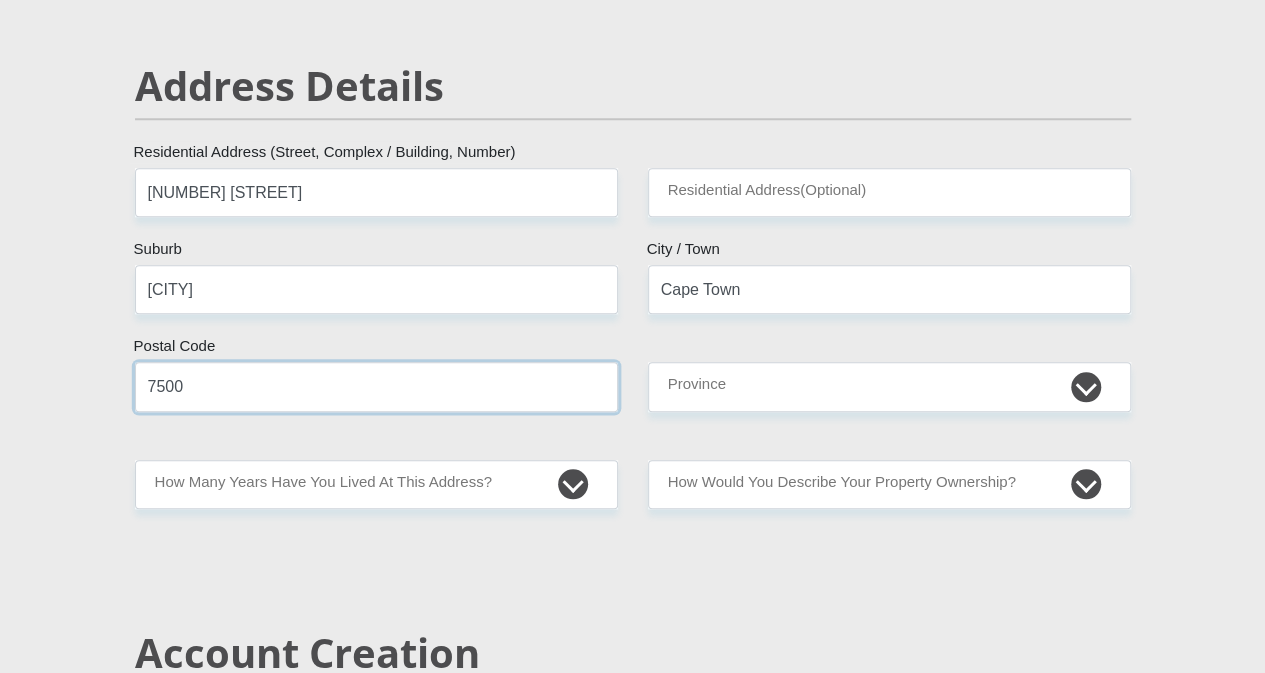 type on "7500" 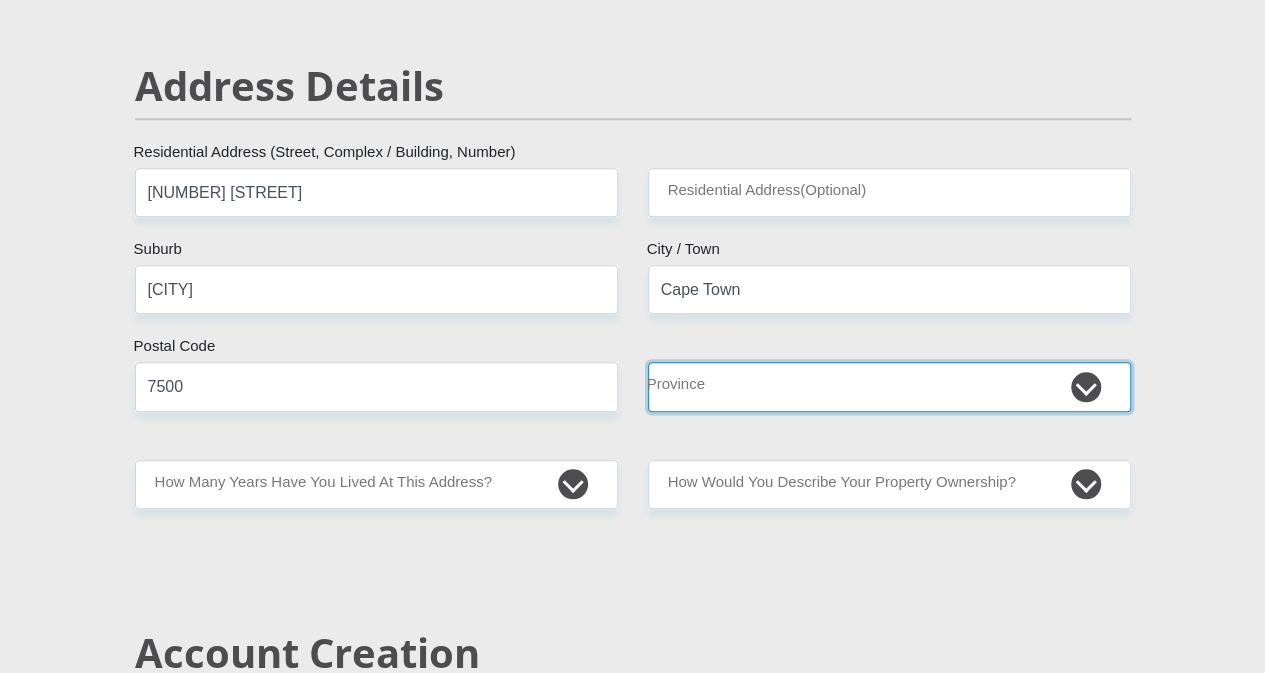 click on "Eastern Cape
Free State
Gauteng
KwaZulu-Natal
Limpopo
Mpumalanga
Northern Cape
North West
Western Cape" at bounding box center [889, 386] 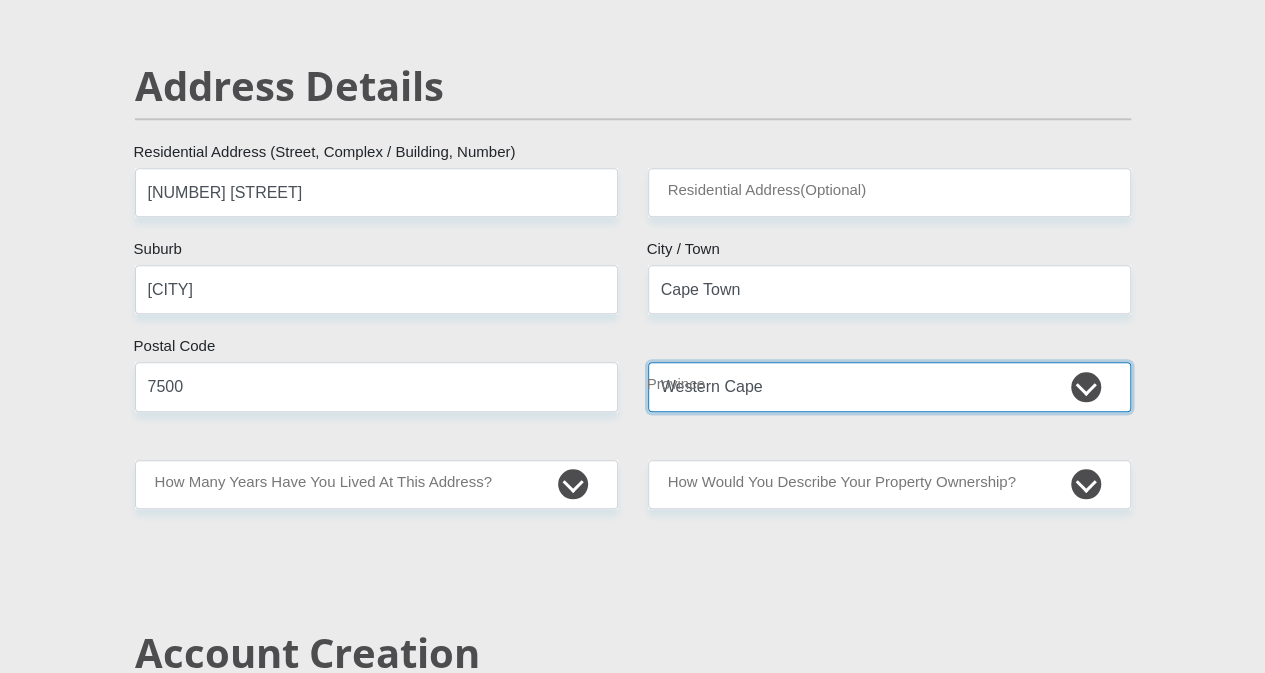 click on "Eastern Cape
Free State
Gauteng
KwaZulu-Natal
Limpopo
Mpumalanga
Northern Cape
North West
Western Cape" at bounding box center (889, 386) 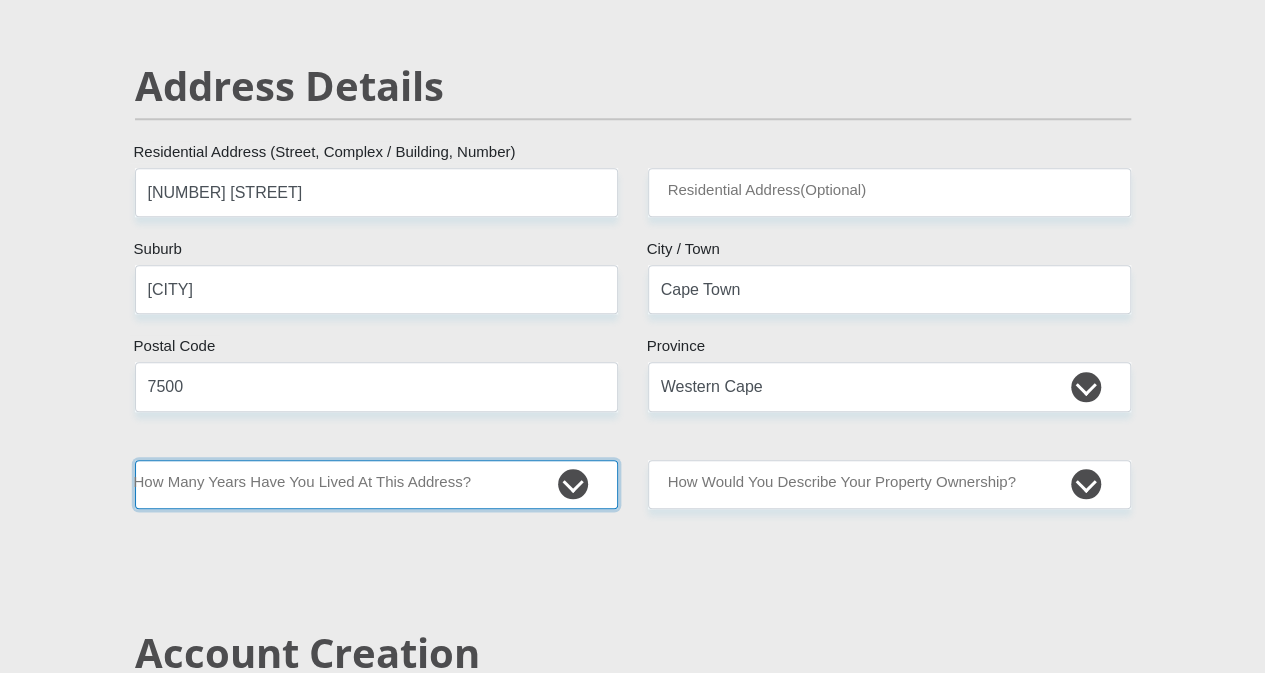 click on "less than 1 year
1-3 years
3-5 years
5+ years" at bounding box center (376, 484) 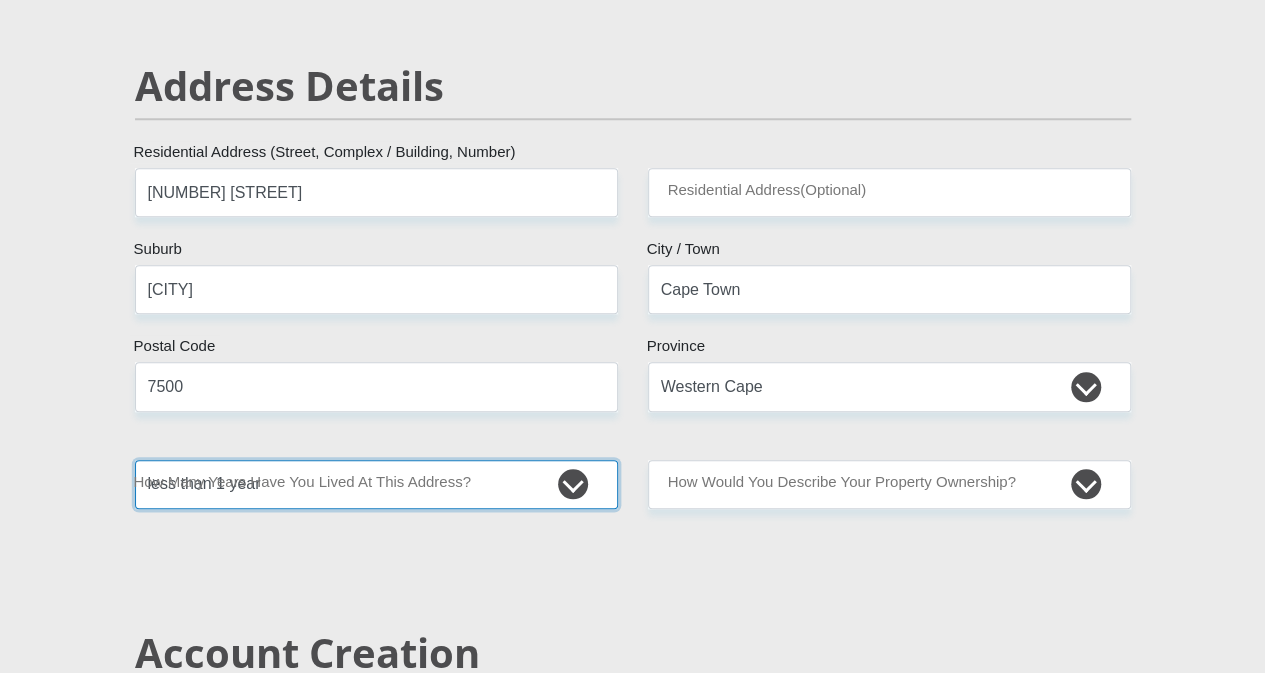 click on "less than 1 year
1-3 years
3-5 years
5+ years" at bounding box center [376, 484] 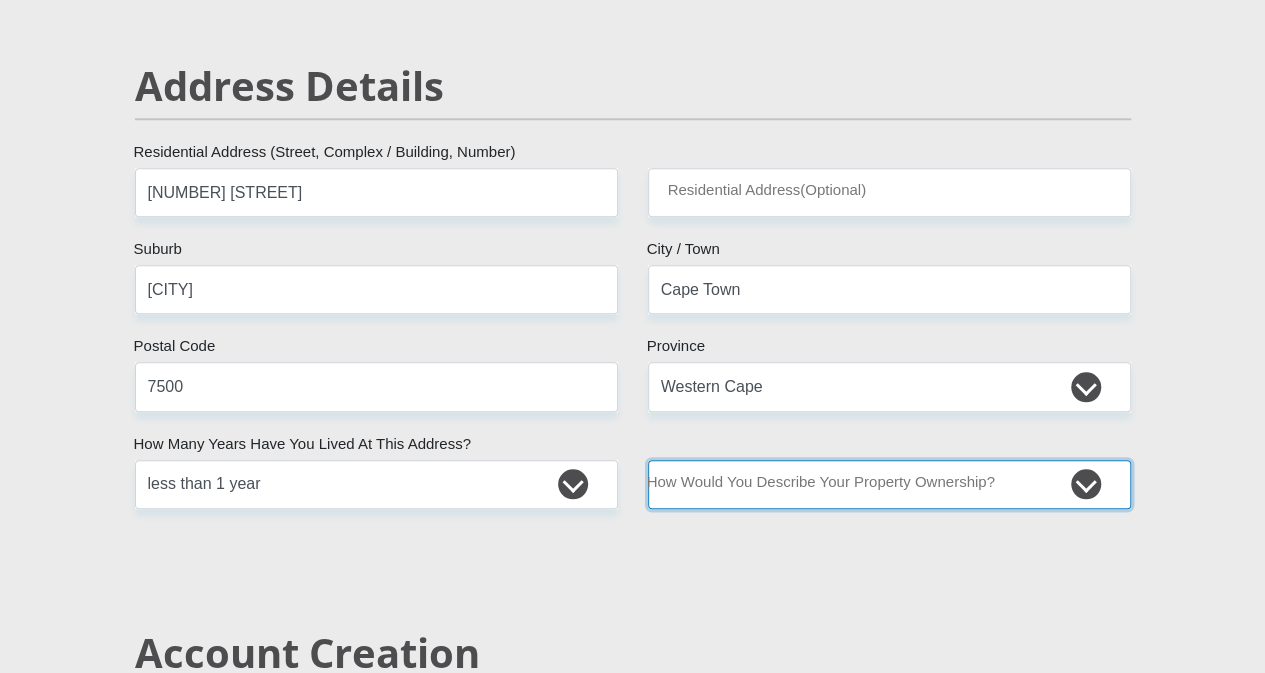 click on "Owned
Rented
Family Owned
Company Dwelling" at bounding box center (889, 484) 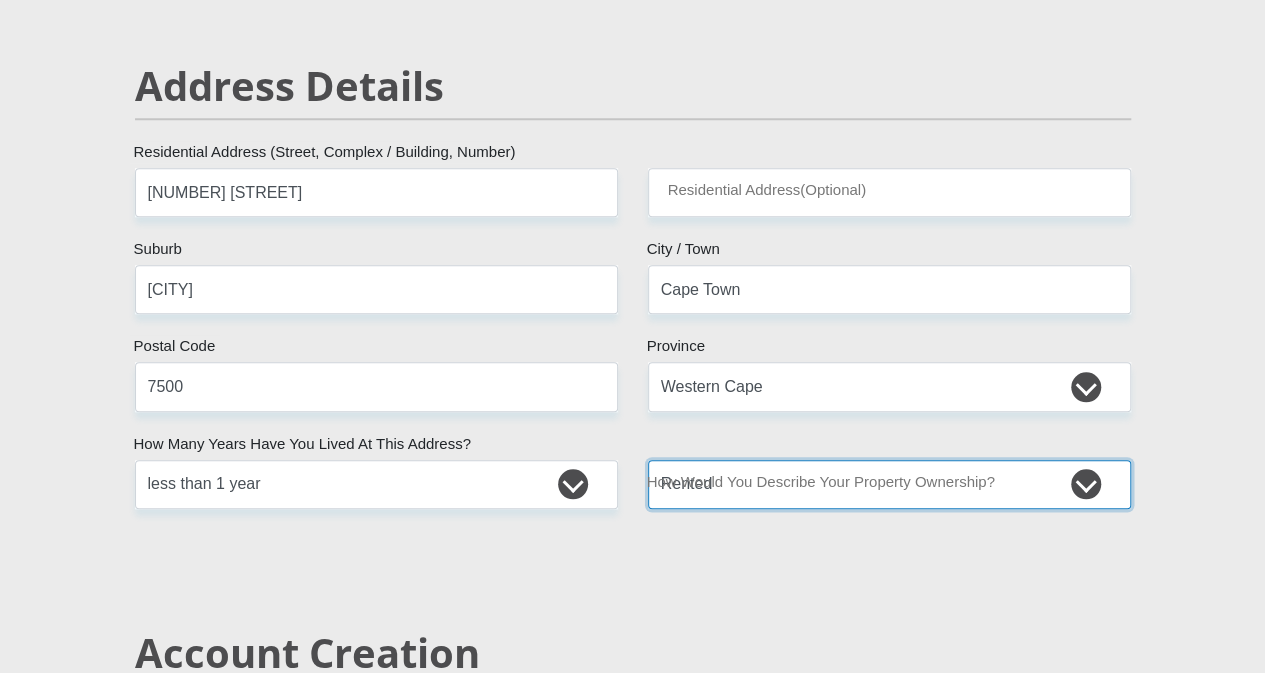 click on "Owned
Rented
Family Owned
Company Dwelling" at bounding box center [889, 484] 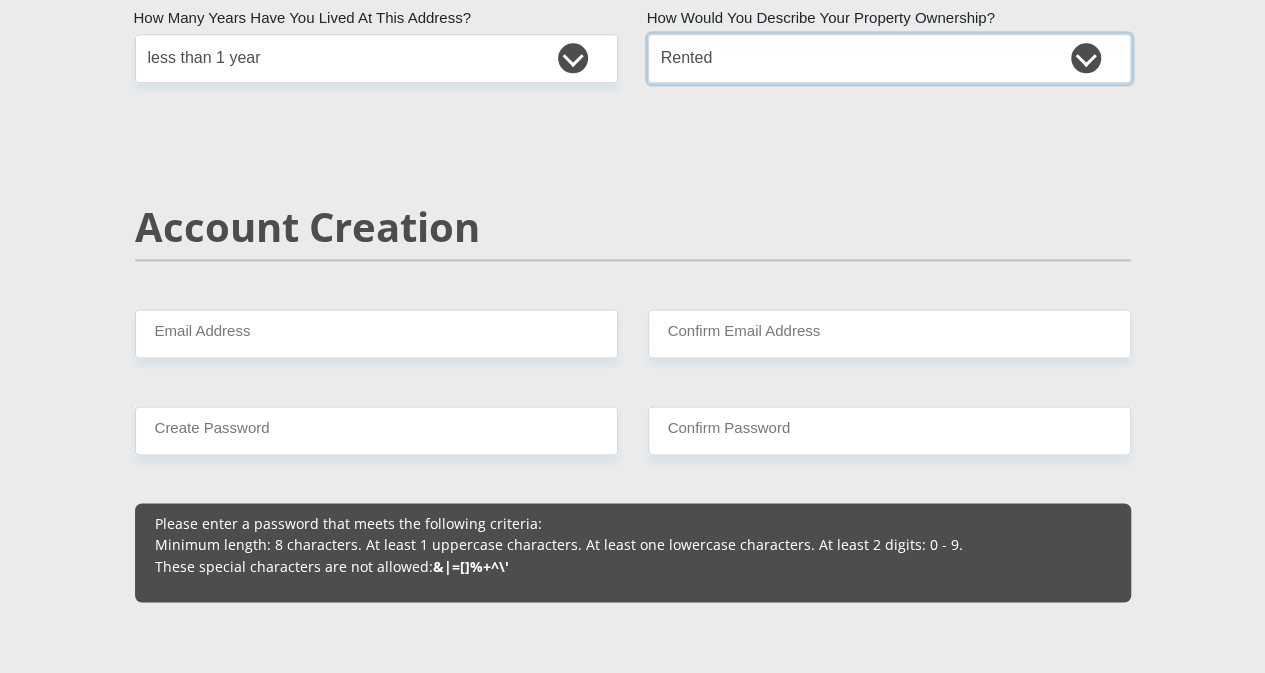 scroll, scrollTop: 1300, scrollLeft: 0, axis: vertical 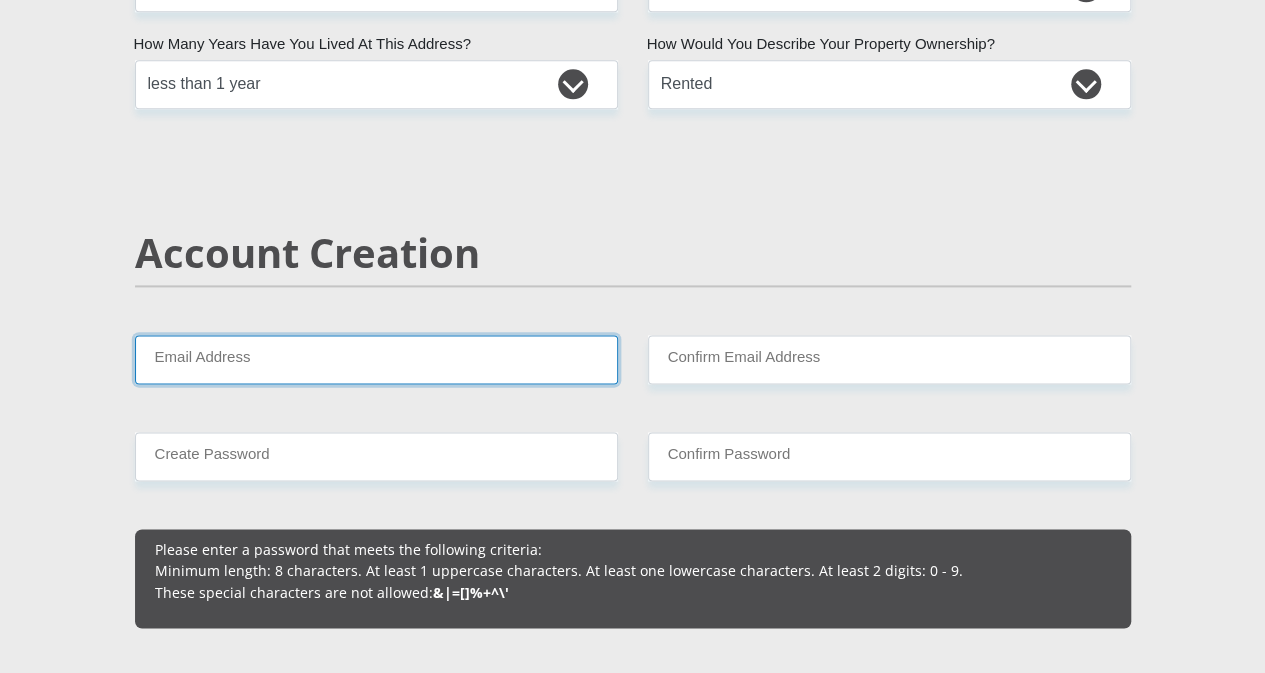 click on "Email Address" at bounding box center [376, 359] 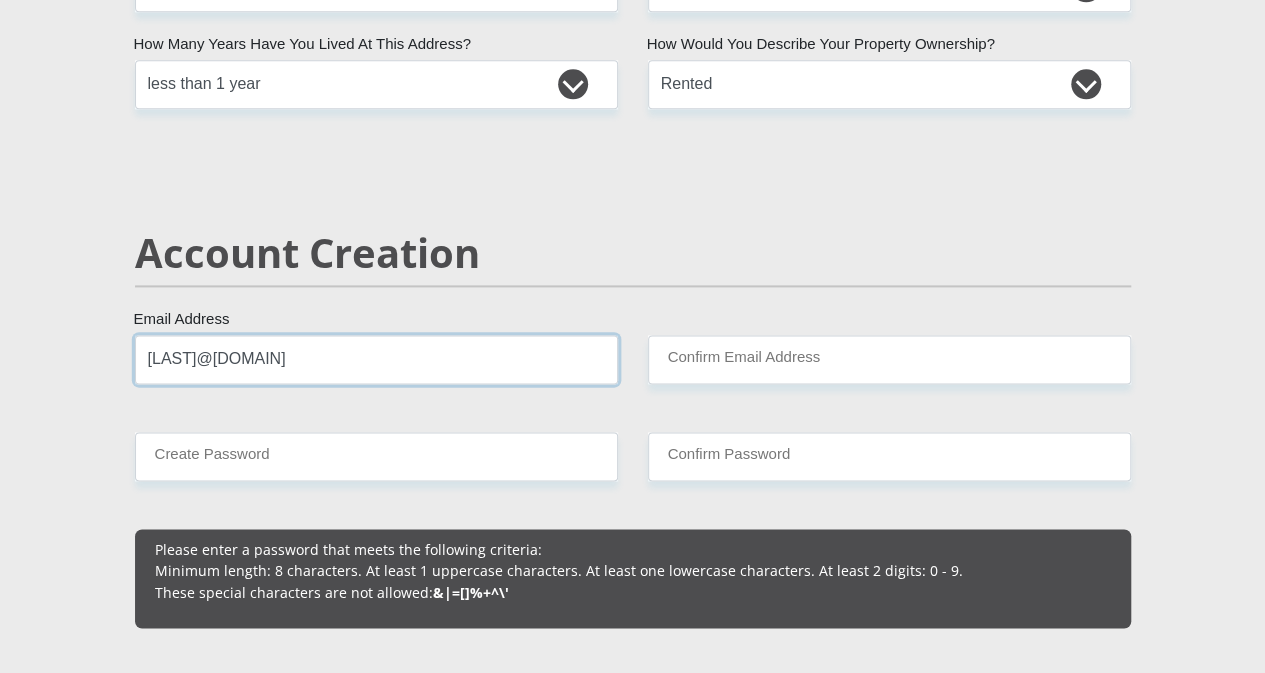 drag, startPoint x: 307, startPoint y: 300, endPoint x: 142, endPoint y: 302, distance: 165.01212 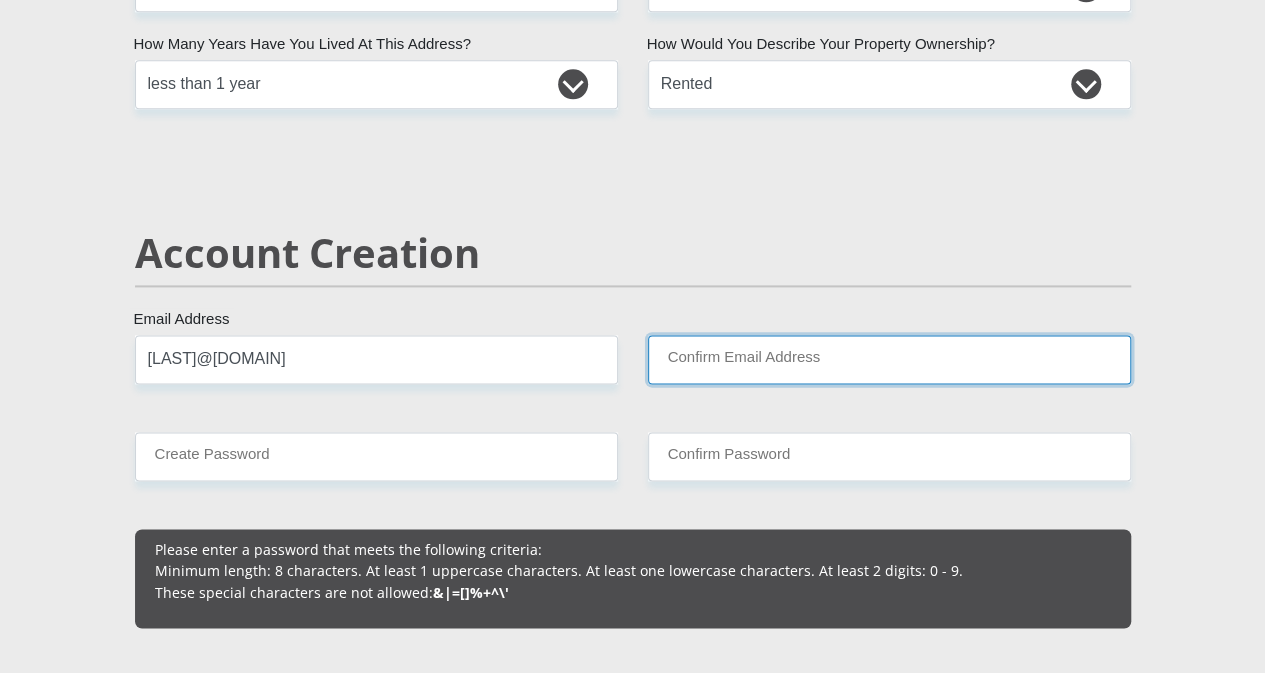 click on "Confirm Email Address" at bounding box center (889, 359) 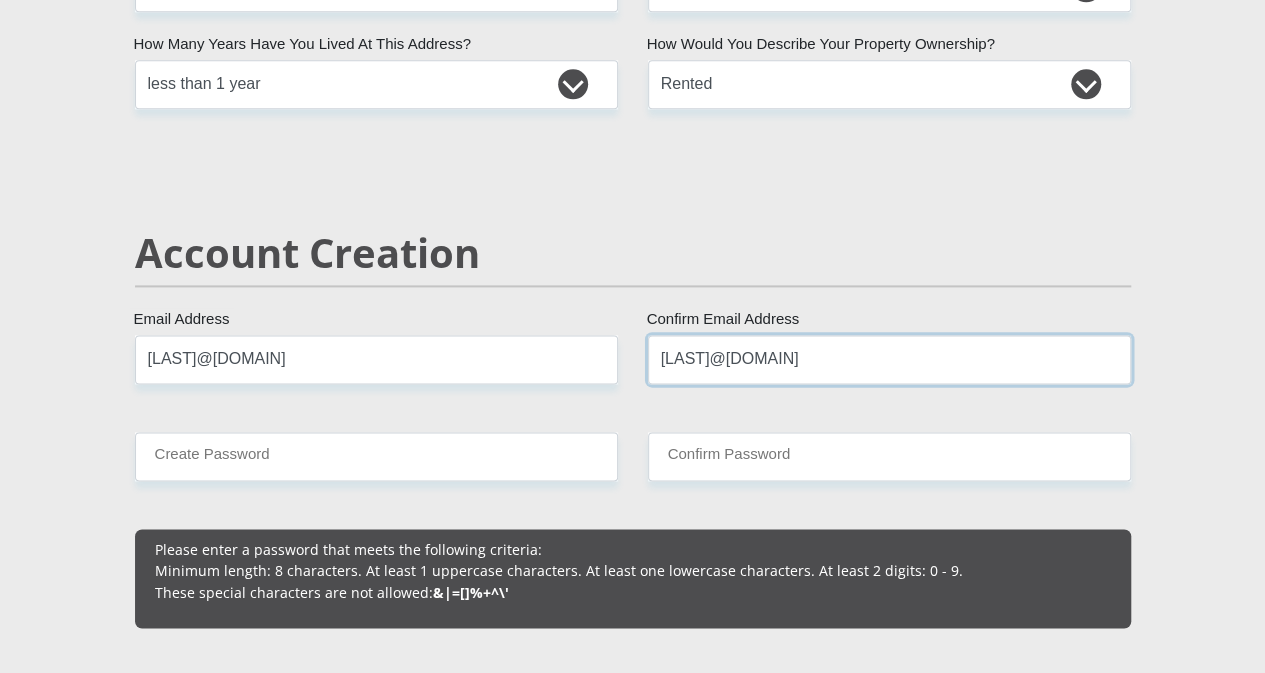 type on "[LAST]@[DOMAIN]" 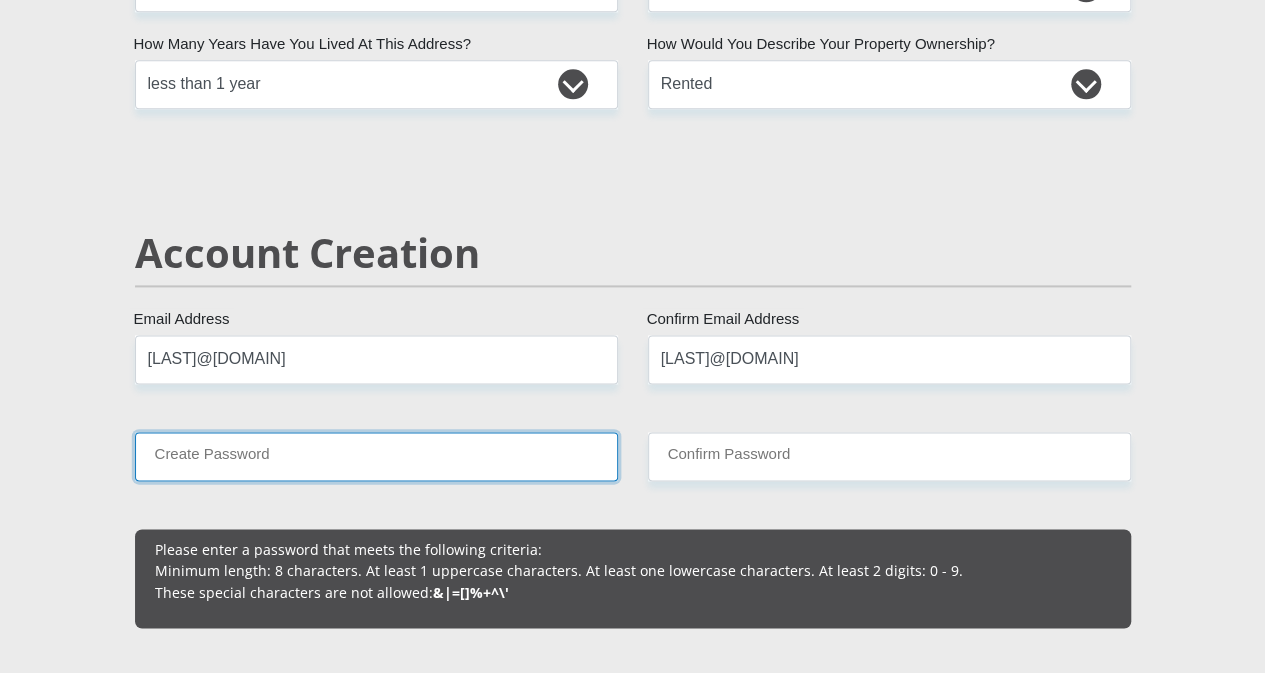 click on "Create Password" at bounding box center (376, 456) 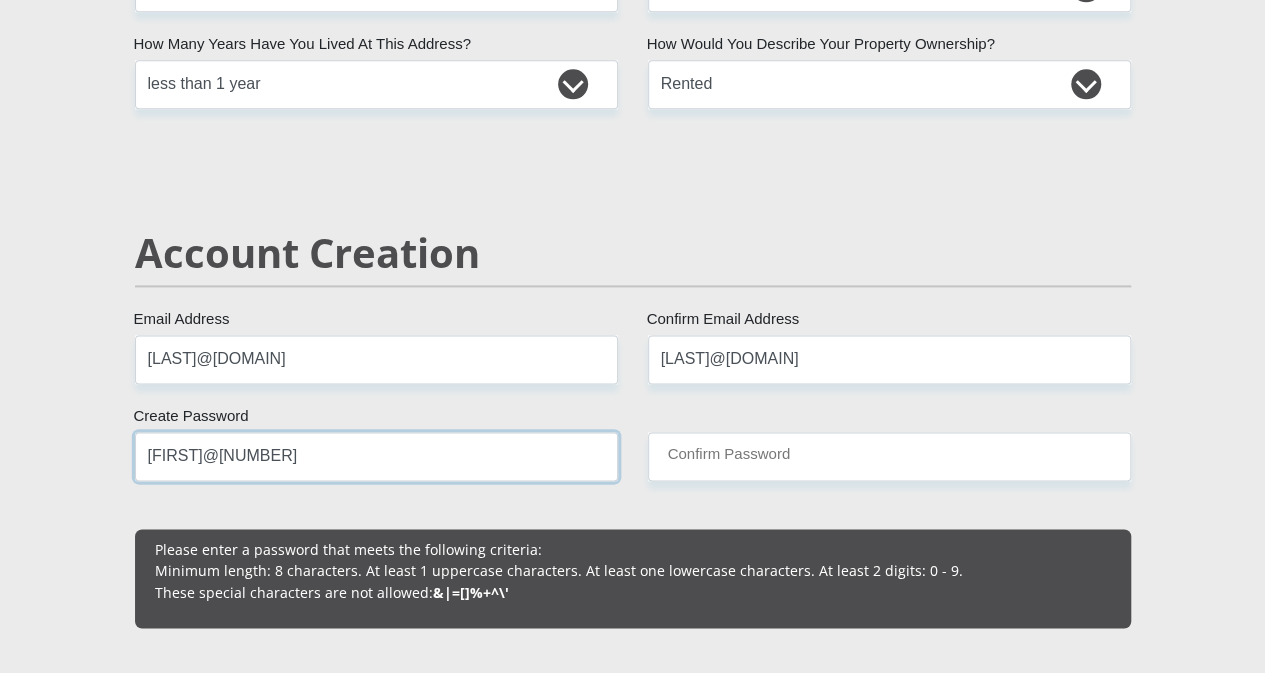type on "[FIRST]@[NUMBER]" 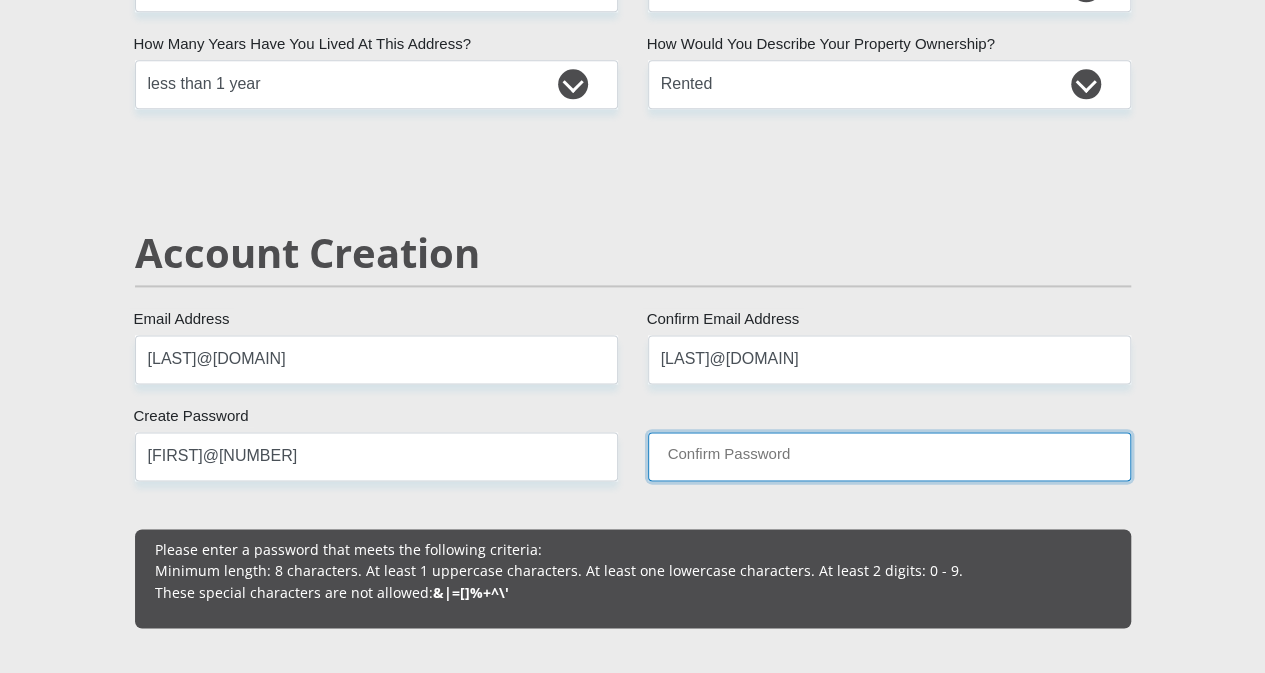 click on "Confirm Password" at bounding box center [889, 456] 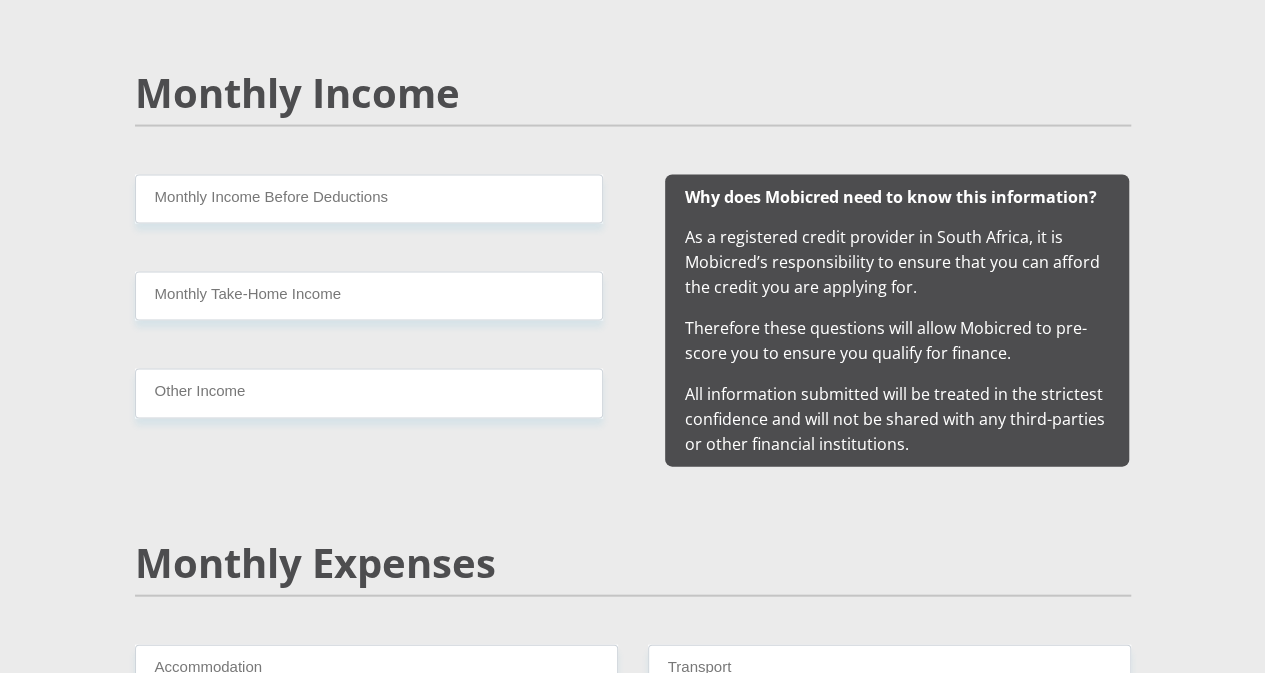 scroll, scrollTop: 1900, scrollLeft: 0, axis: vertical 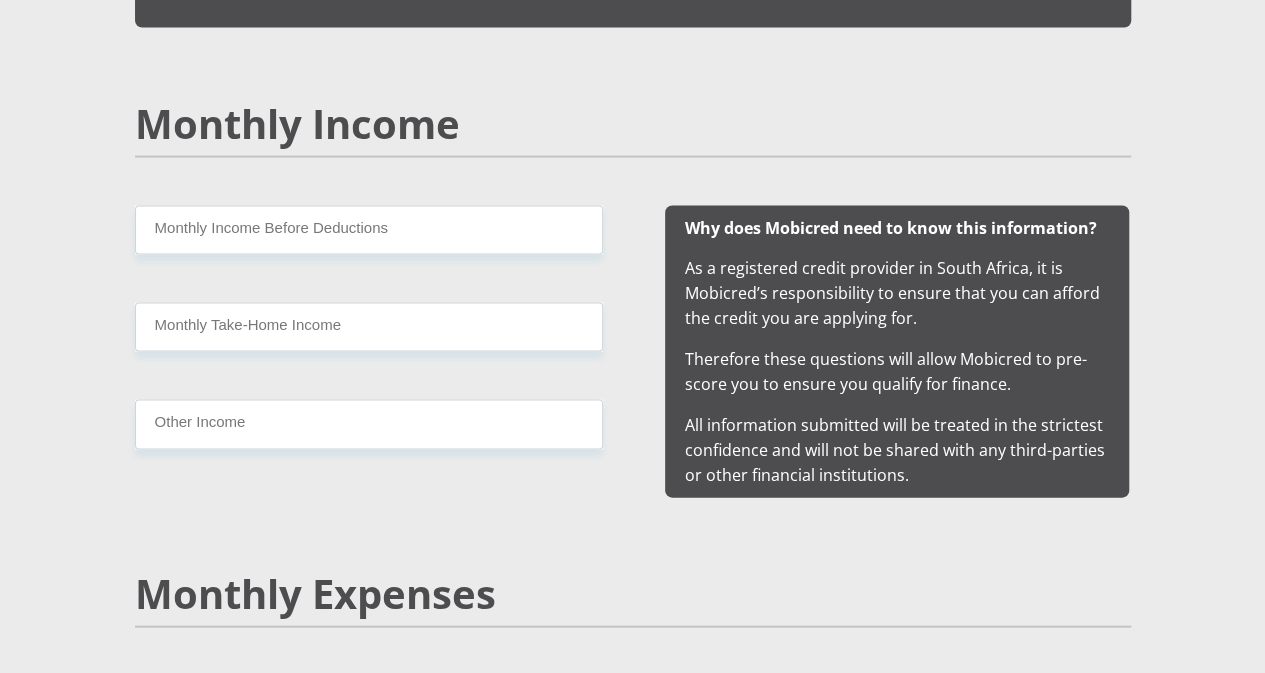 type on "[FIRST]@[NUMBER]" 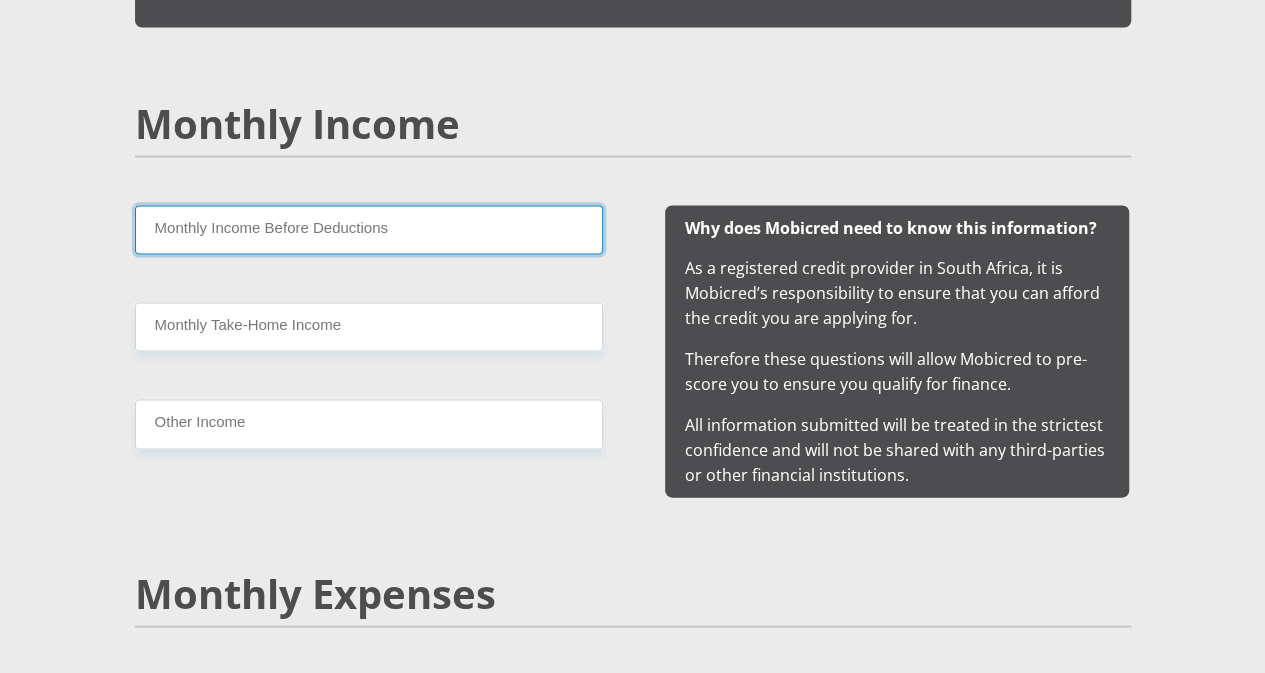 click on "Monthly Income Before Deductions" at bounding box center [369, 230] 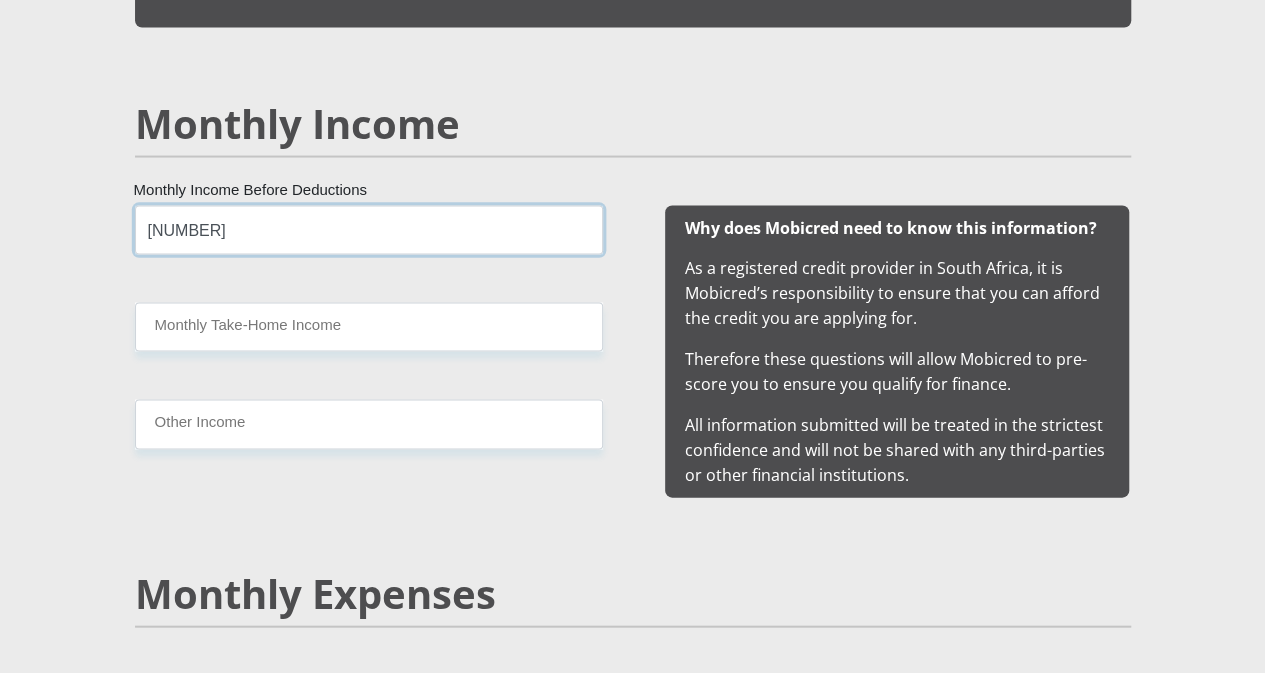 type on "[NUMBER]" 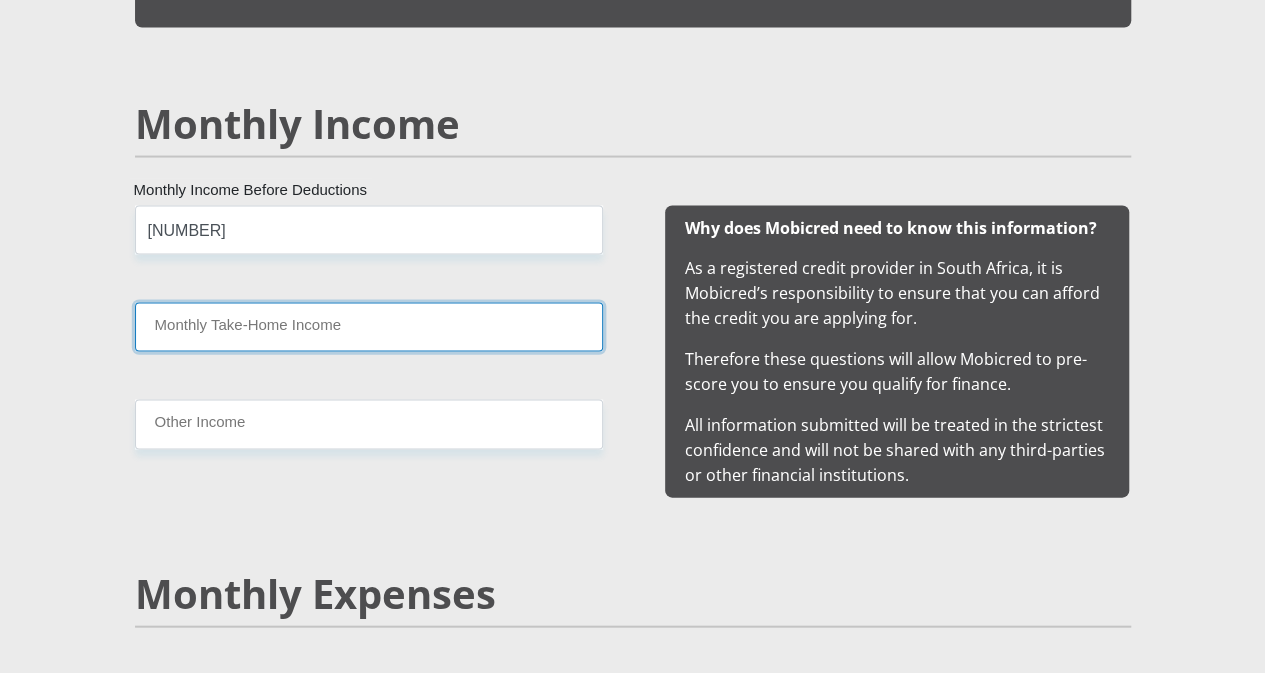 click on "Monthly Take-Home Income" at bounding box center (369, 327) 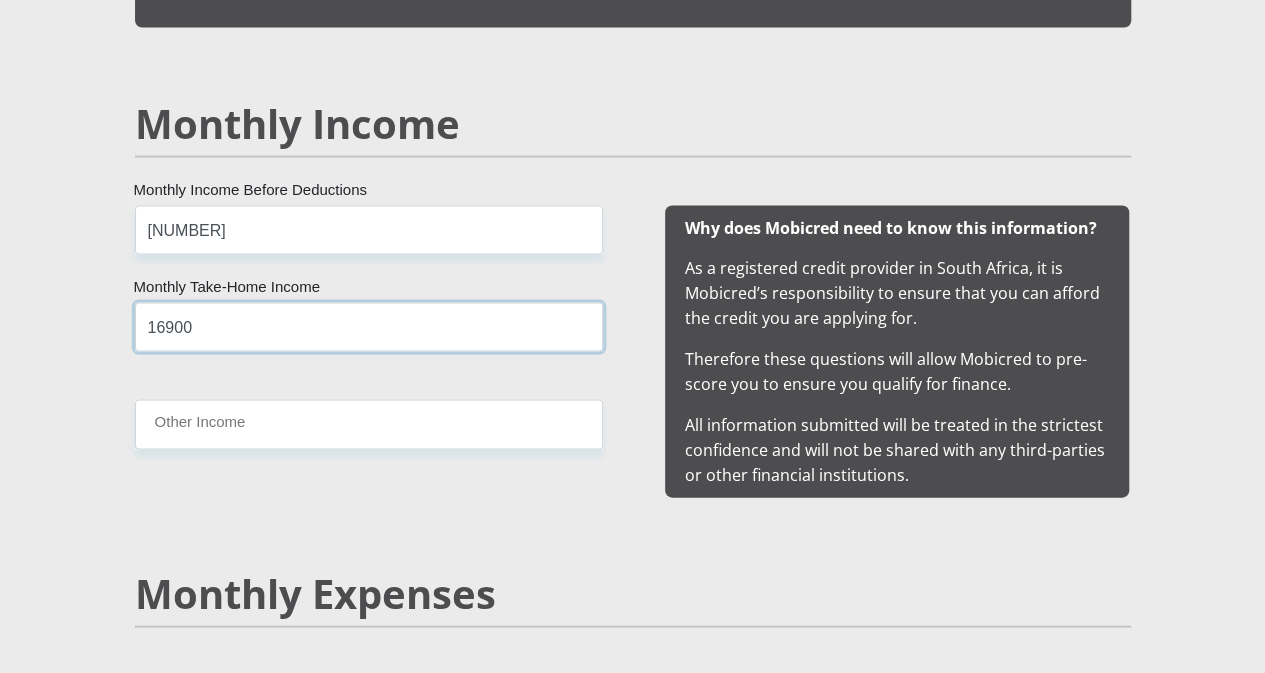type on "16900" 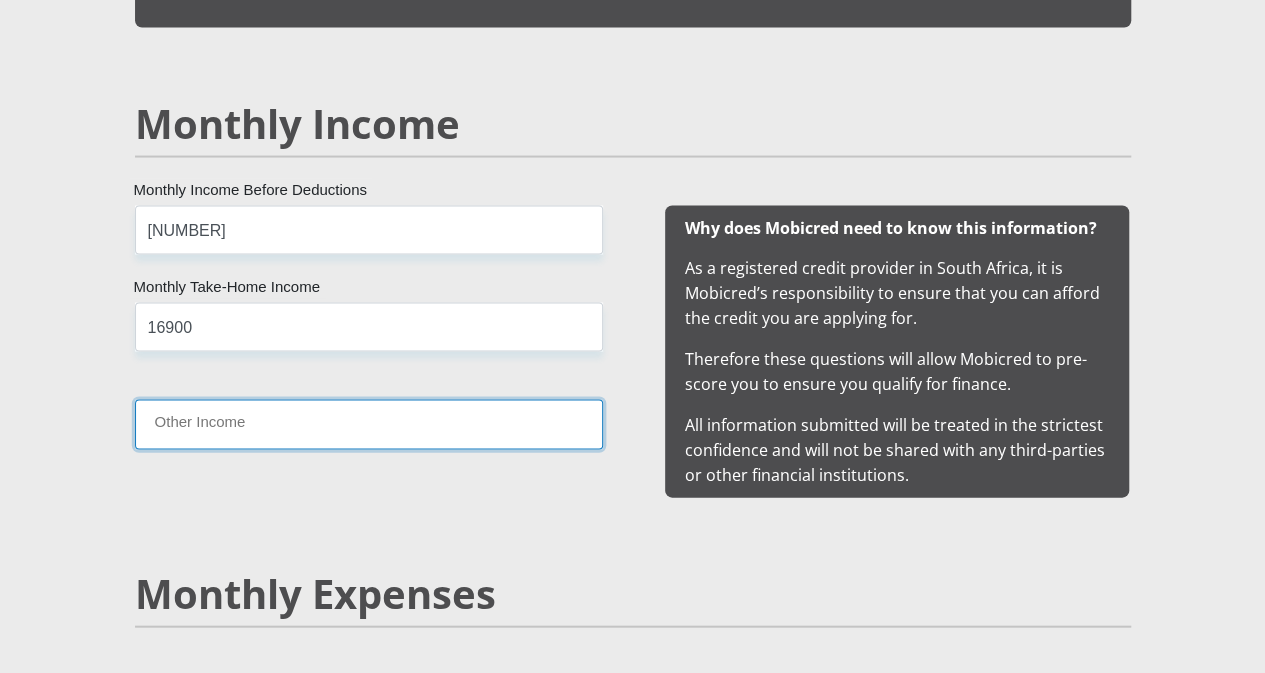click on "Other Income" at bounding box center (369, 424) 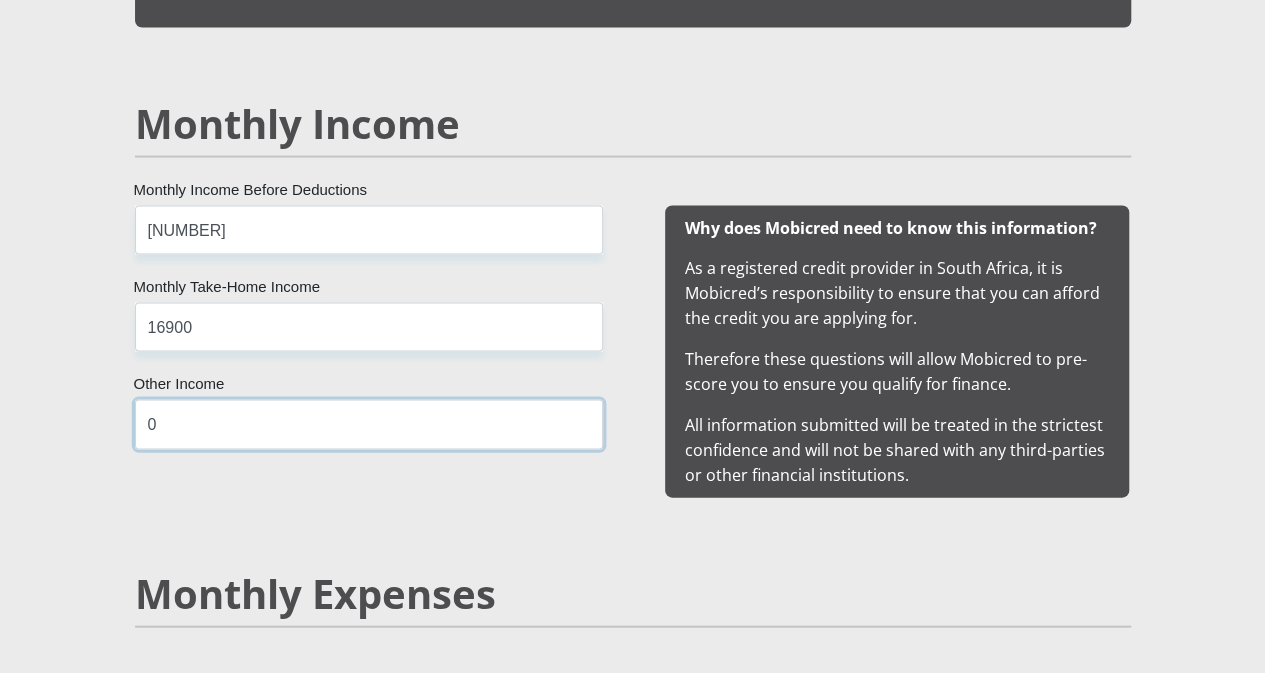 type on "0" 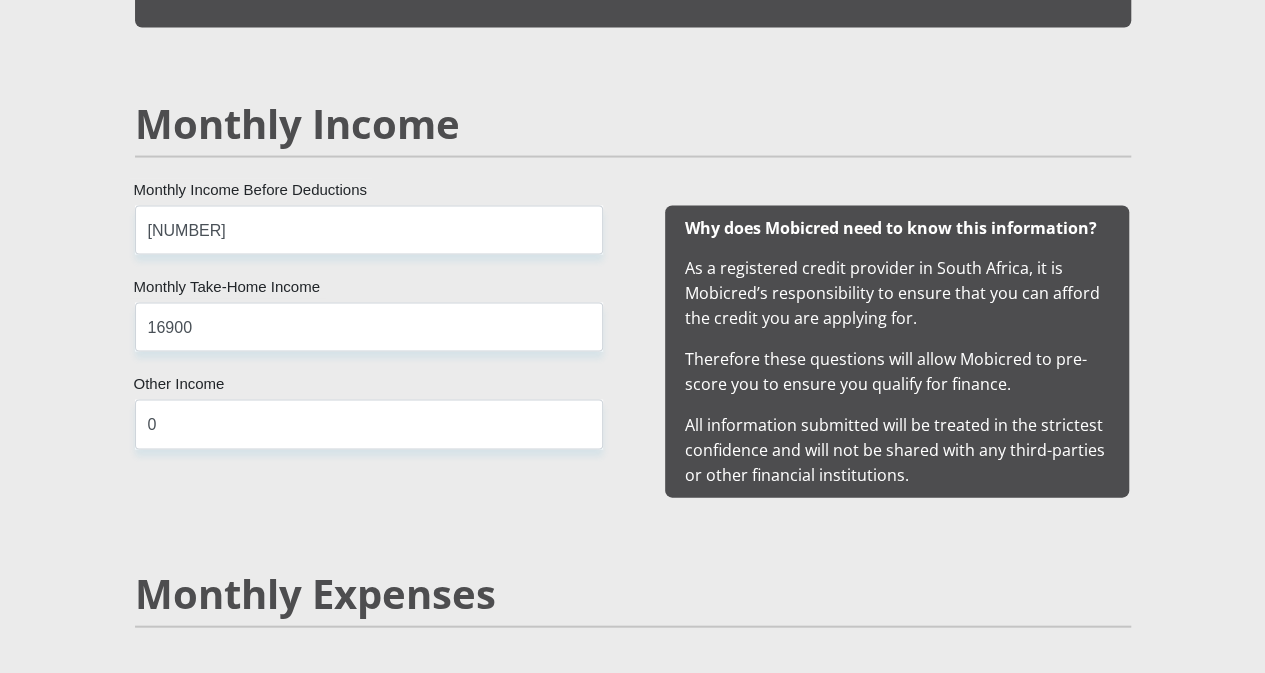 click on "[FIRST]
[LAST]
Surname
[NUMBER]
South African ID Number
Please input valid ID number
[COUNTRY]
[COUNTRY]
[COUNTRY]
[COUNTRY]
[COUNTRY]
[COUNTRY]
[COUNTRY]
[COUNTRY]
[COUNTRY]
[COUNTRY]
[COUNTRY] and [COUNTRY]
[COUNTRY]" at bounding box center [633, 1344] 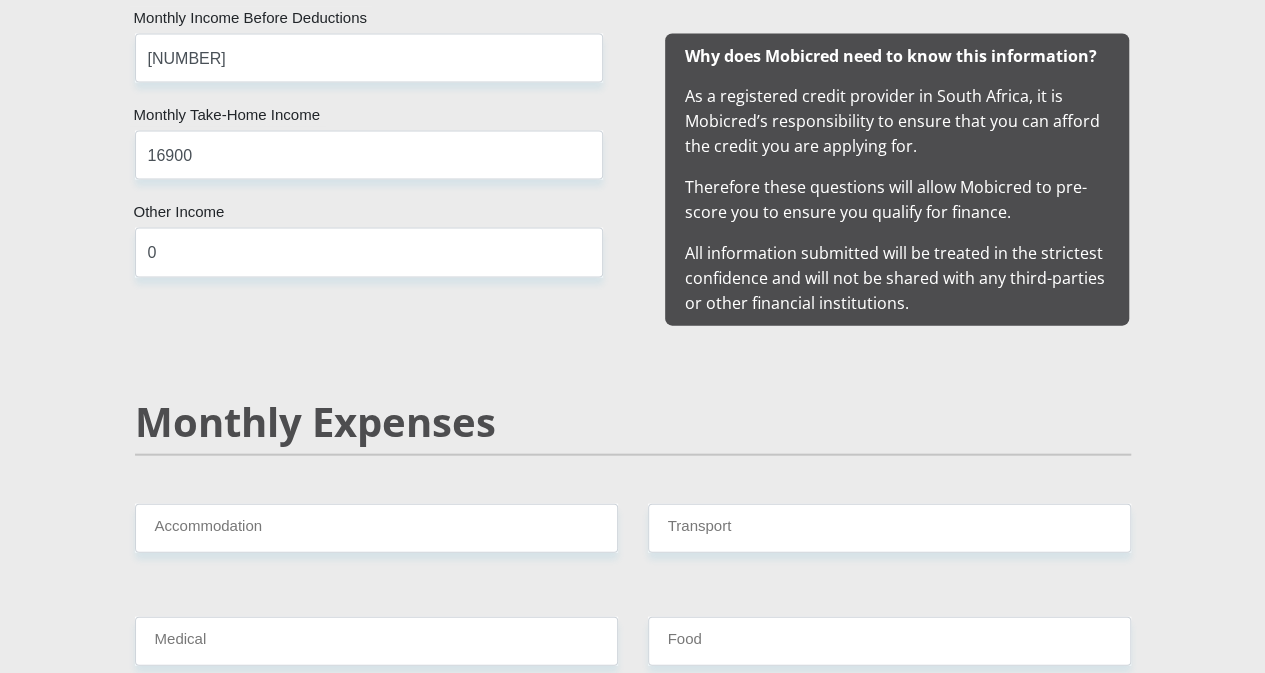 scroll, scrollTop: 2300, scrollLeft: 0, axis: vertical 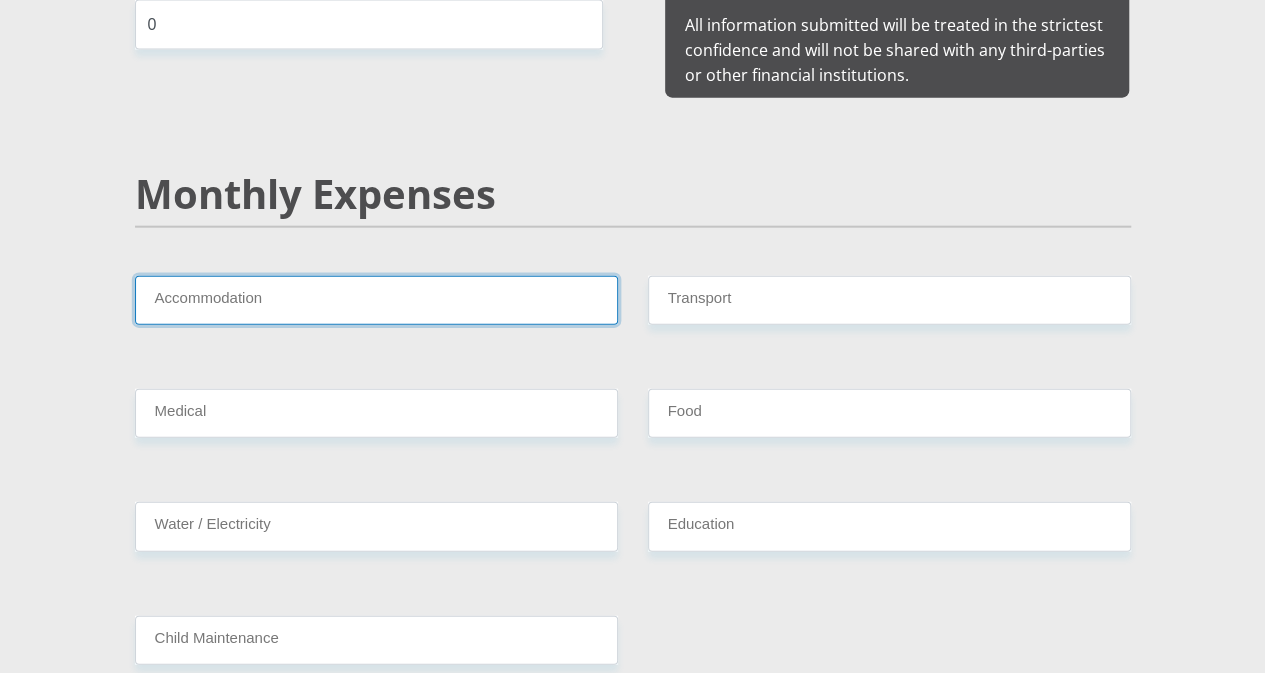 click on "Accommodation" at bounding box center [376, 300] 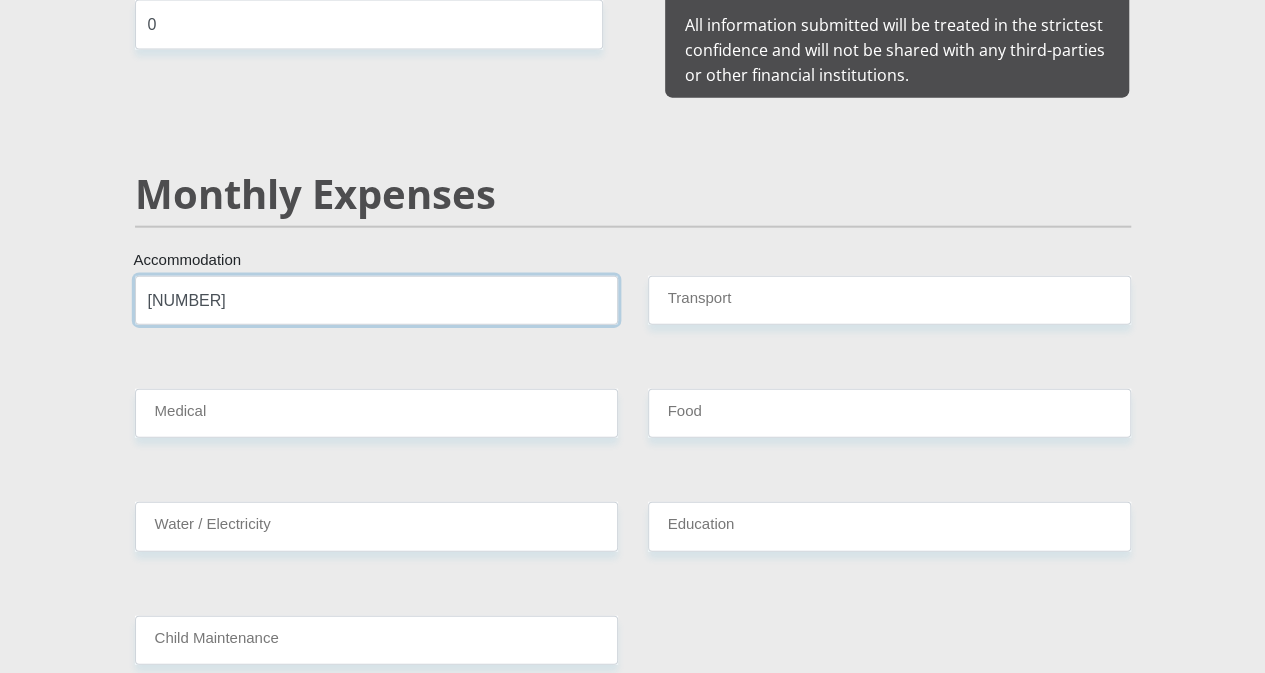 type on "[NUMBER]" 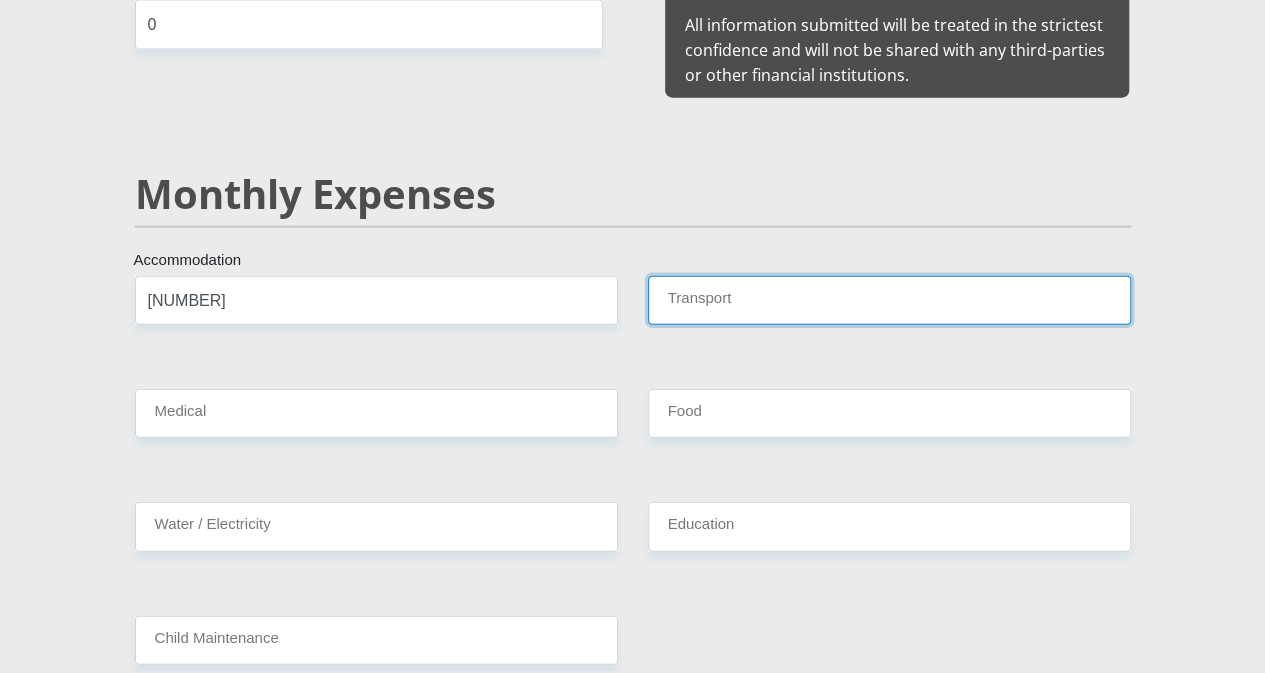 click on "Transport" at bounding box center (889, 300) 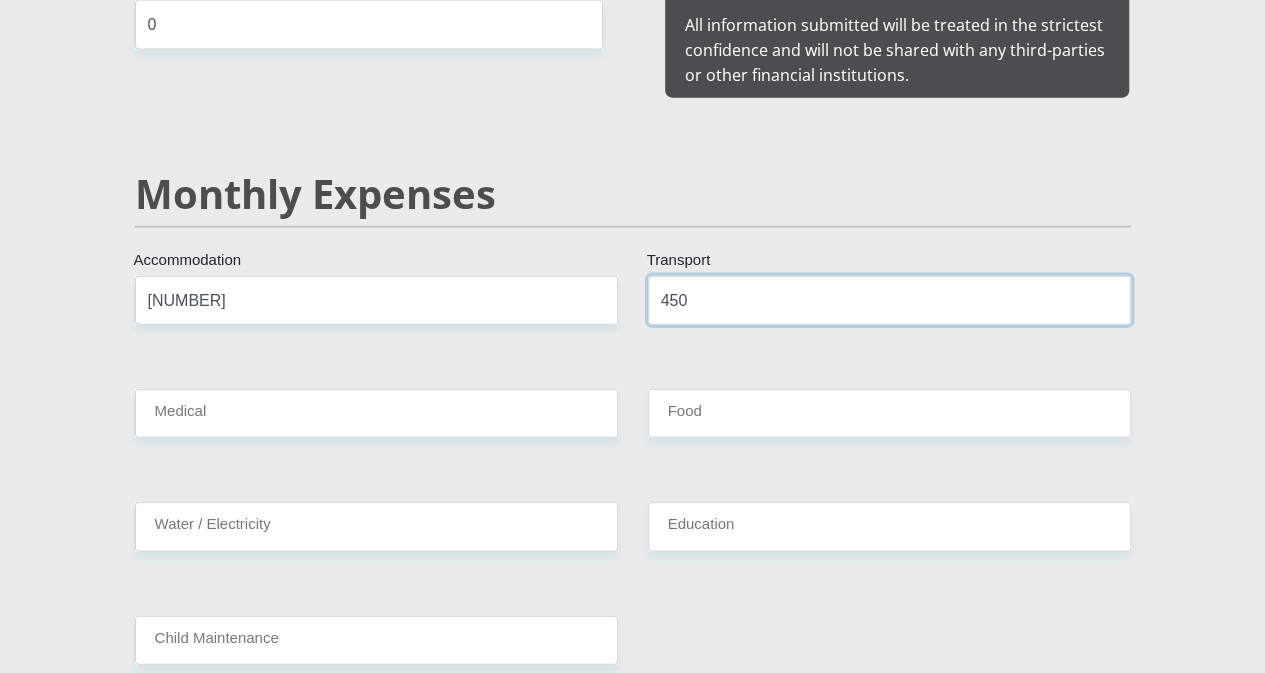 type on "450" 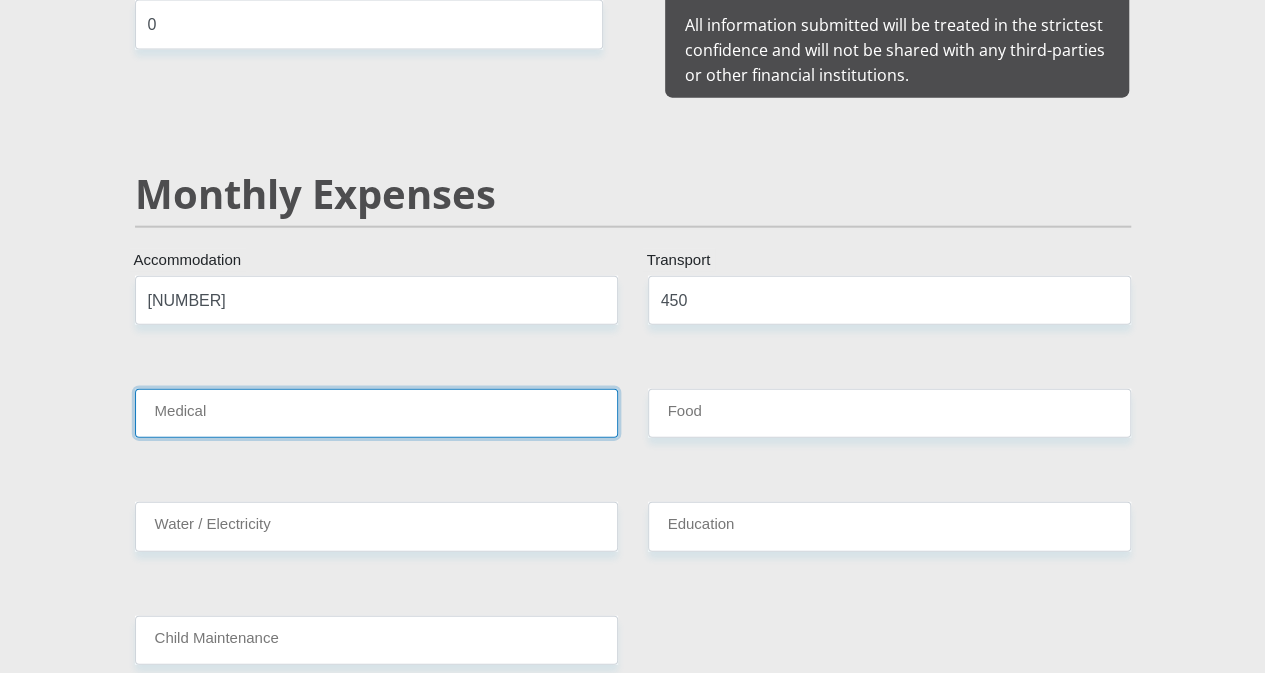 click on "Medical" at bounding box center (376, 413) 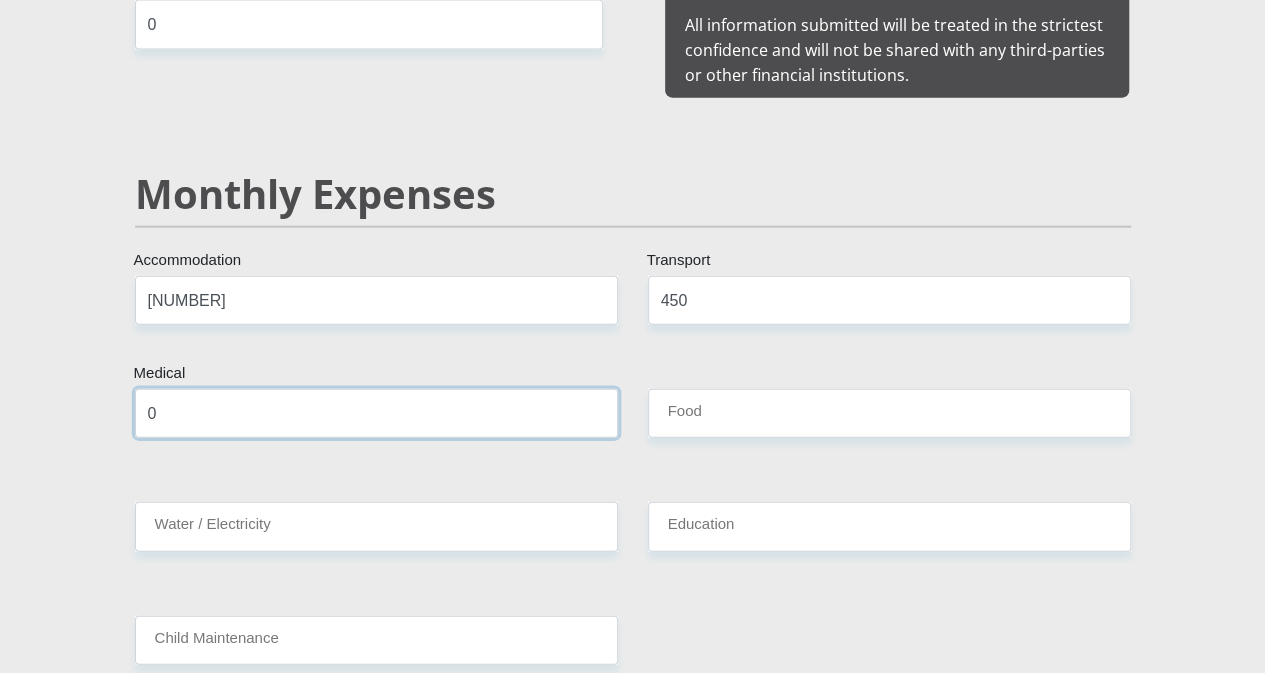 type on "0" 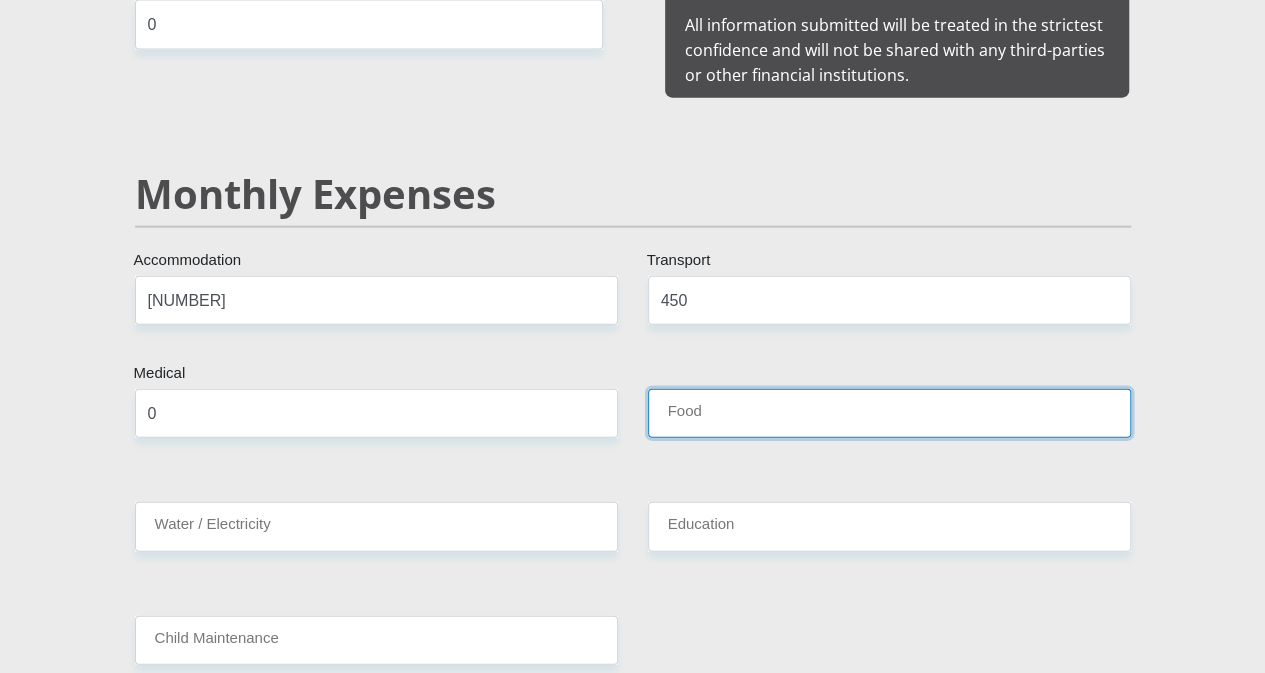 click on "Food" at bounding box center (889, 413) 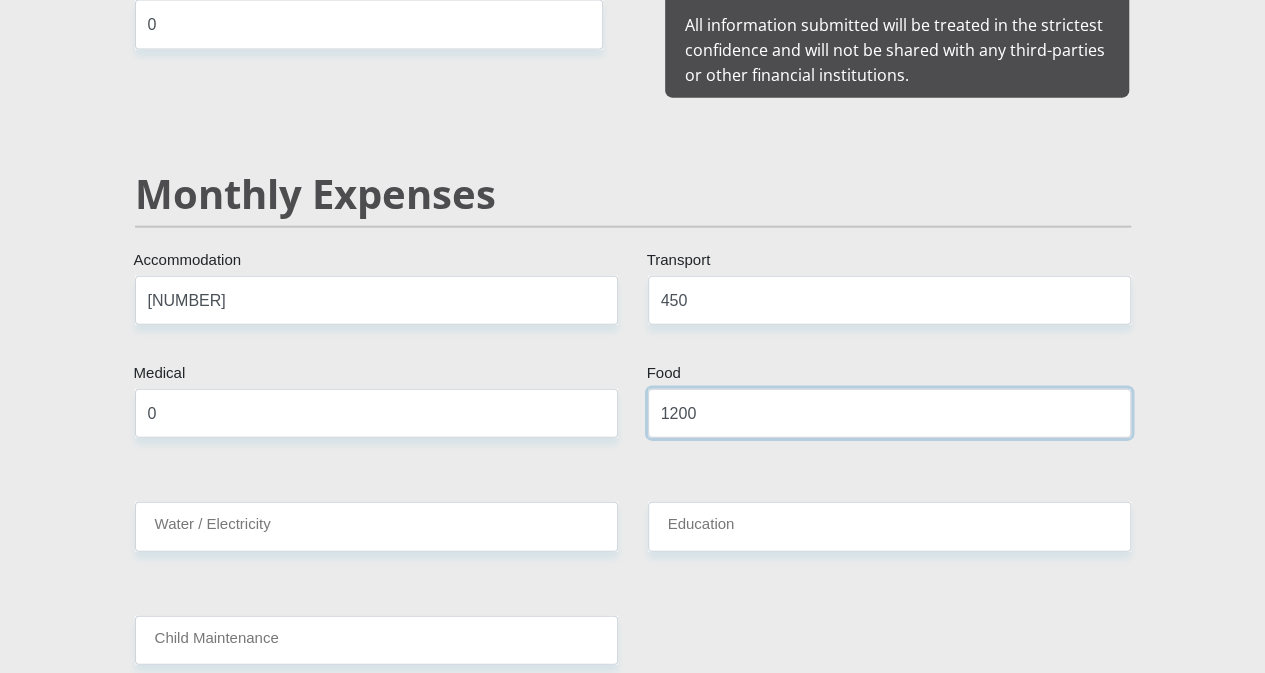 type on "1200" 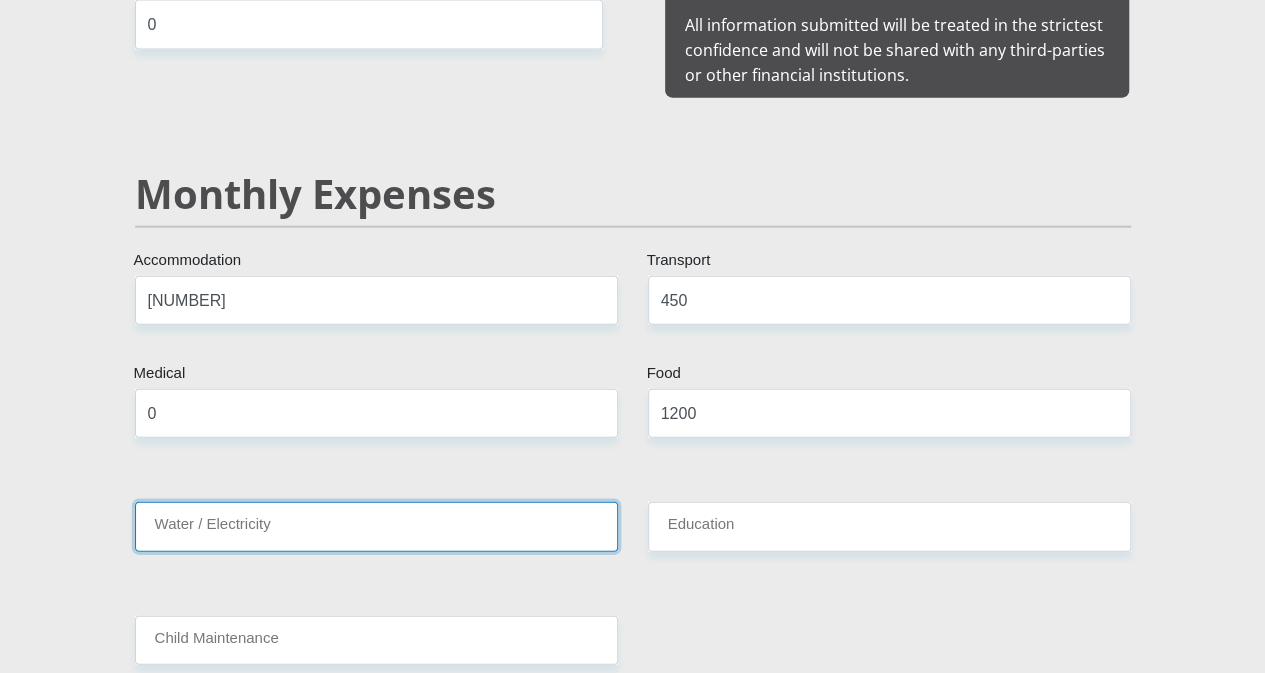click on "Water / Electricity" at bounding box center [376, 526] 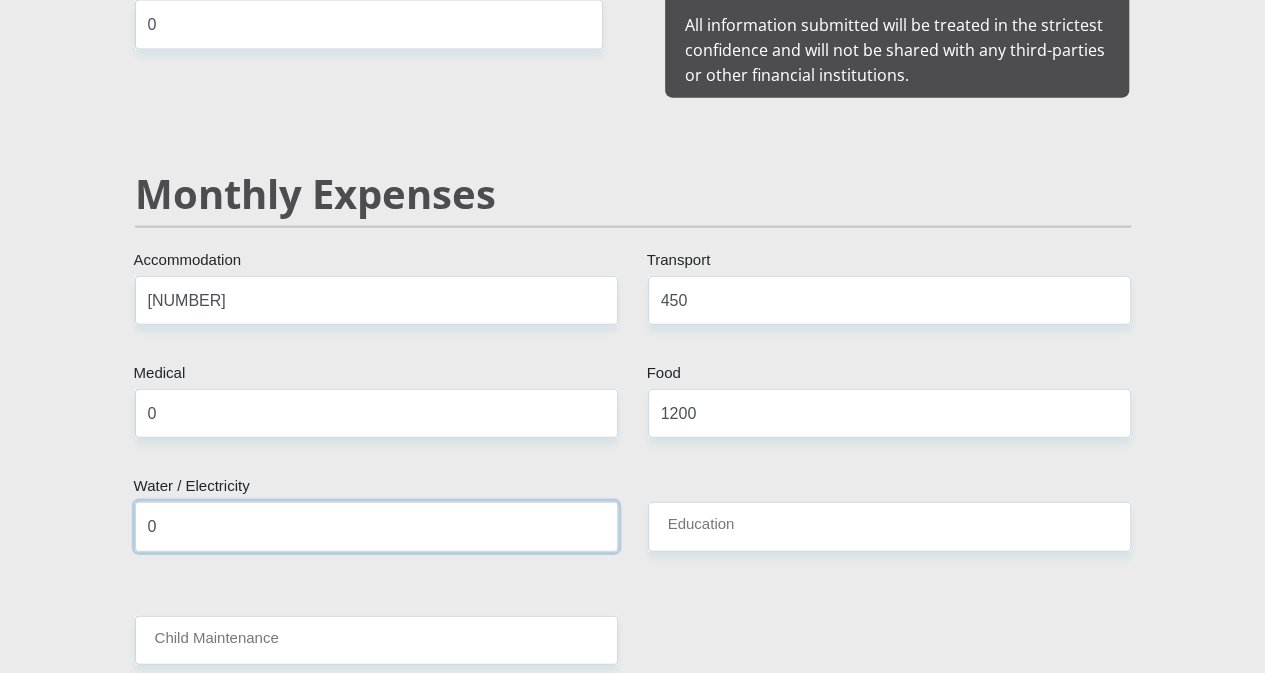 type on "0" 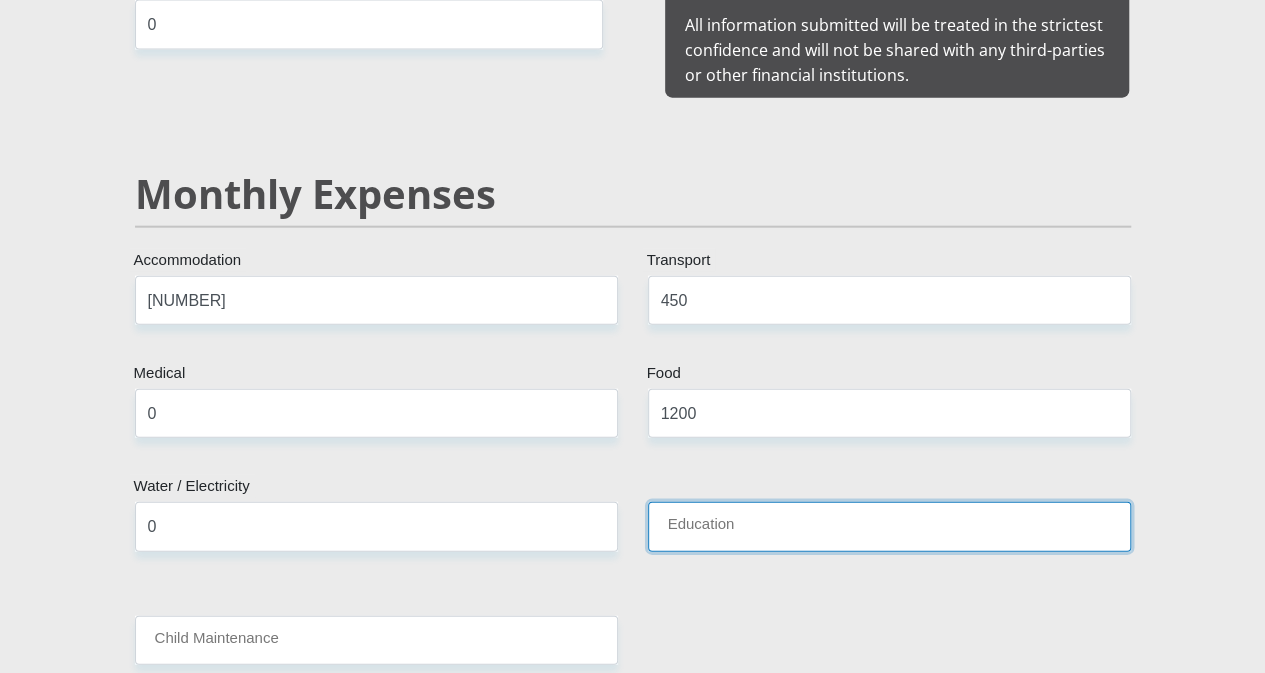 click on "Education" at bounding box center [889, 526] 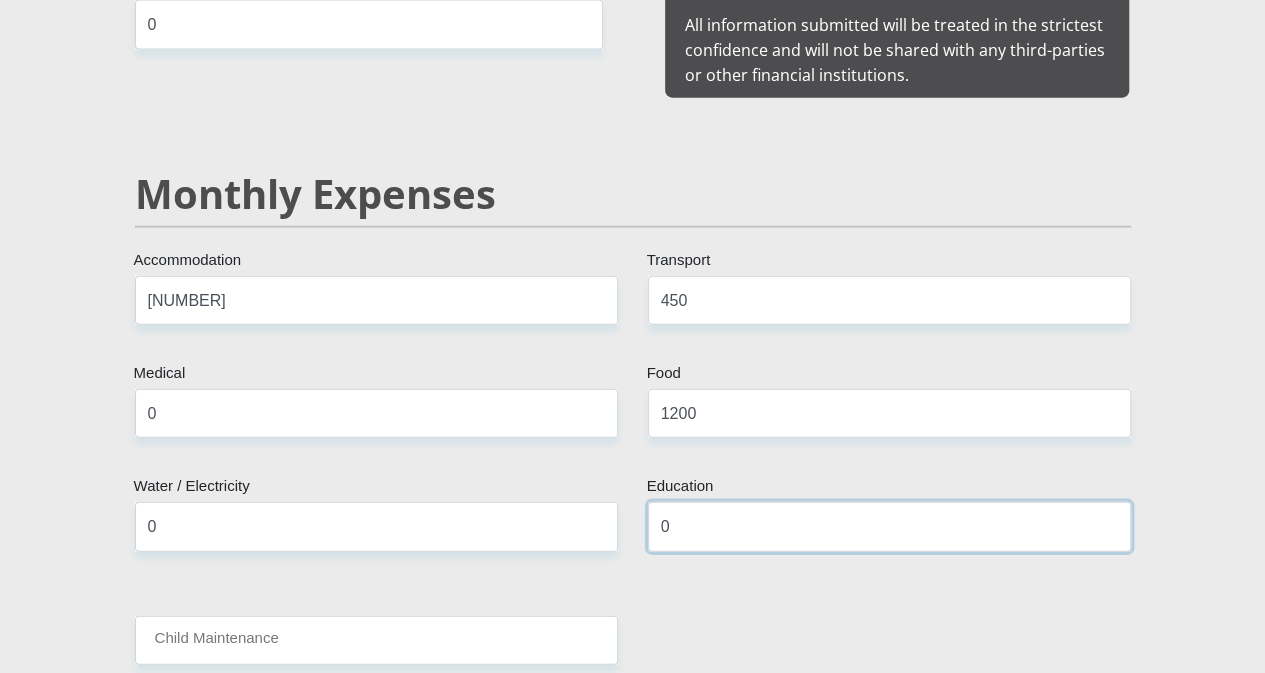 type on "0" 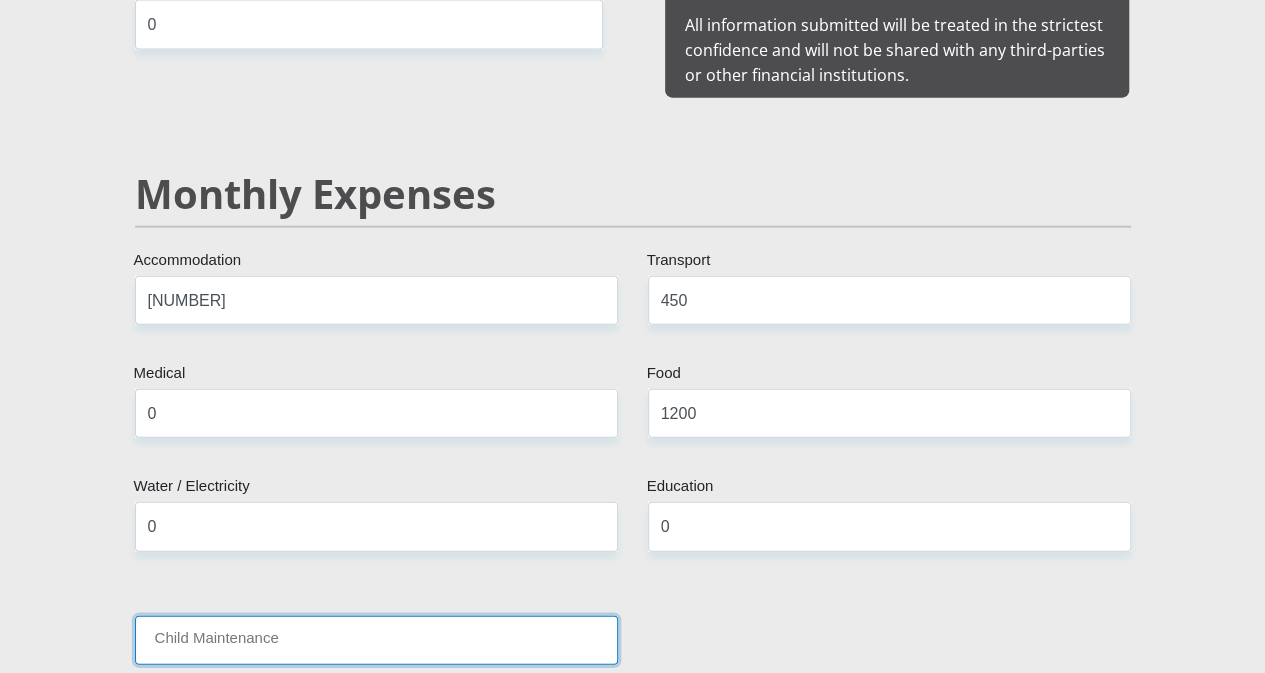 click on "Child Maintenance" at bounding box center (376, 640) 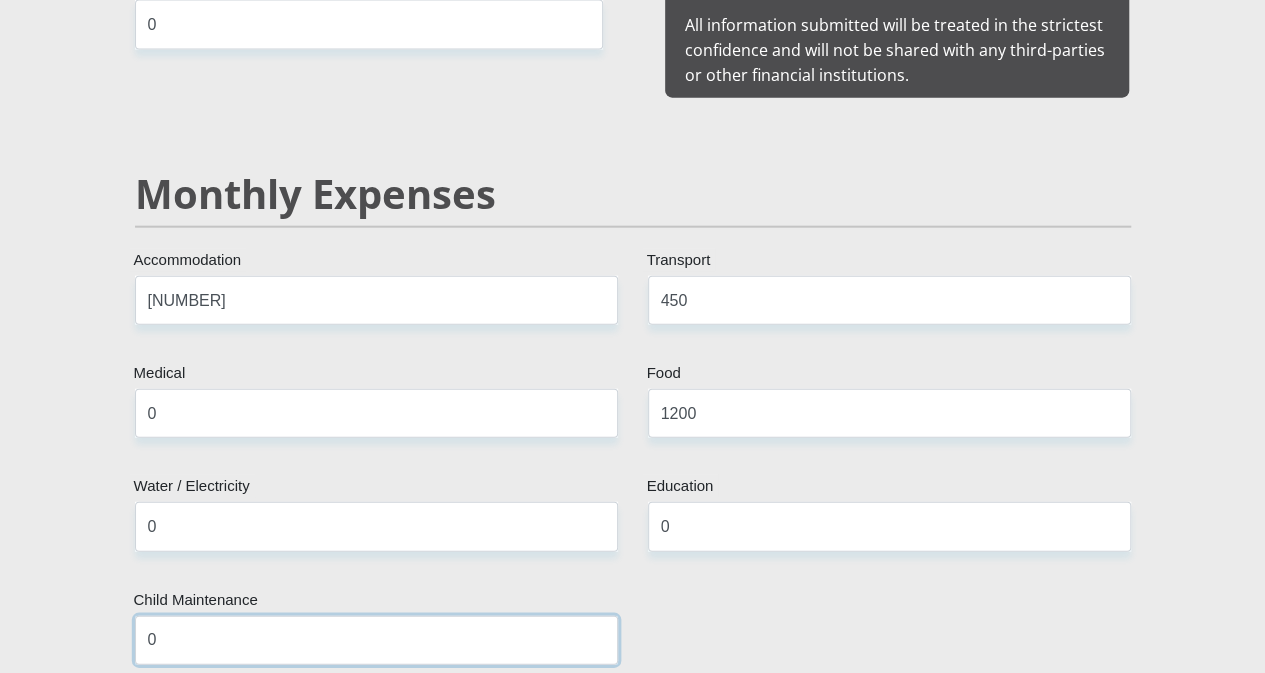 type on "0" 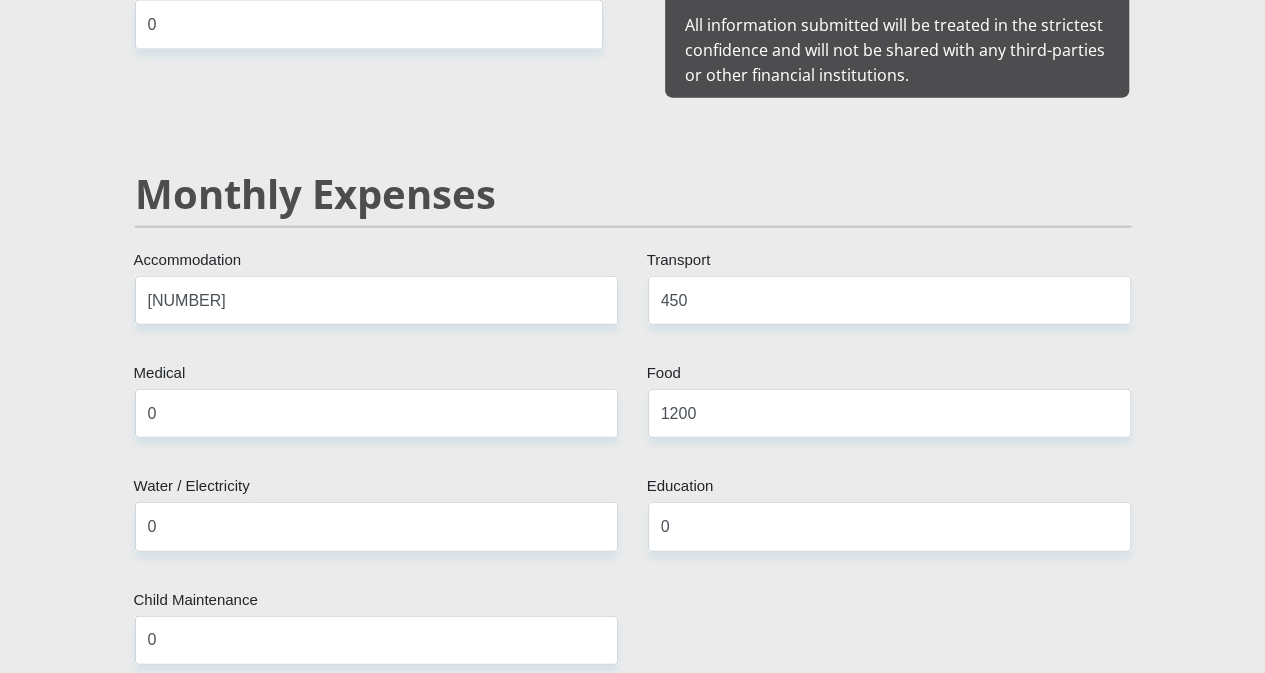 drag, startPoint x: 945, startPoint y: 577, endPoint x: 846, endPoint y: 575, distance: 99.0202 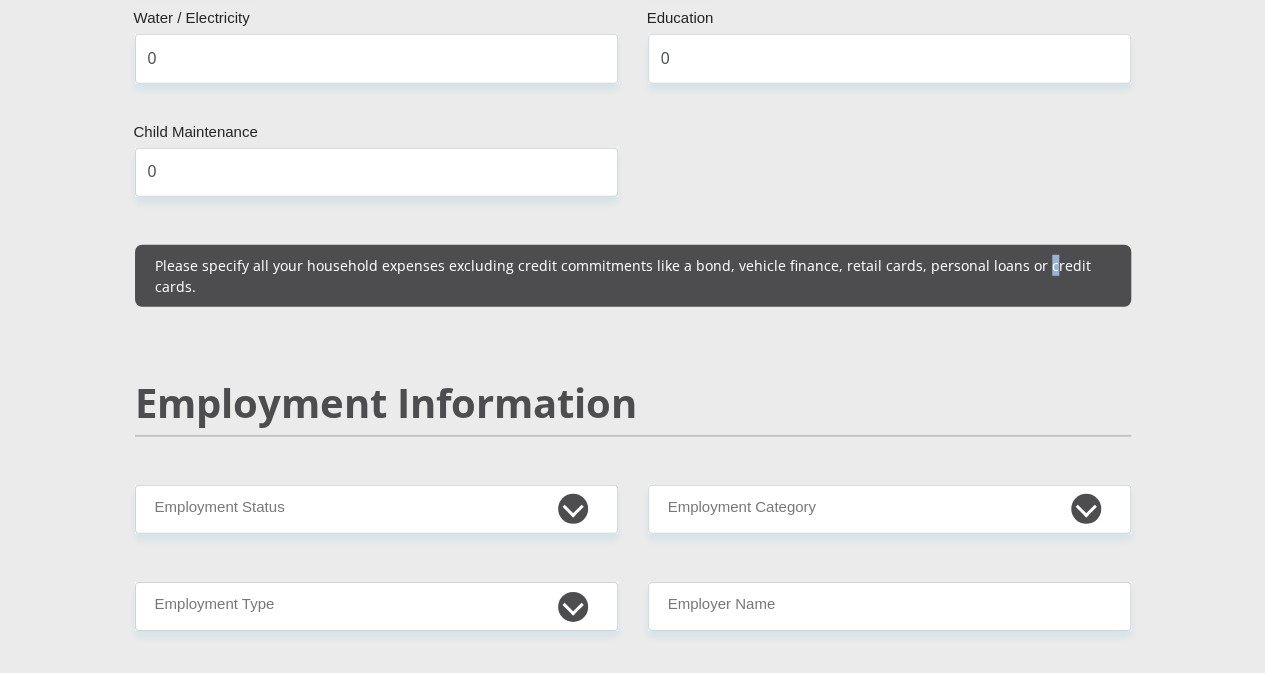 scroll, scrollTop: 2800, scrollLeft: 0, axis: vertical 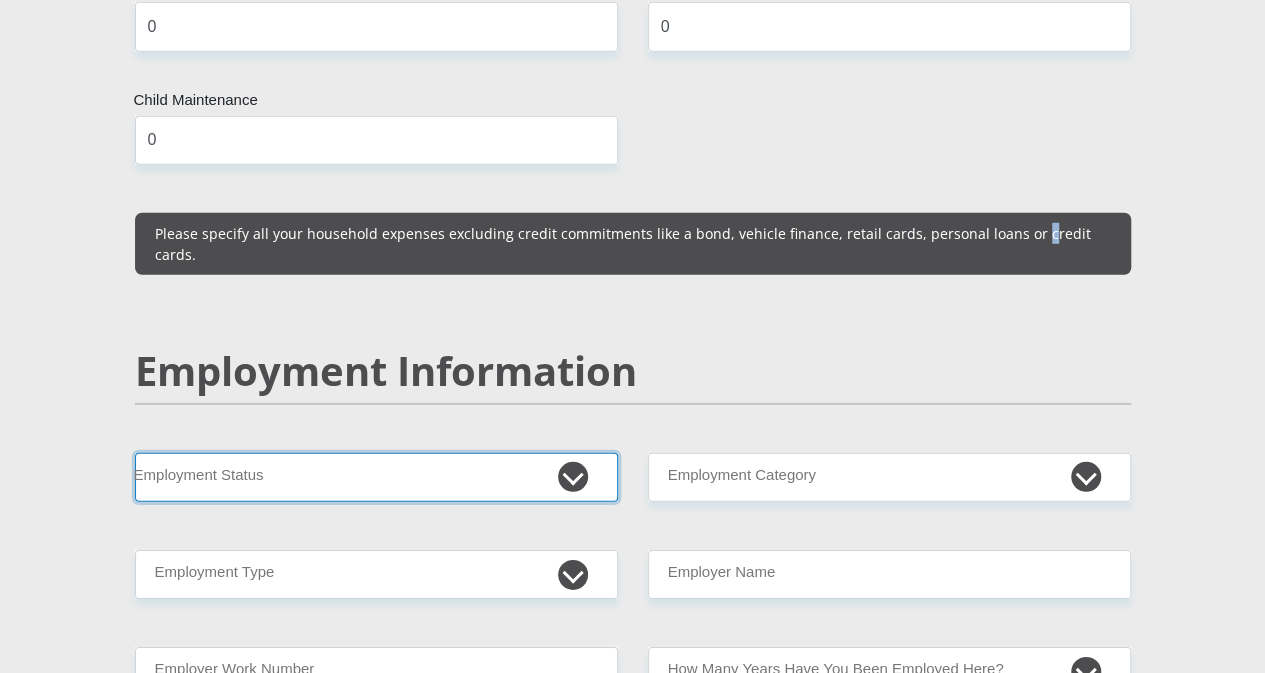 click on "Permanent/Full-time
Part-time/Casual
Contract Worker
Self-Employed
Housewife
Retired
Student
Medically Boarded
Disability
Unemployed" at bounding box center [376, 477] 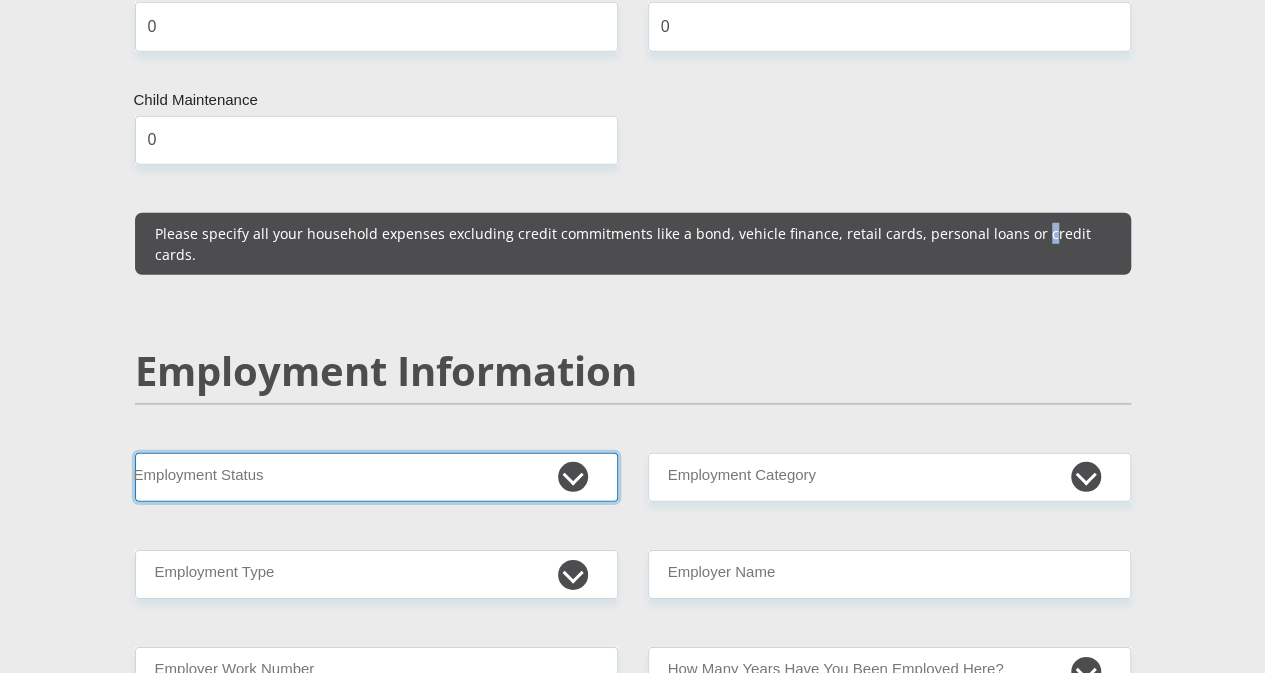 select on "1" 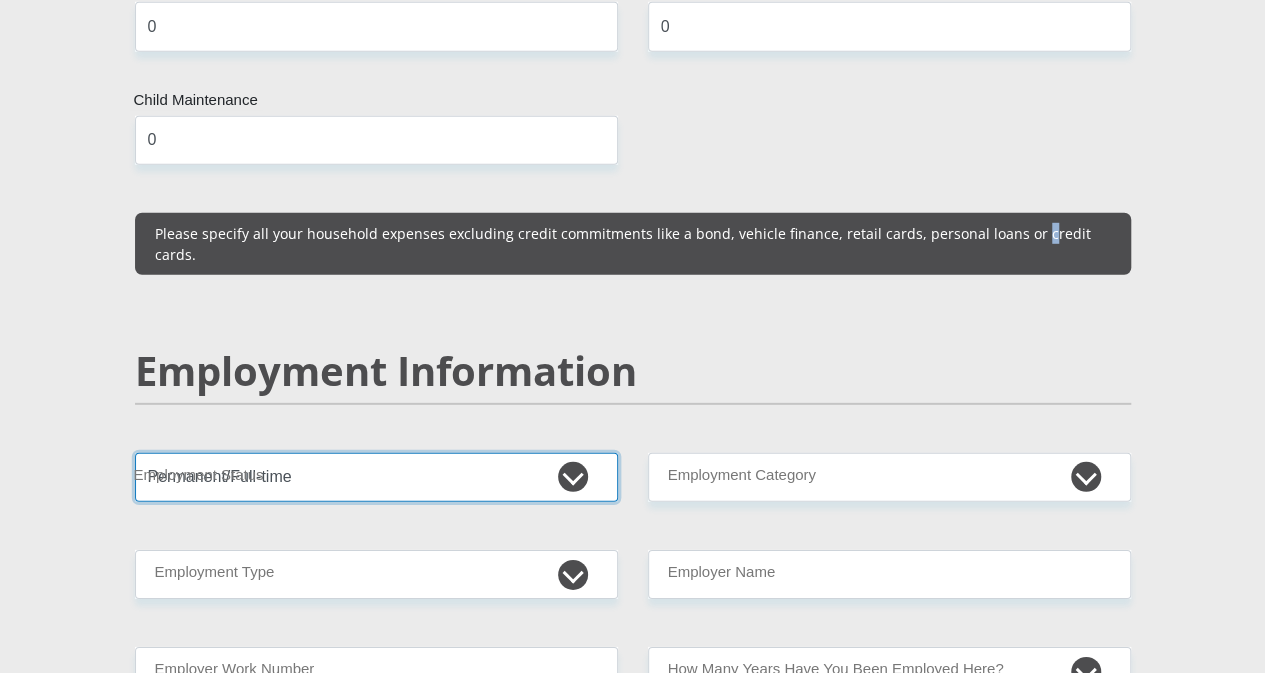 click on "Permanent/Full-time
Part-time/Casual
Contract Worker
Self-Employed
Housewife
Retired
Student
Medically Boarded
Disability
Unemployed" at bounding box center (376, 477) 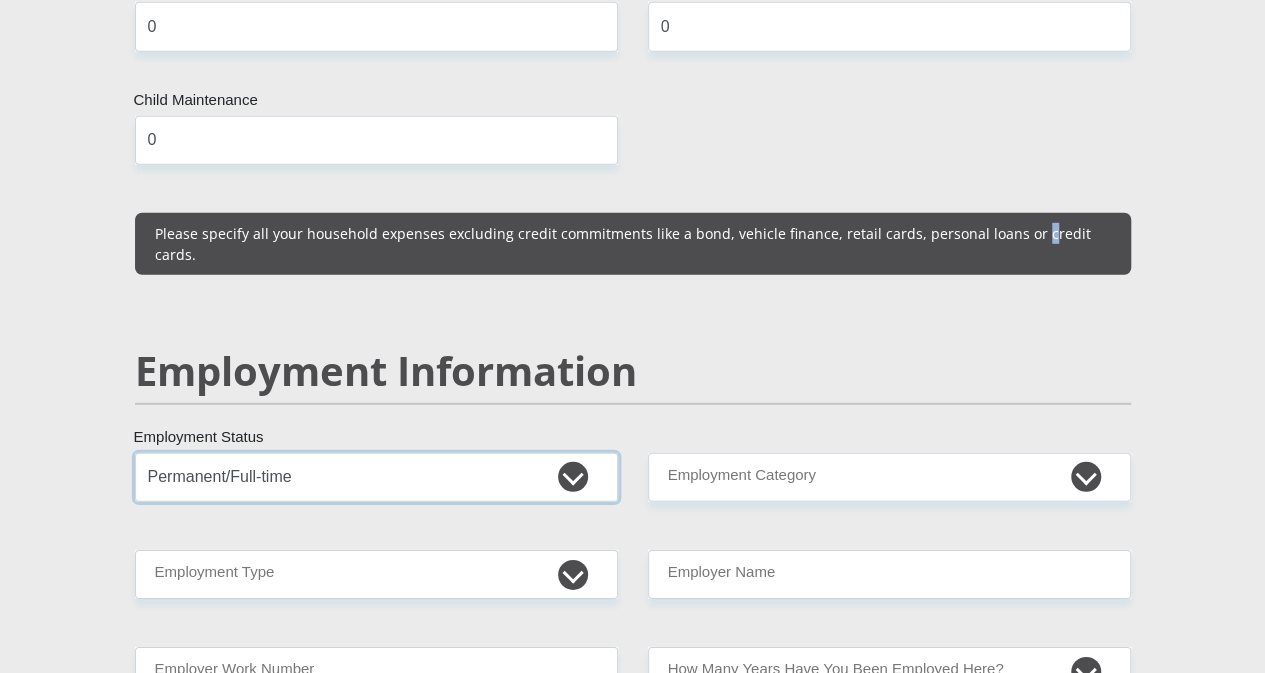 scroll, scrollTop: 2900, scrollLeft: 0, axis: vertical 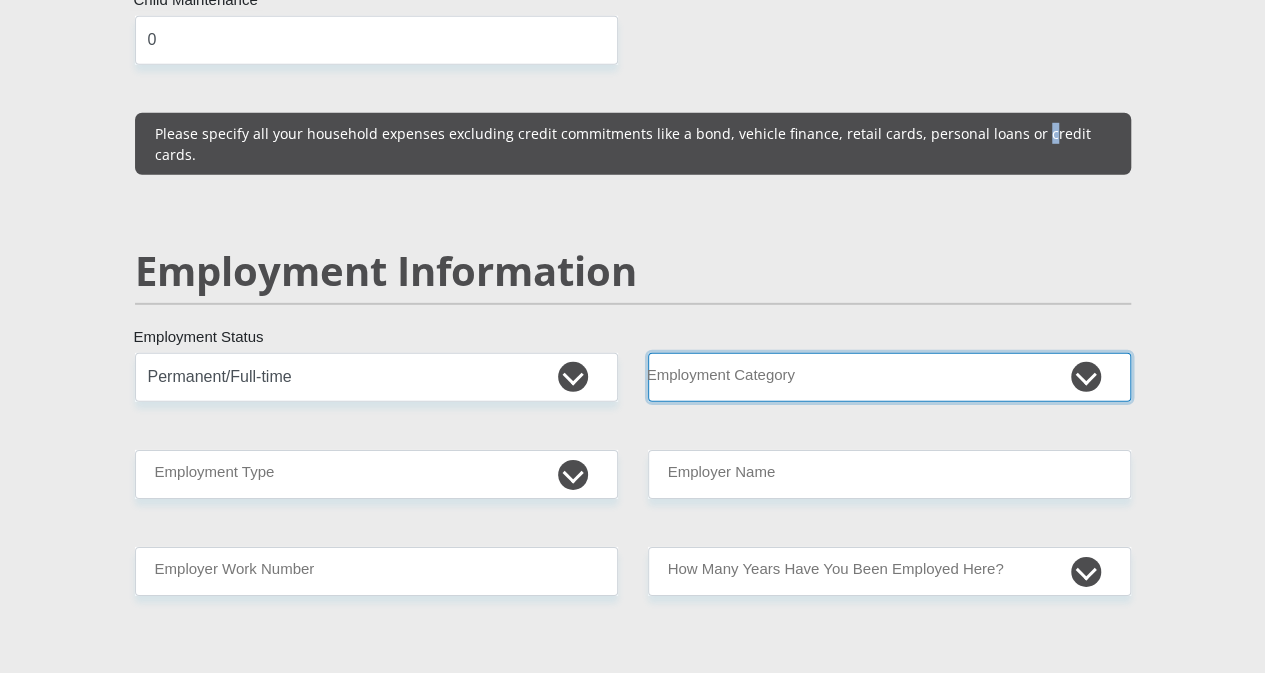click on "AGRICULTURE
ALCOHOL & TOBACCO
CONSTRUCTION MATERIALS
METALLURGY
EQUIPMENT FOR RENEWABLE ENERGY
SPECIALIZED CONTRACTORS
CAR
GAMING (INCL. INTERNET
OTHER WHOLESALE
UNLICENSED PHARMACEUTICALS
CURRENCY EXCHANGE HOUSES
OTHER FINANCIAL INSTITUTIONS & INSURANCE
REAL ESTATE AGENTS
OIL & GAS
OTHER MATERIALS (E.G. IRON ORE)
PRECIOUS STONES & PRECIOUS METALS
POLITICAL ORGANIZATIONS
RELIGIOUS ORGANIZATIONS(NOT SECTS)
ACTI. HAVING BUSINESS DEAL WITH PUBLIC ADMINISTRATION
LAUNDROMATS" at bounding box center (889, 377) 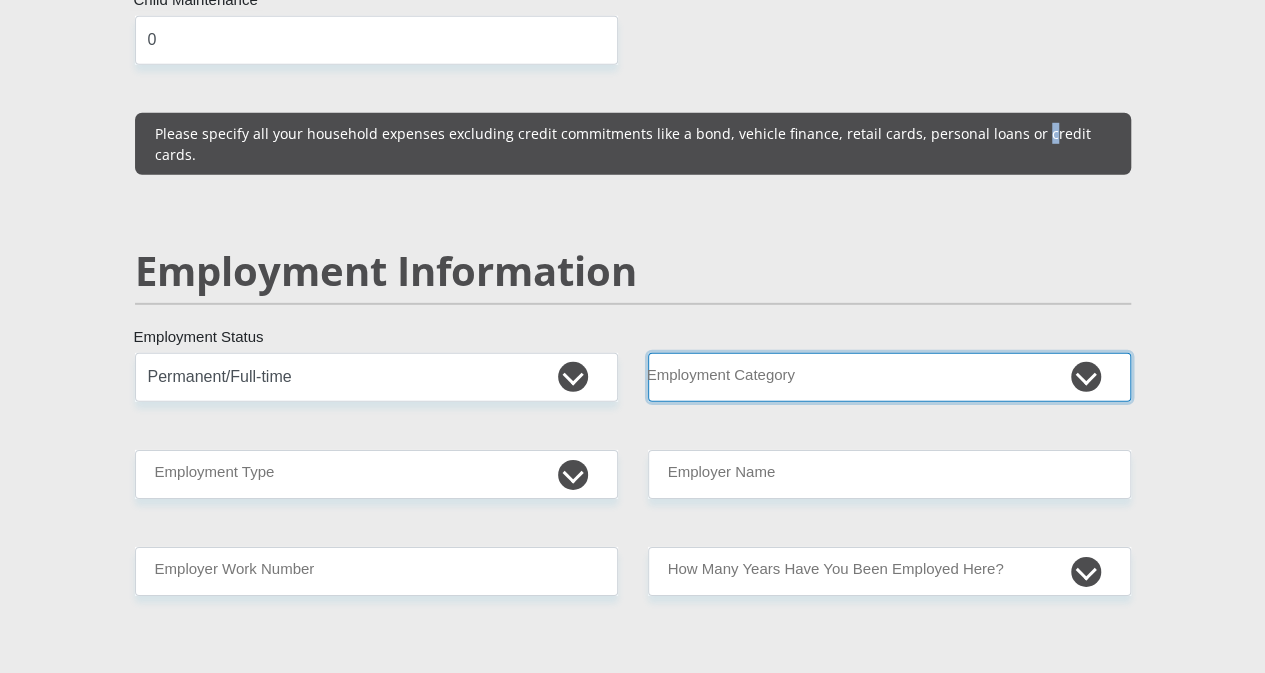 select on "76" 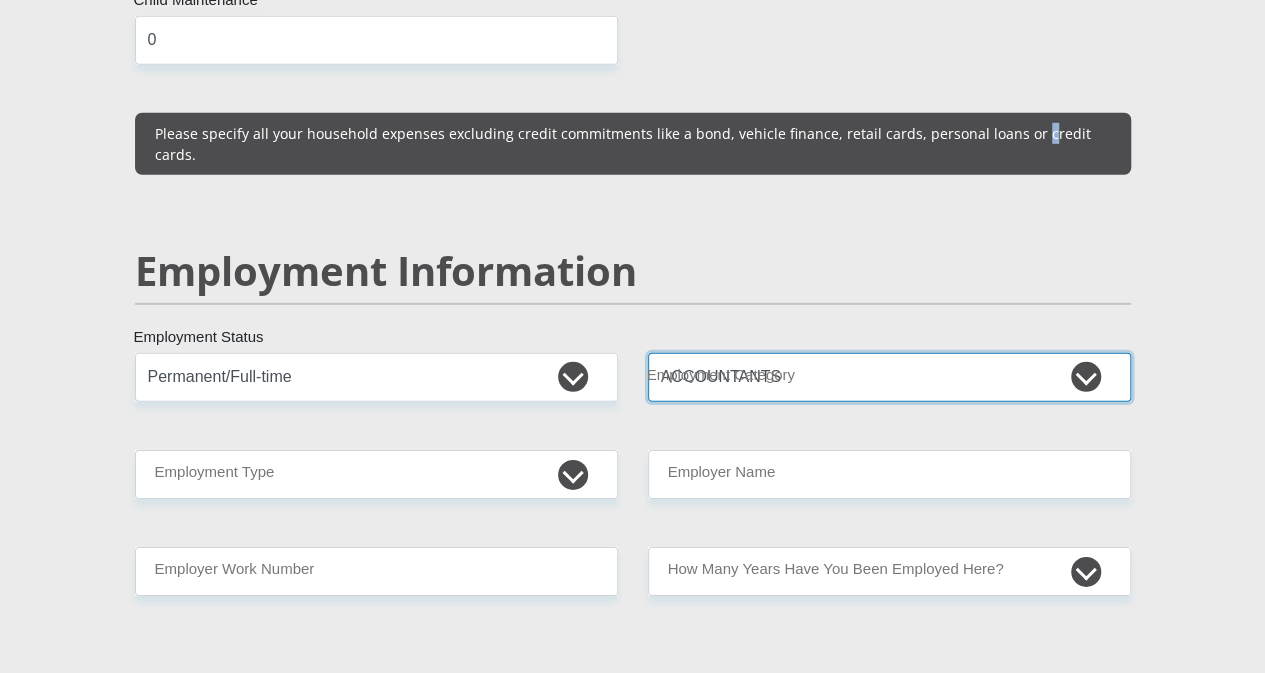 click on "AGRICULTURE
ALCOHOL & TOBACCO
CONSTRUCTION MATERIALS
METALLURGY
EQUIPMENT FOR RENEWABLE ENERGY
SPECIALIZED CONTRACTORS
CAR
GAMING (INCL. INTERNET
OTHER WHOLESALE
UNLICENSED PHARMACEUTICALS
CURRENCY EXCHANGE HOUSES
OTHER FINANCIAL INSTITUTIONS & INSURANCE
REAL ESTATE AGENTS
OIL & GAS
OTHER MATERIALS (E.G. IRON ORE)
PRECIOUS STONES & PRECIOUS METALS
POLITICAL ORGANIZATIONS
RELIGIOUS ORGANIZATIONS(NOT SECTS)
ACTI. HAVING BUSINESS DEAL WITH PUBLIC ADMINISTRATION
LAUNDROMATS" at bounding box center (889, 377) 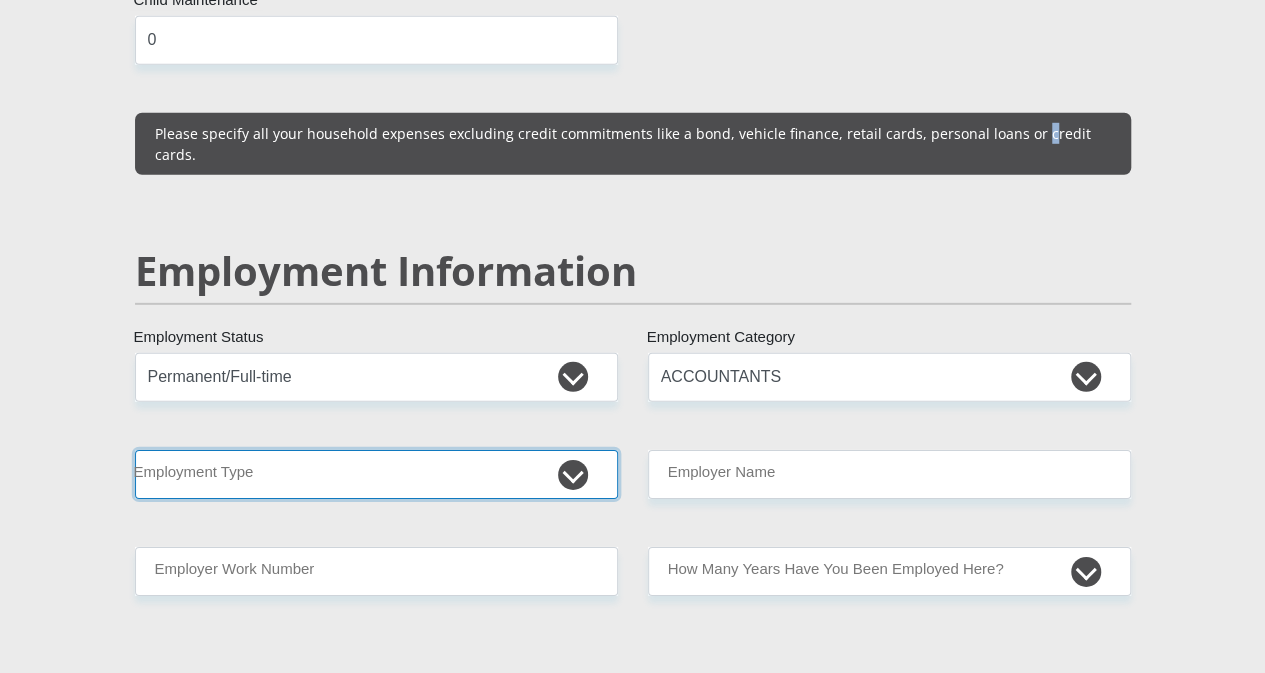 click on "College/Lecturer
Craft Seller
Creative
Driver
Executive
Farmer
Forces - Non Commissioned
Forces - Officer
Hawker
Housewife
Labourer
Licenced Professional
Manager
Miner
Non Licenced Professional
Office Staff/Clerk
Outside Worker
Pensioner
Permanent Teacher
Production/Manufacturing
Sales
Self-Employed
Semi-Professional Worker
Service Industry  Social Worker  Student" at bounding box center (376, 474) 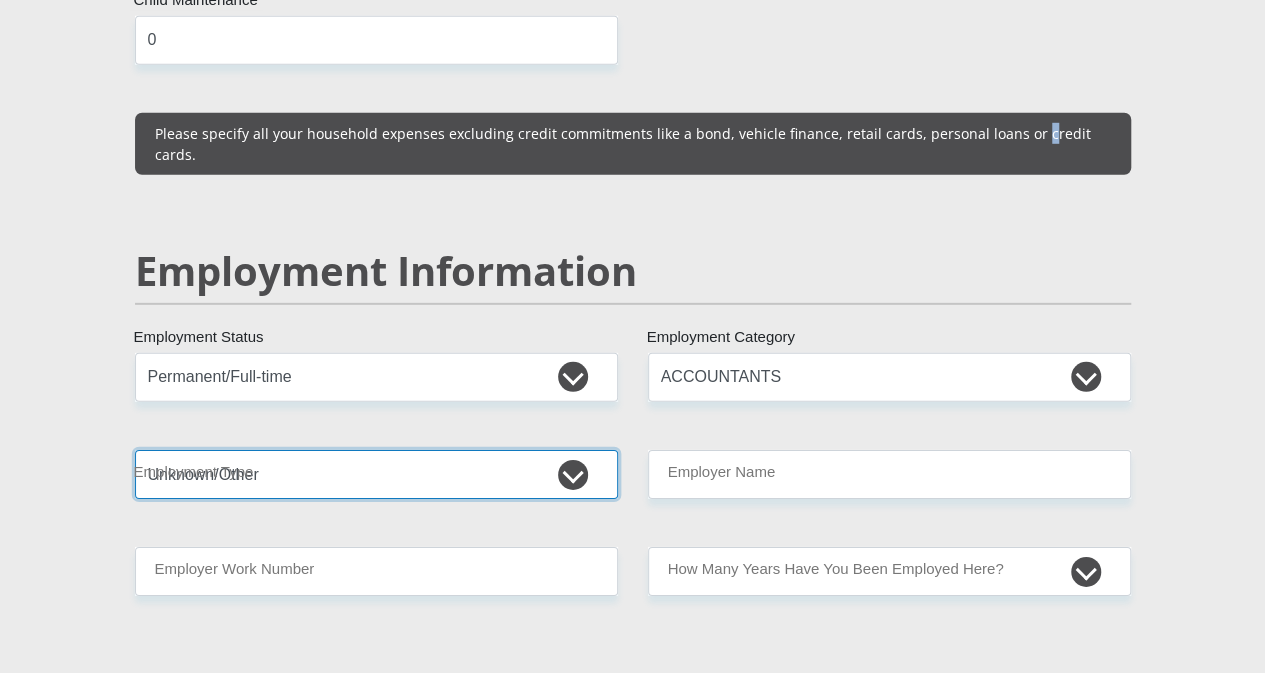 click on "College/Lecturer
Craft Seller
Creative
Driver
Executive
Farmer
Forces - Non Commissioned
Forces - Officer
Hawker
Housewife
Labourer
Licenced Professional
Manager
Miner
Non Licenced Professional
Office Staff/Clerk
Outside Worker
Pensioner
Permanent Teacher
Production/Manufacturing
Sales
Self-Employed
Semi-Professional Worker
Service Industry  Social Worker  Student" at bounding box center (376, 474) 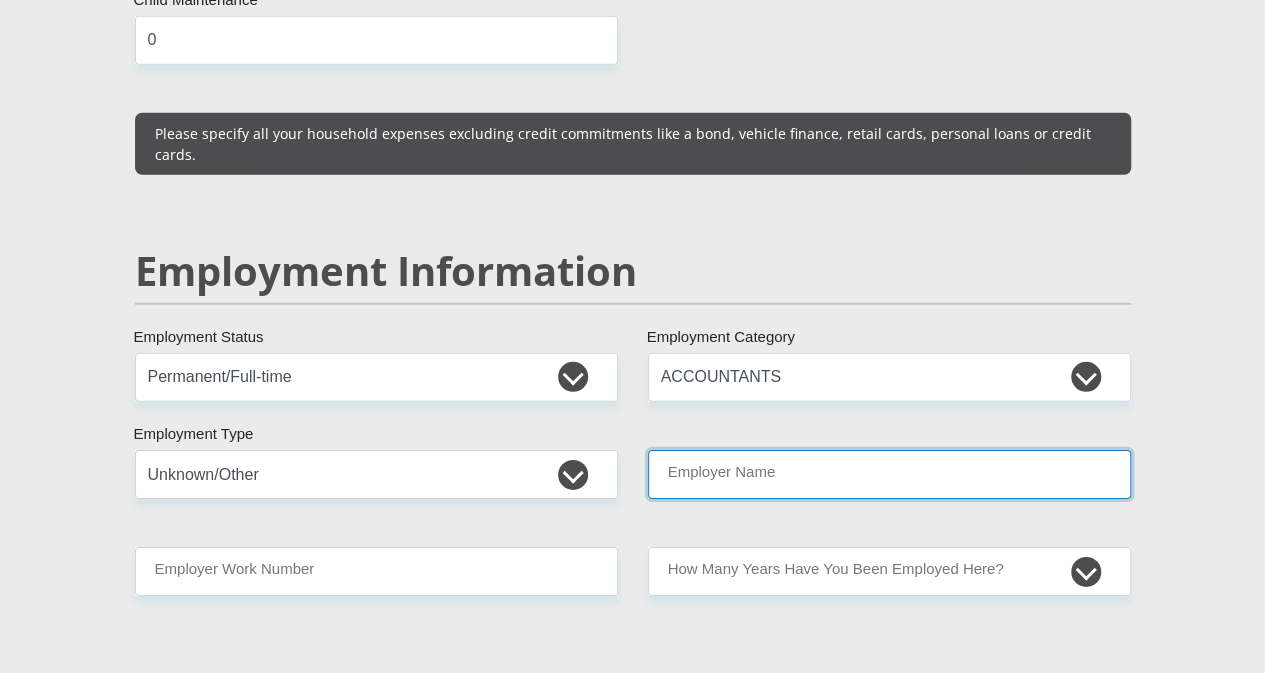 click on "Employer Name" at bounding box center [889, 474] 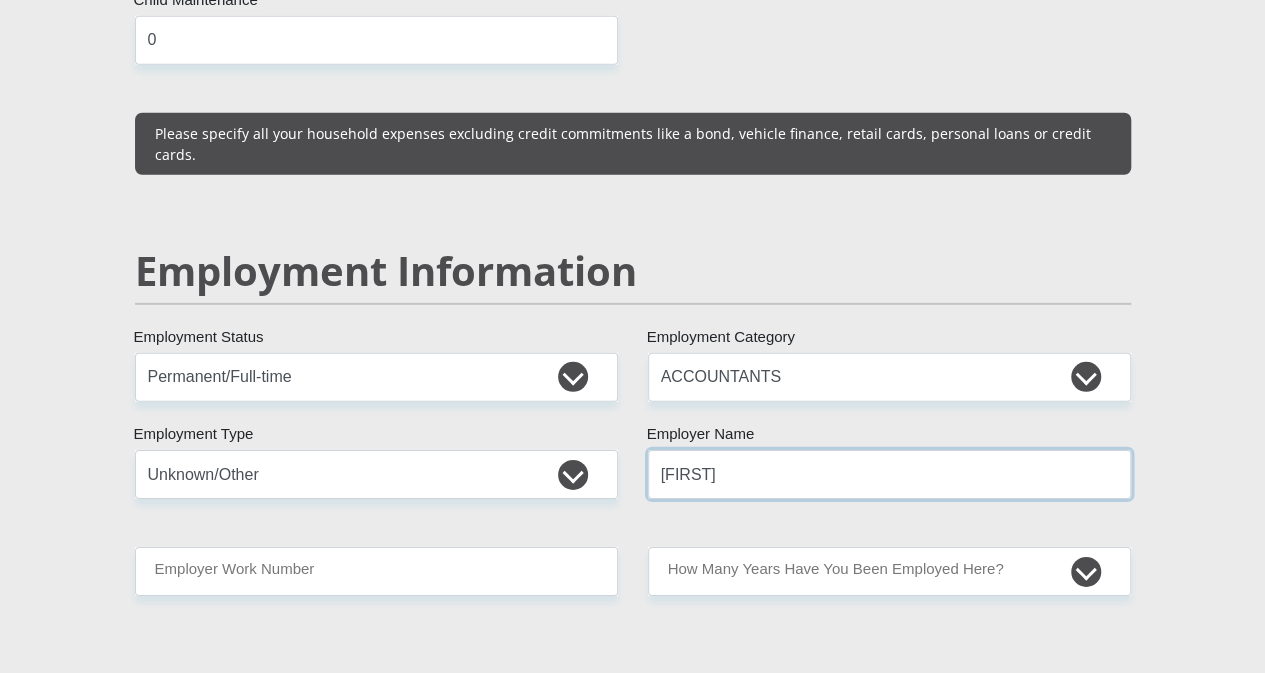 type on "[FIRST]" 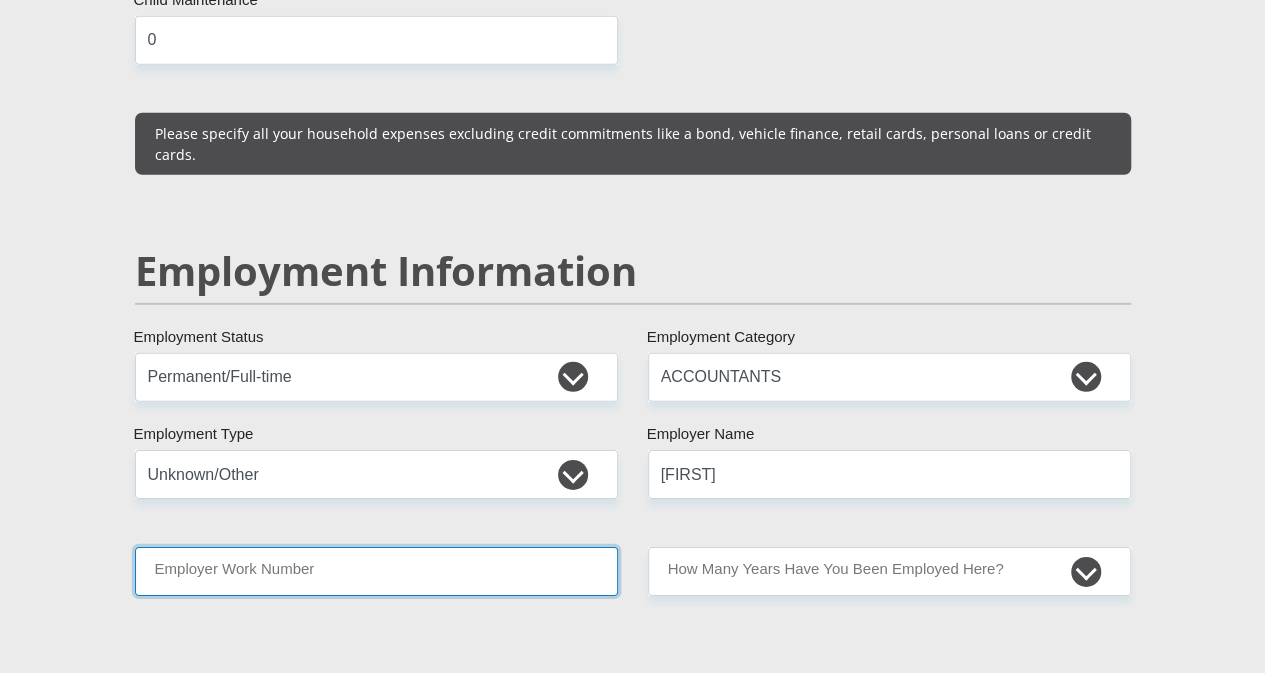 click on "Employer Work Number" at bounding box center [376, 571] 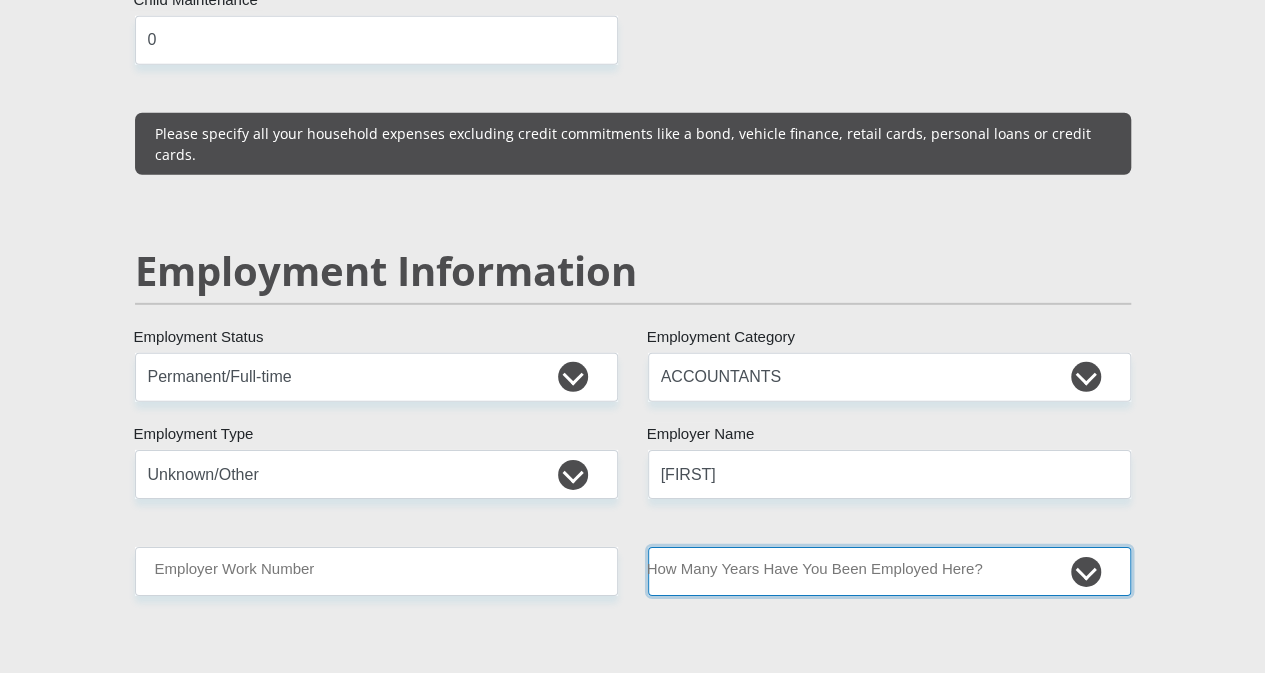 click on "less than 1 year
1-3 years
3-5 years
5+ years" at bounding box center (889, 571) 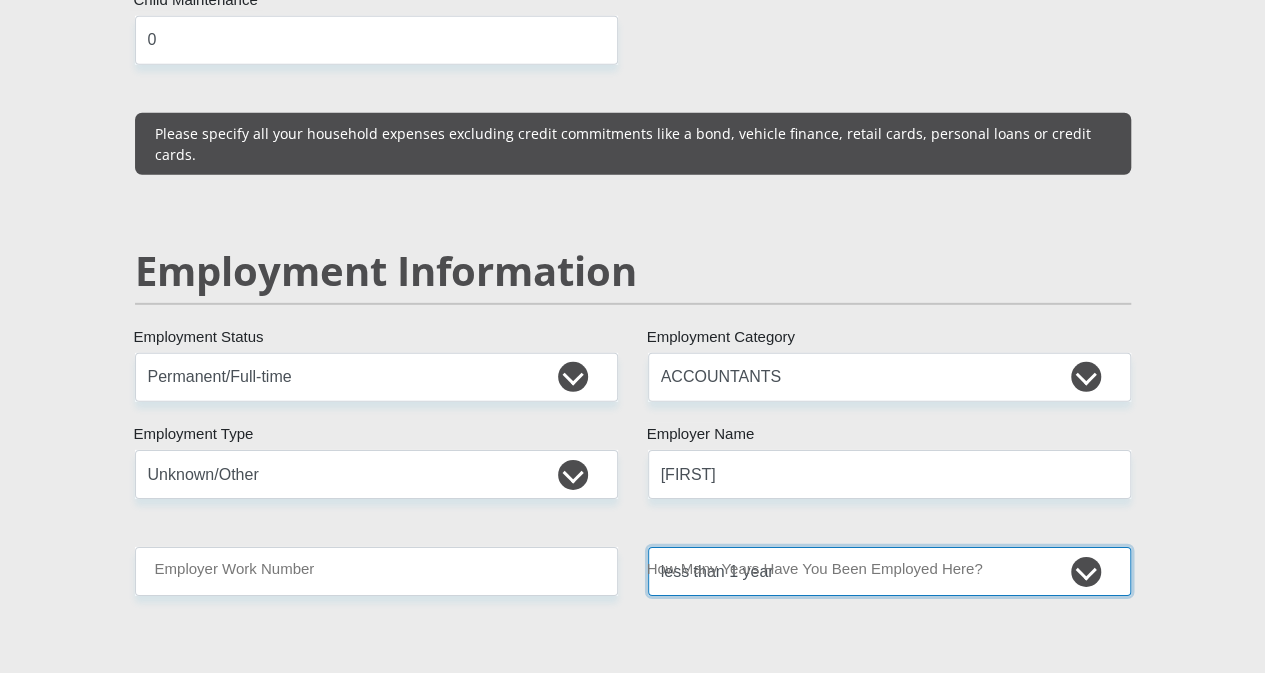 click on "less than 1 year
1-3 years
3-5 years
5+ years" at bounding box center (889, 571) 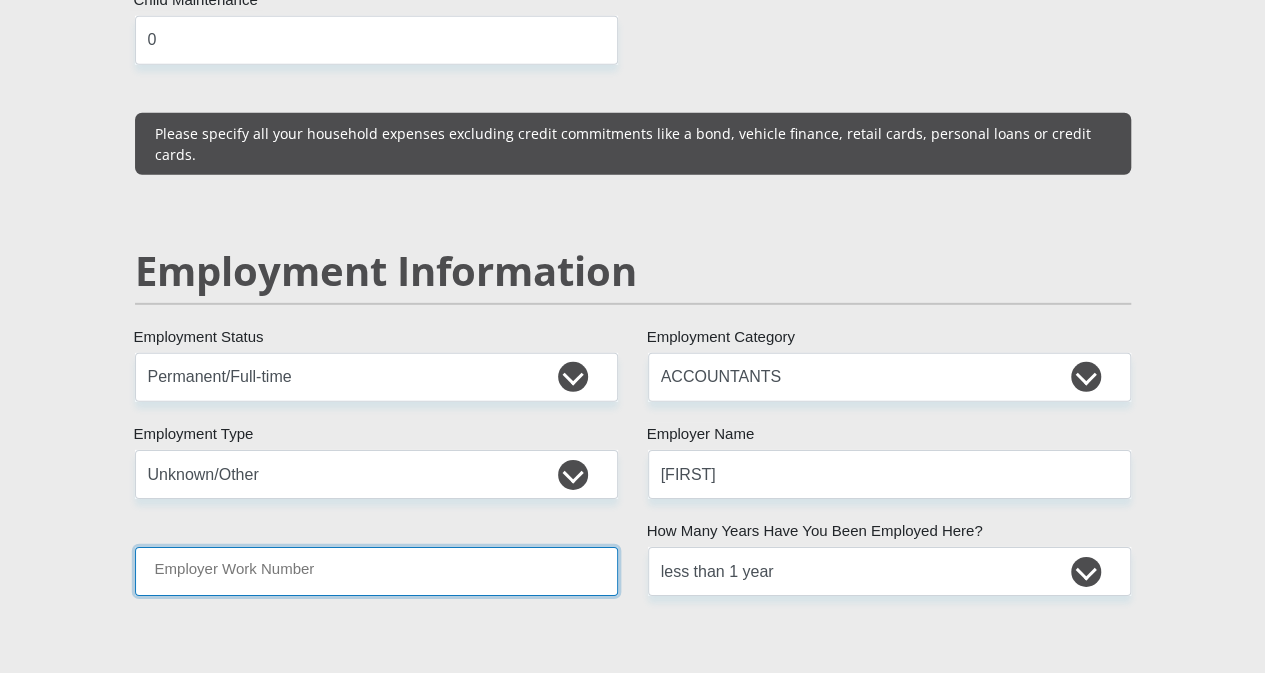 click on "Employer Work Number" at bounding box center [376, 571] 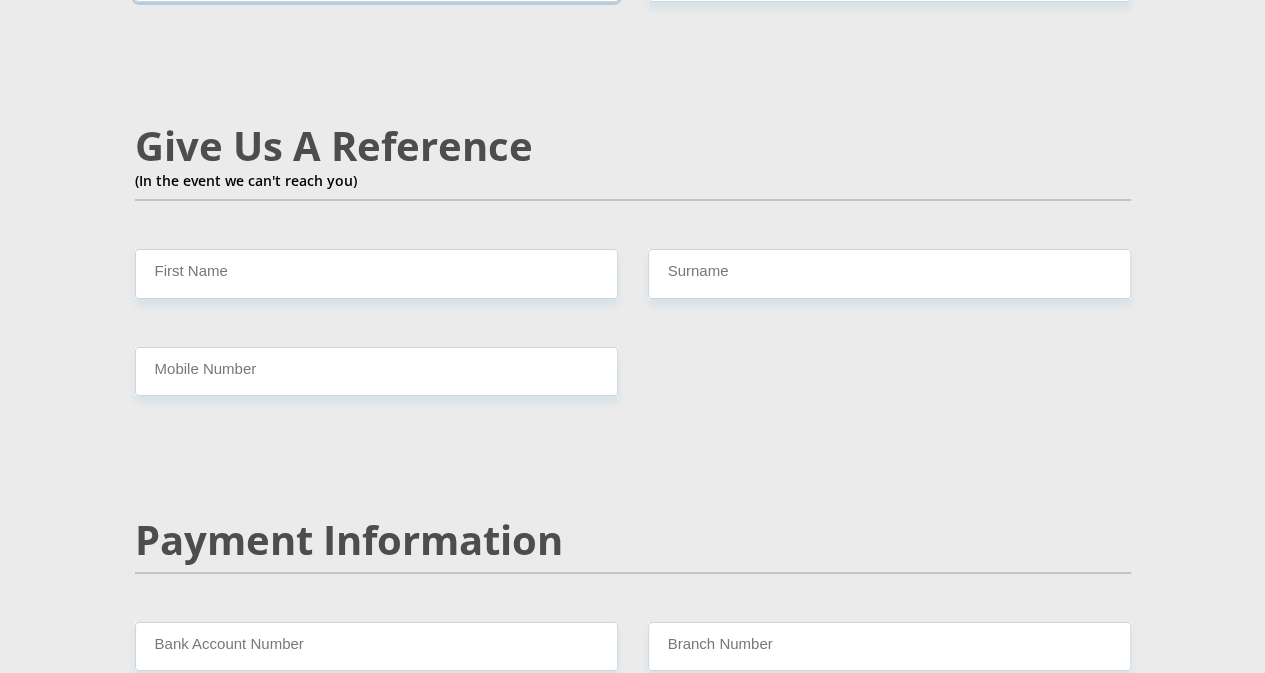 scroll, scrollTop: 3500, scrollLeft: 0, axis: vertical 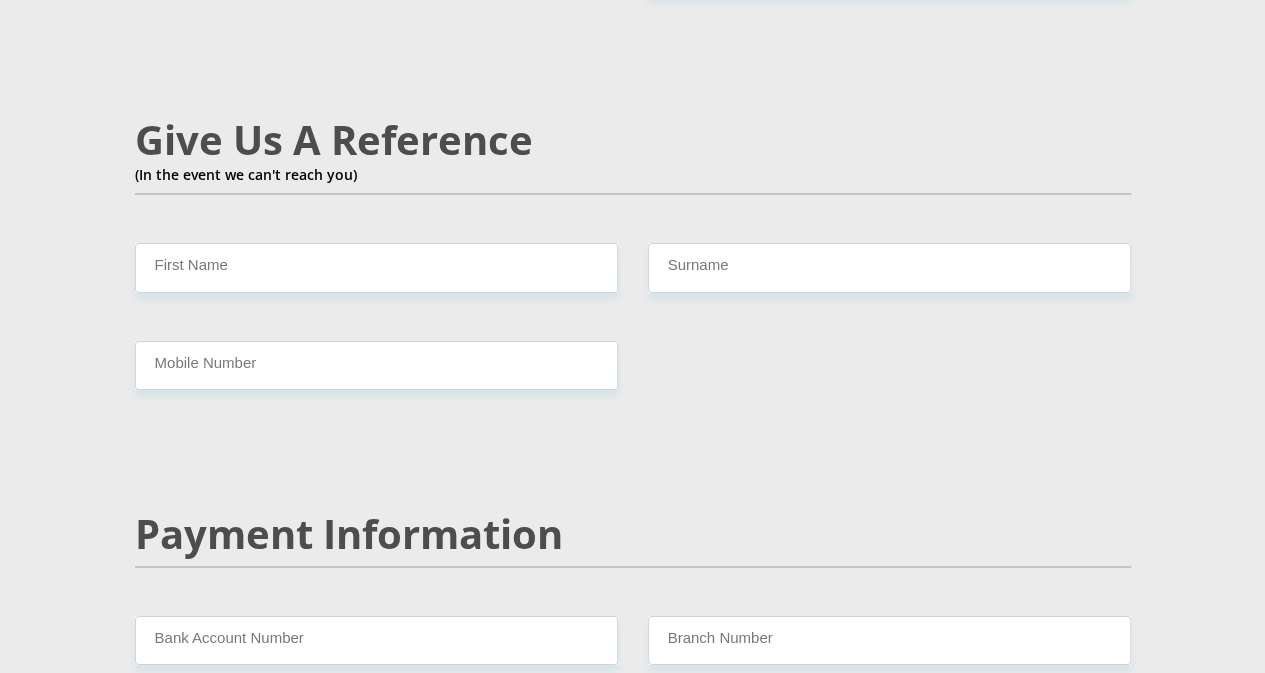 type on "[PHONE]" 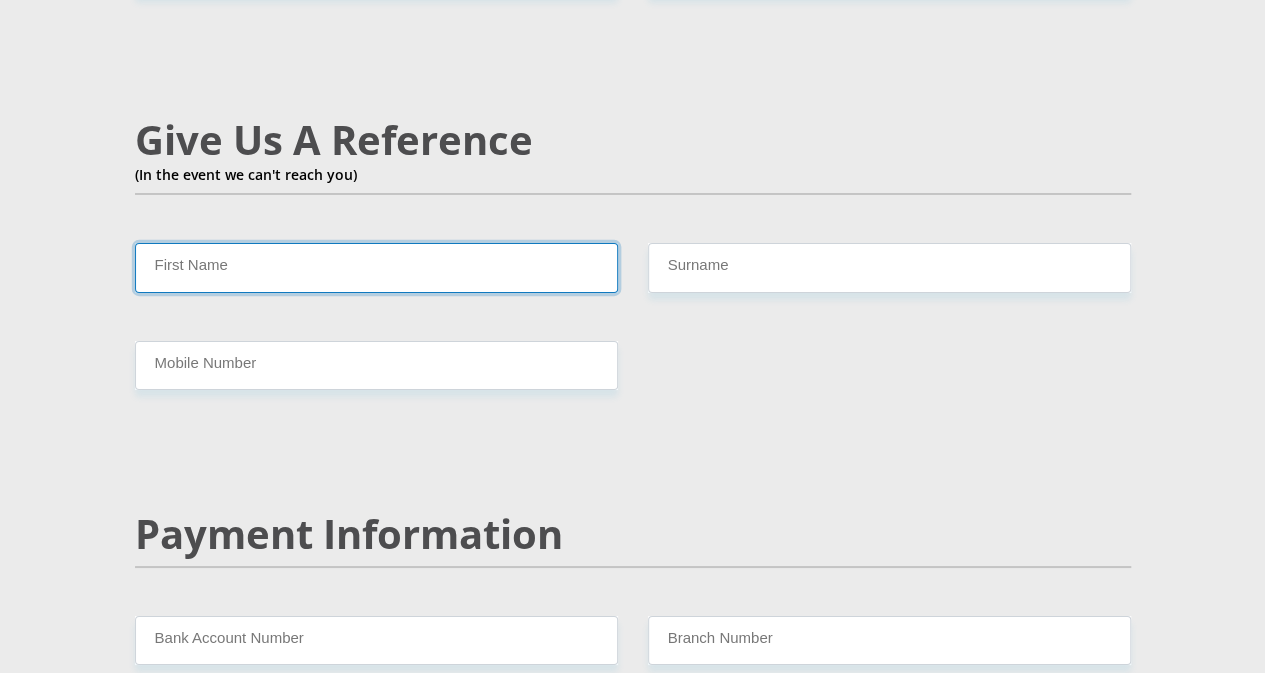 click on "First Name" at bounding box center [376, 267] 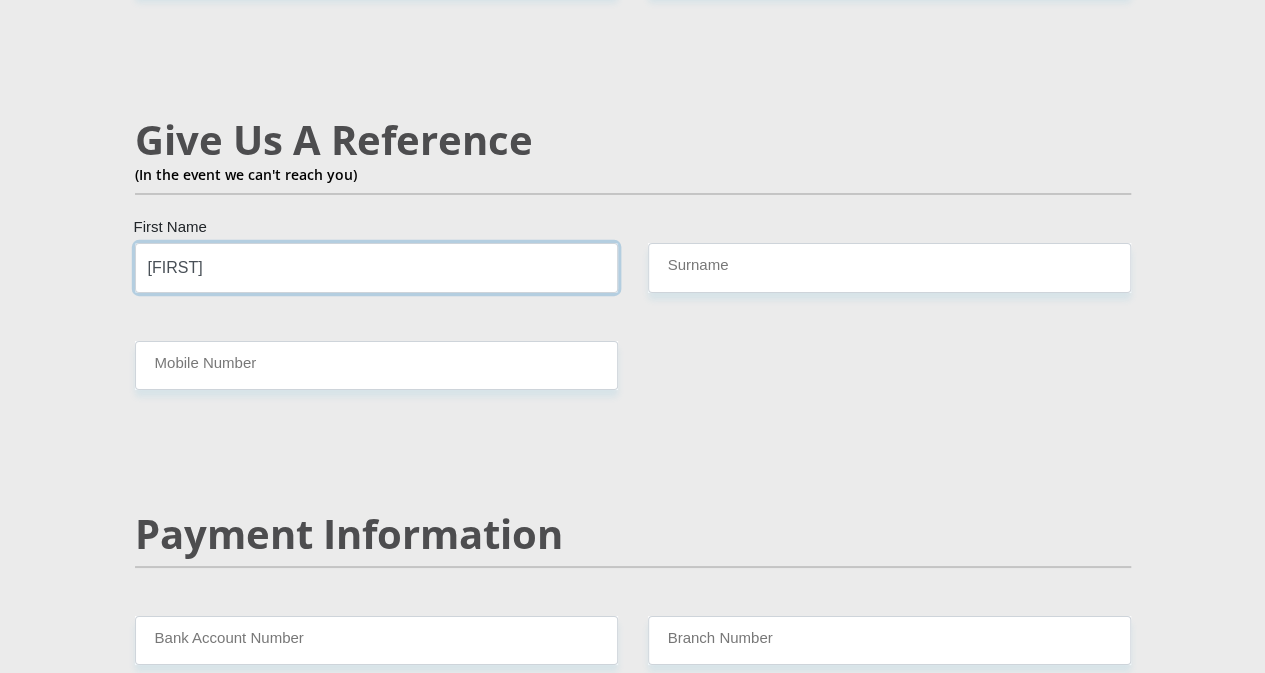 type on "[FIRST]" 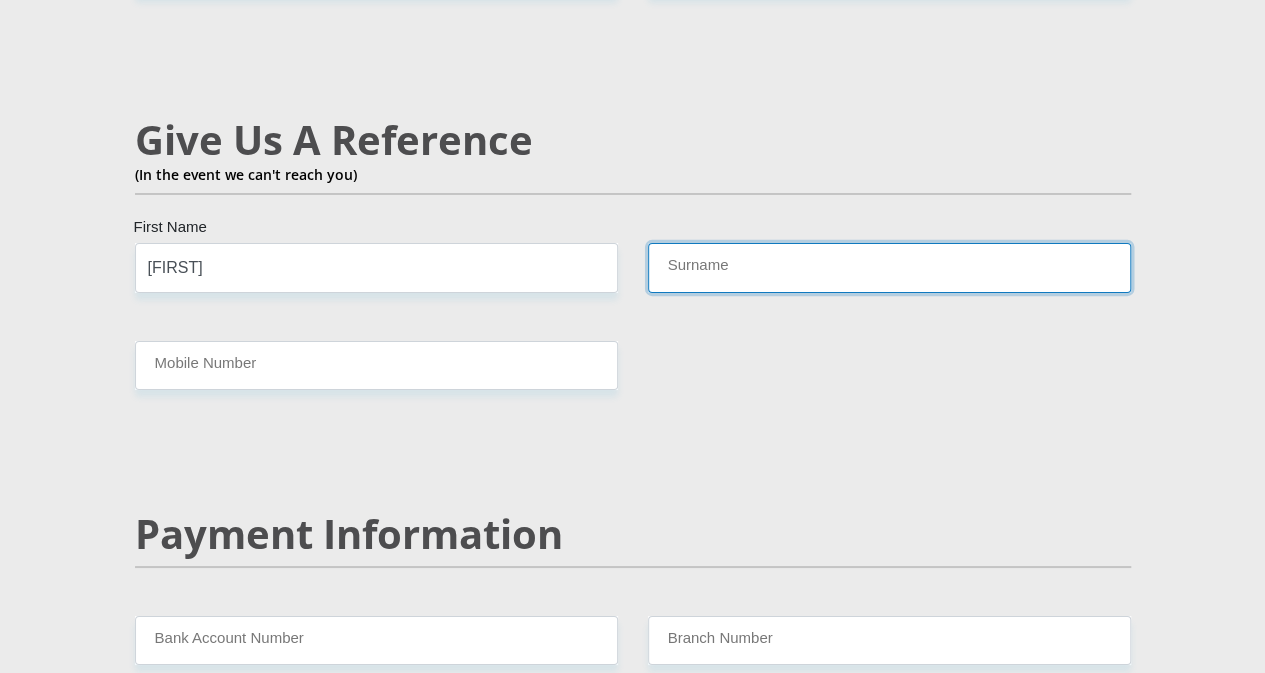 click on "Surname" at bounding box center [889, 267] 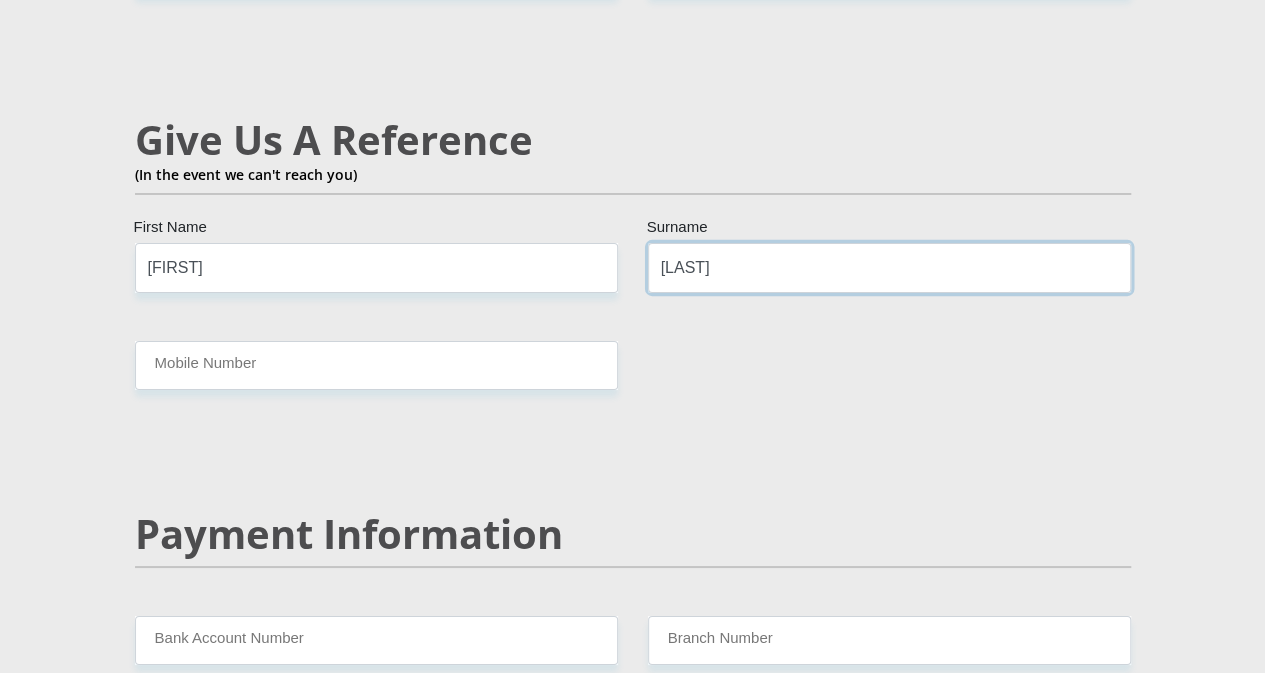 type on "[LAST]" 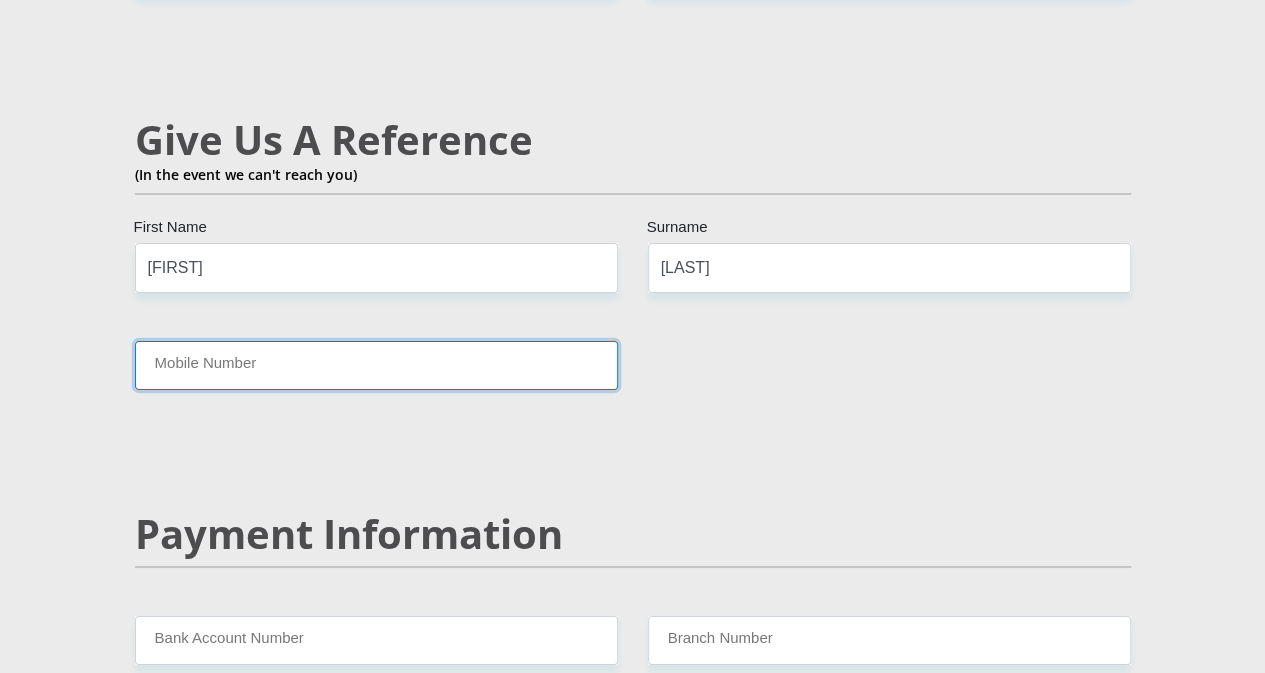 click on "Mobile Number" at bounding box center [376, 365] 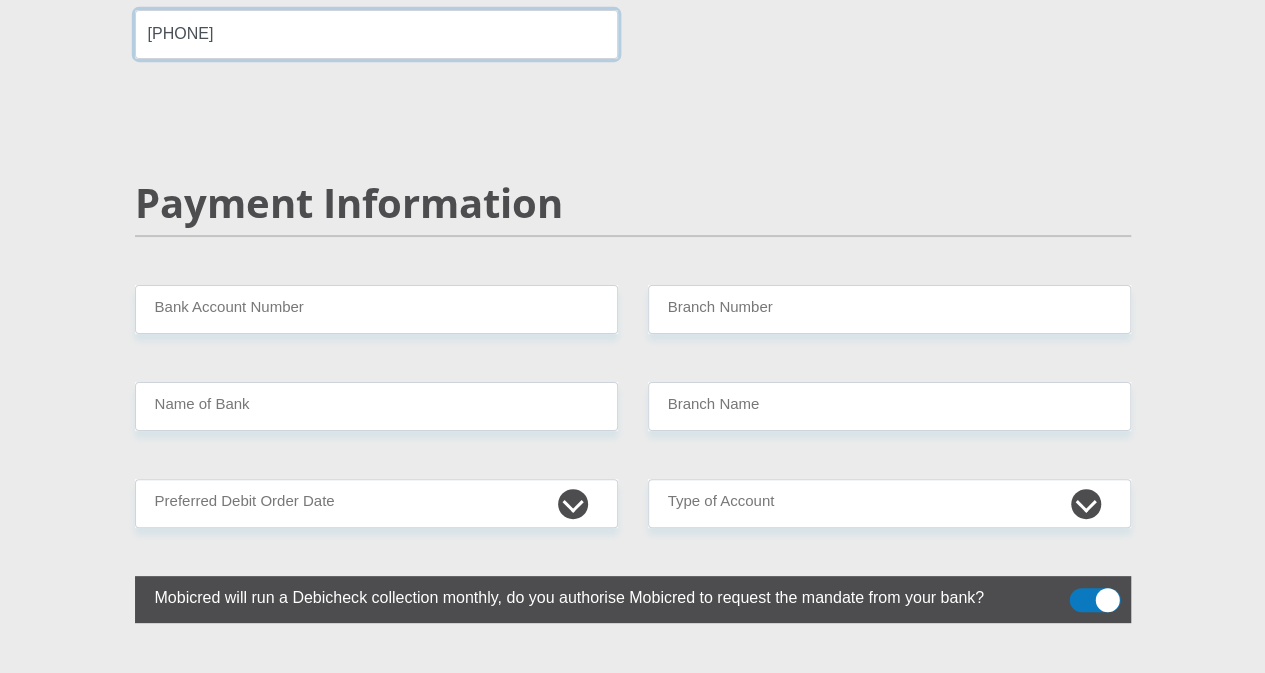 scroll, scrollTop: 3800, scrollLeft: 0, axis: vertical 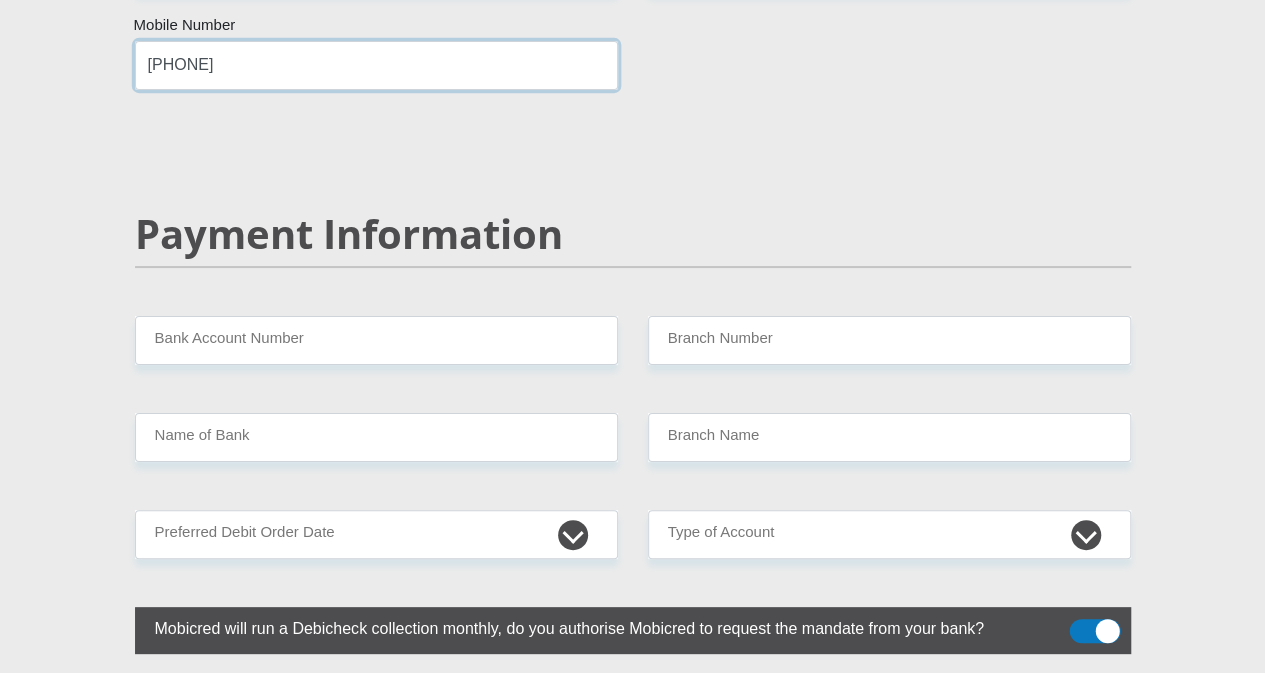 type on "[PHONE]" 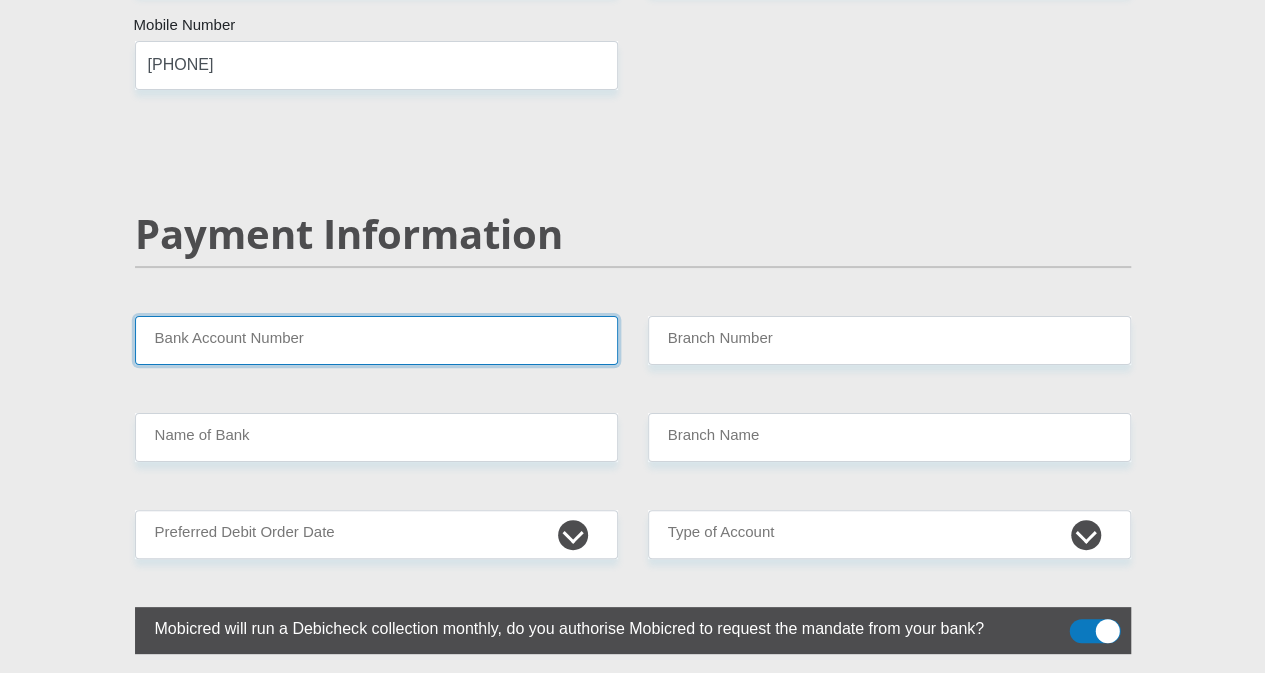 click on "Bank Account Number" at bounding box center [376, 340] 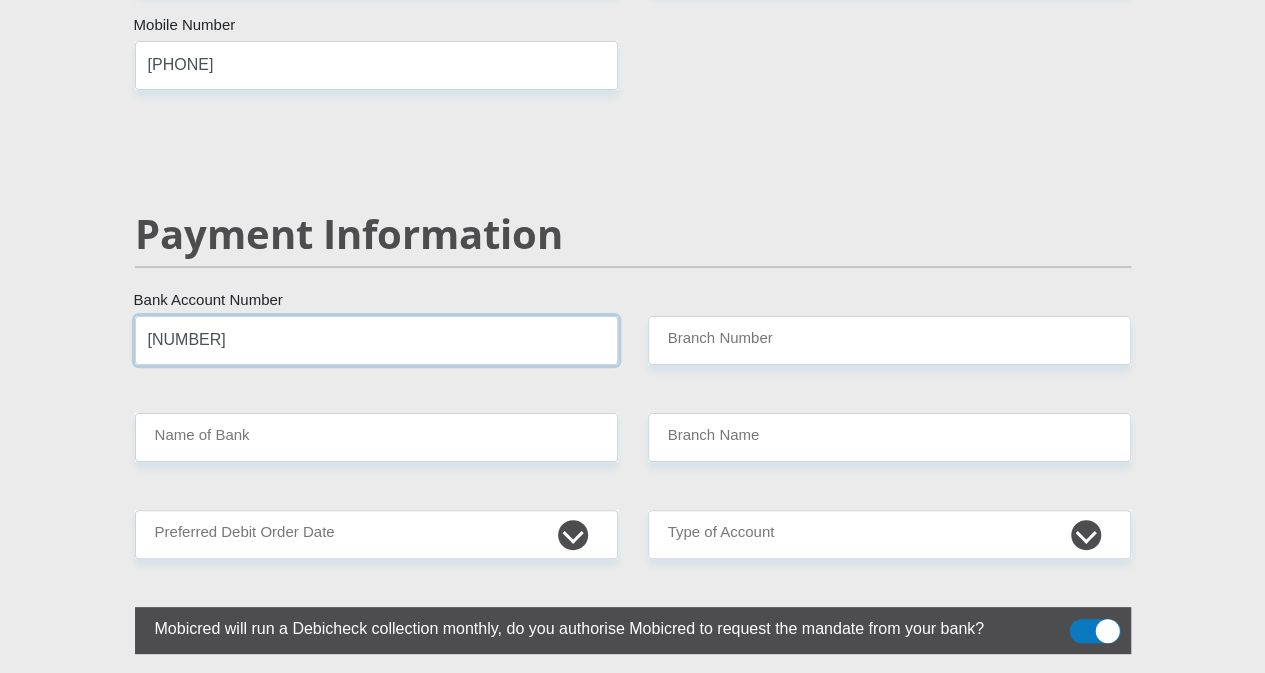 type on "[NUMBER]" 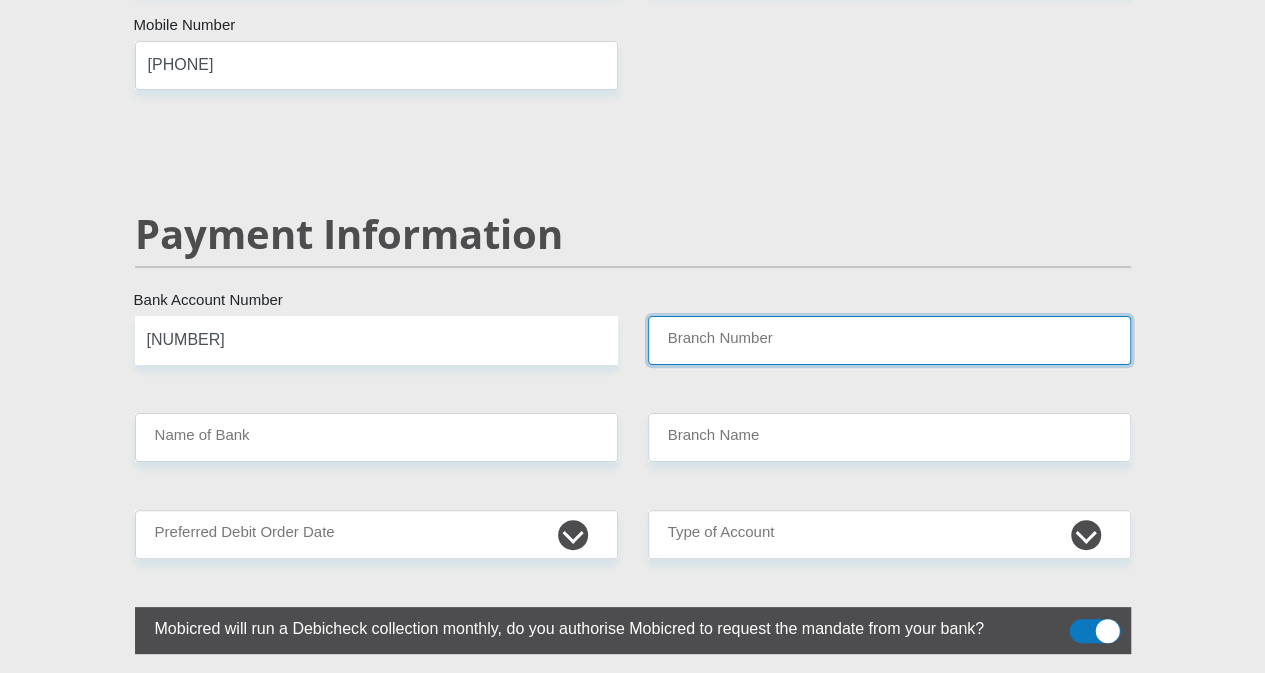 click on "Branch Number" at bounding box center [889, 340] 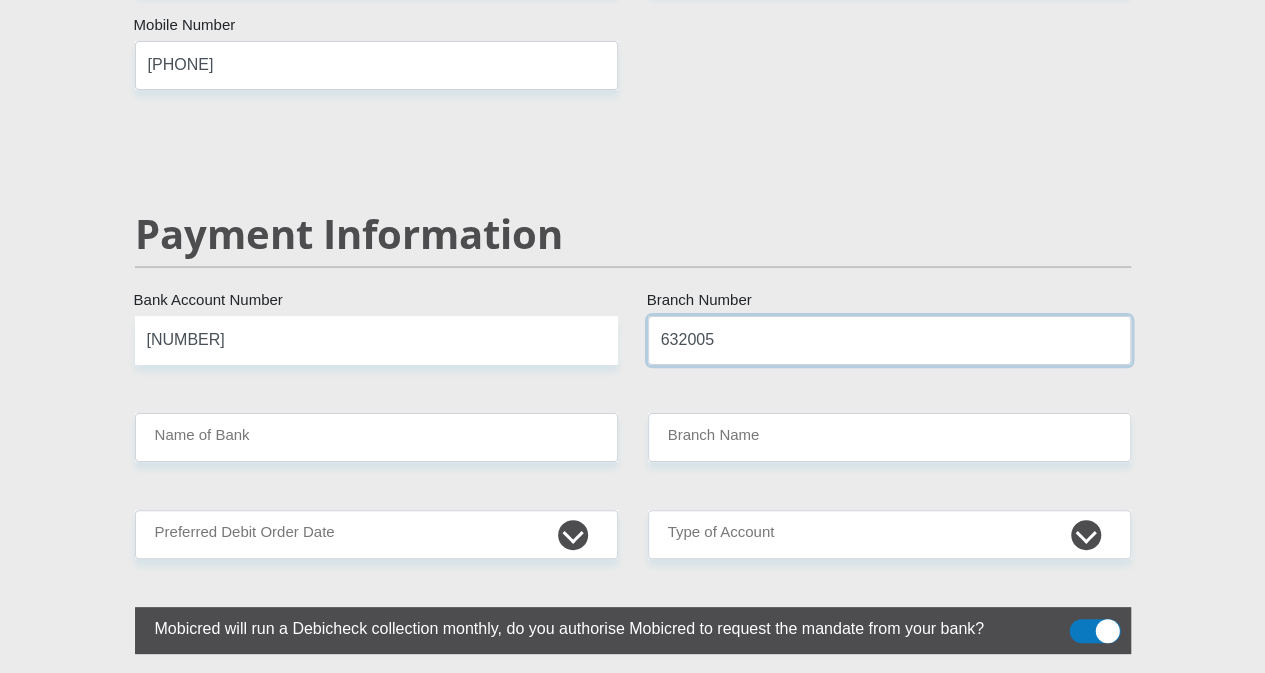type on "632005" 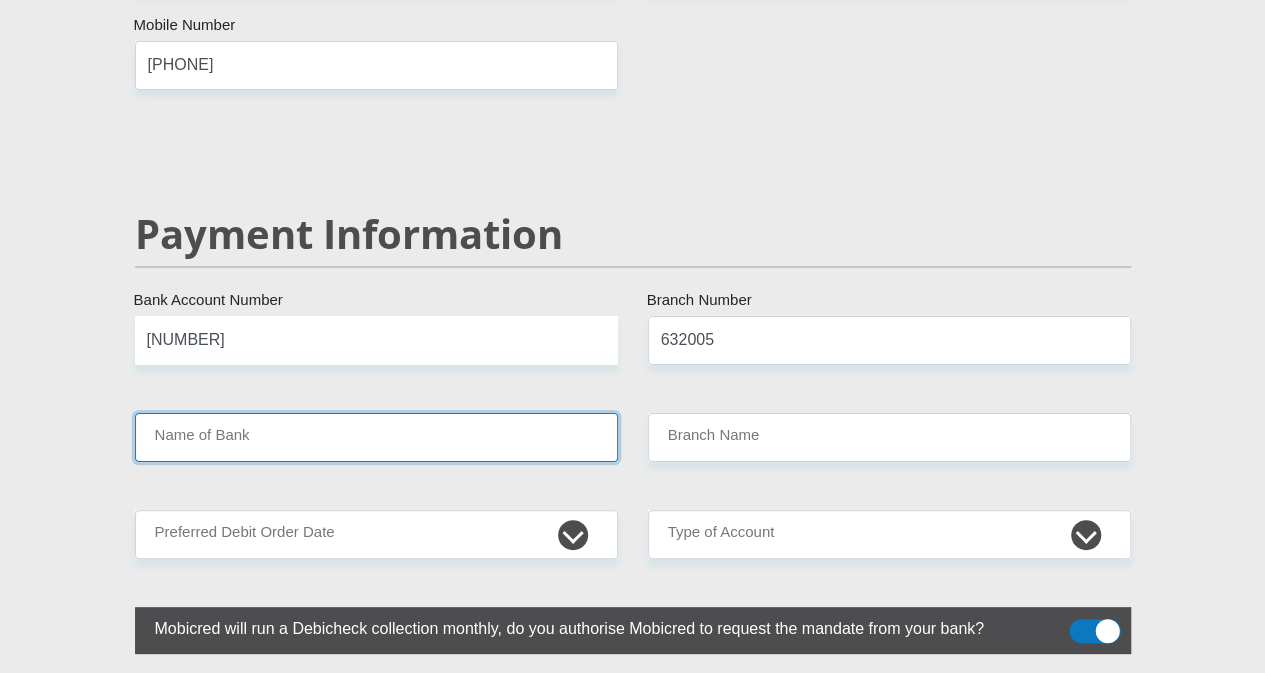 click on "Name of Bank" at bounding box center [376, 437] 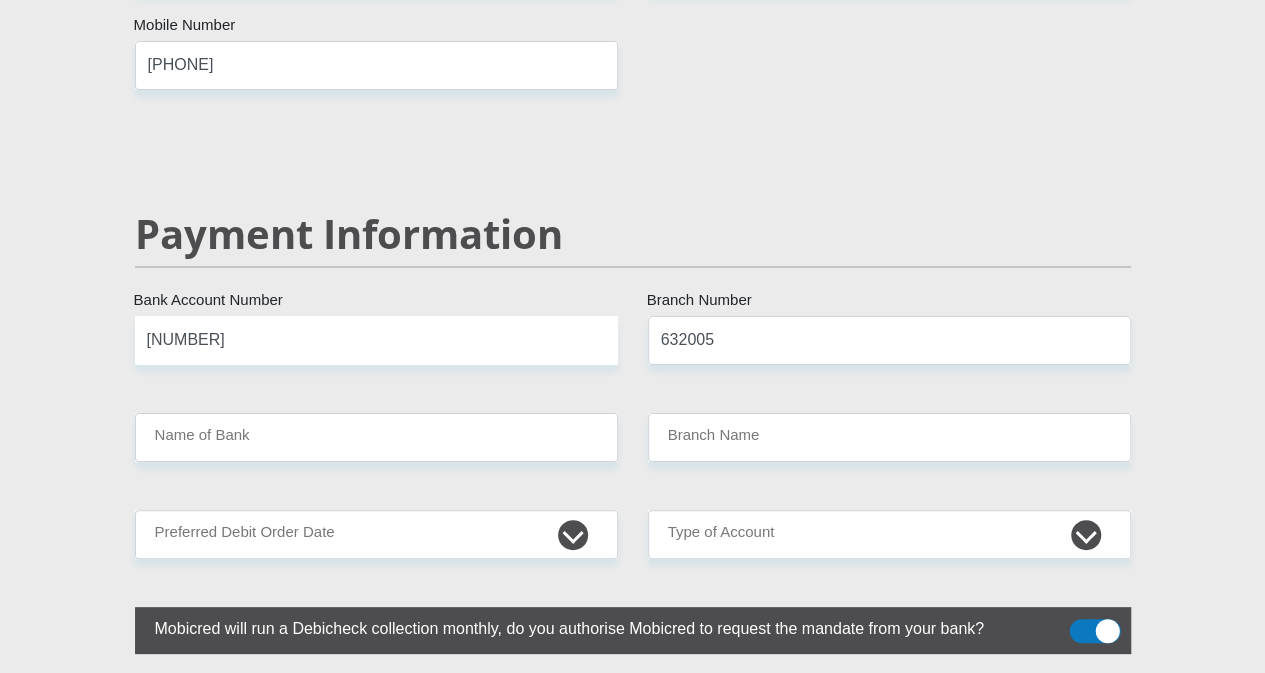 click on "[FIRST]
[LAST]
Surname
[NUMBER]
South African ID Number
Please input valid ID number
[COUNTRY]
[COUNTRY]
[COUNTRY]
[COUNTRY]
[COUNTRY]
[COUNTRY]
[COUNTRY]
[COUNTRY]
[COUNTRY]
[COUNTRY]
[COUNTRY] and [COUNTRY]
[COUNTRY]" at bounding box center (633, -556) 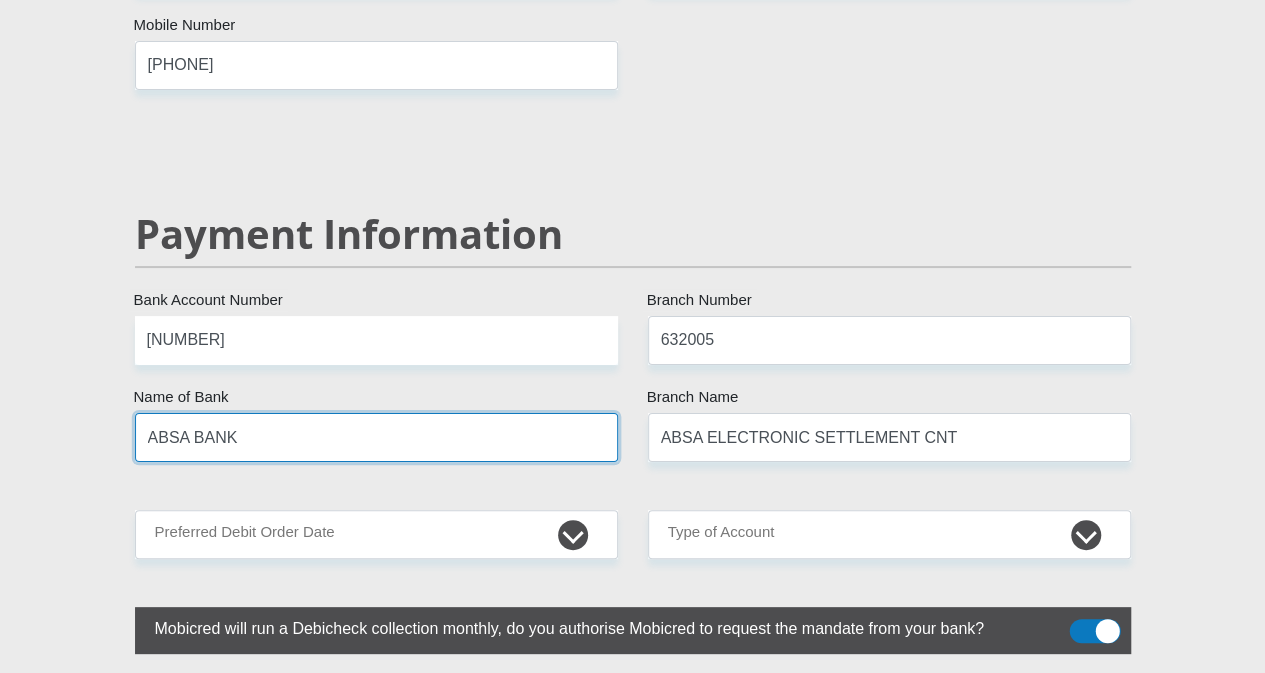 click on "ABSA BANK" at bounding box center (376, 437) 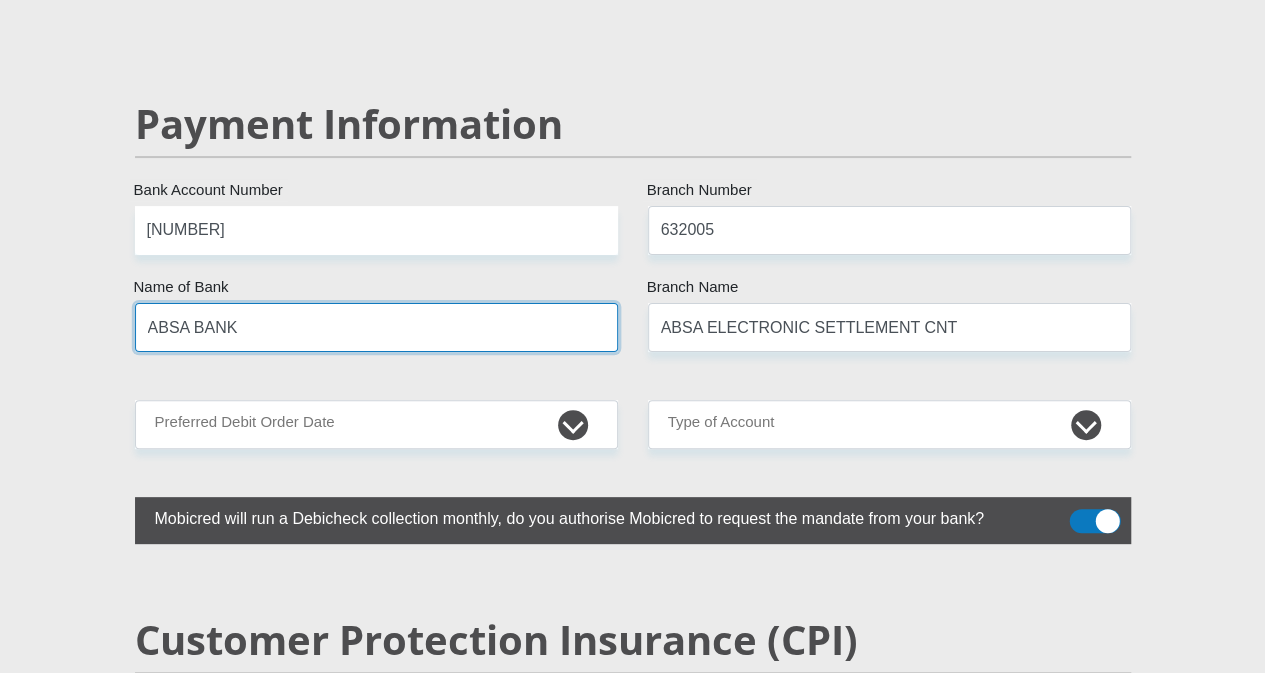 scroll, scrollTop: 3900, scrollLeft: 0, axis: vertical 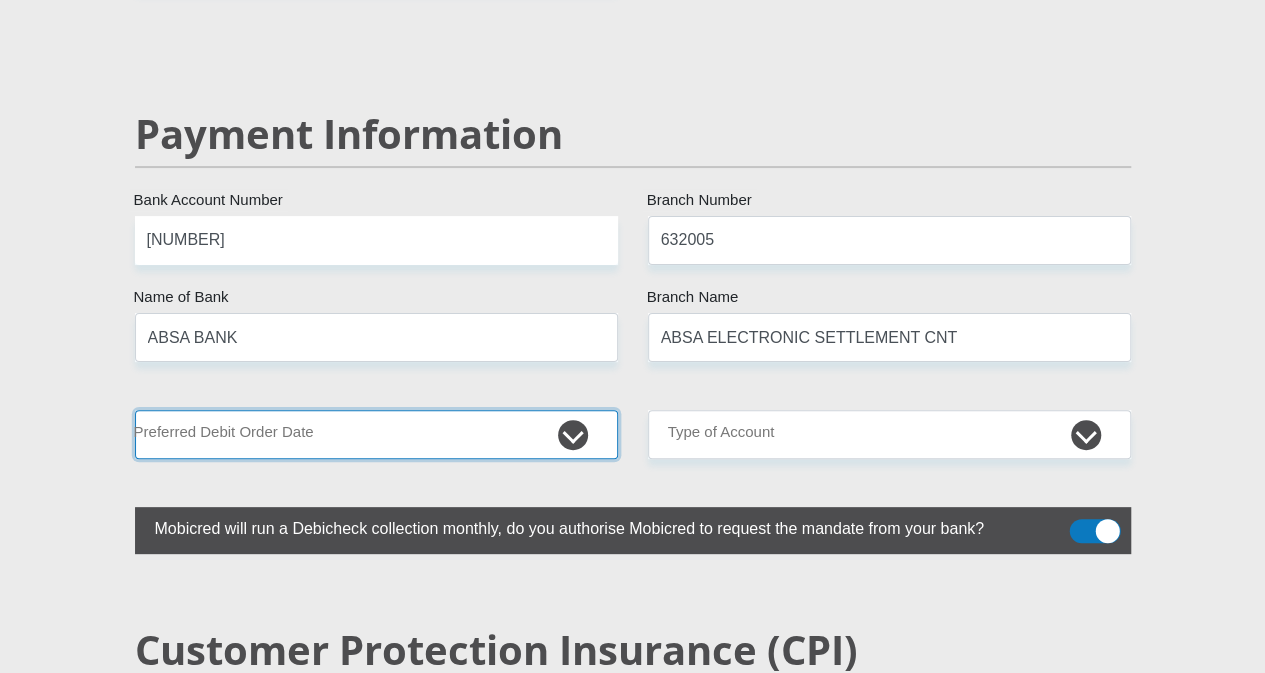 click on "1st
2nd
3rd
4th
5th
7th
18th
19th
20th
21st
22nd
23rd
24th
25th
26th
27th
28th
29th
30th" at bounding box center (376, 434) 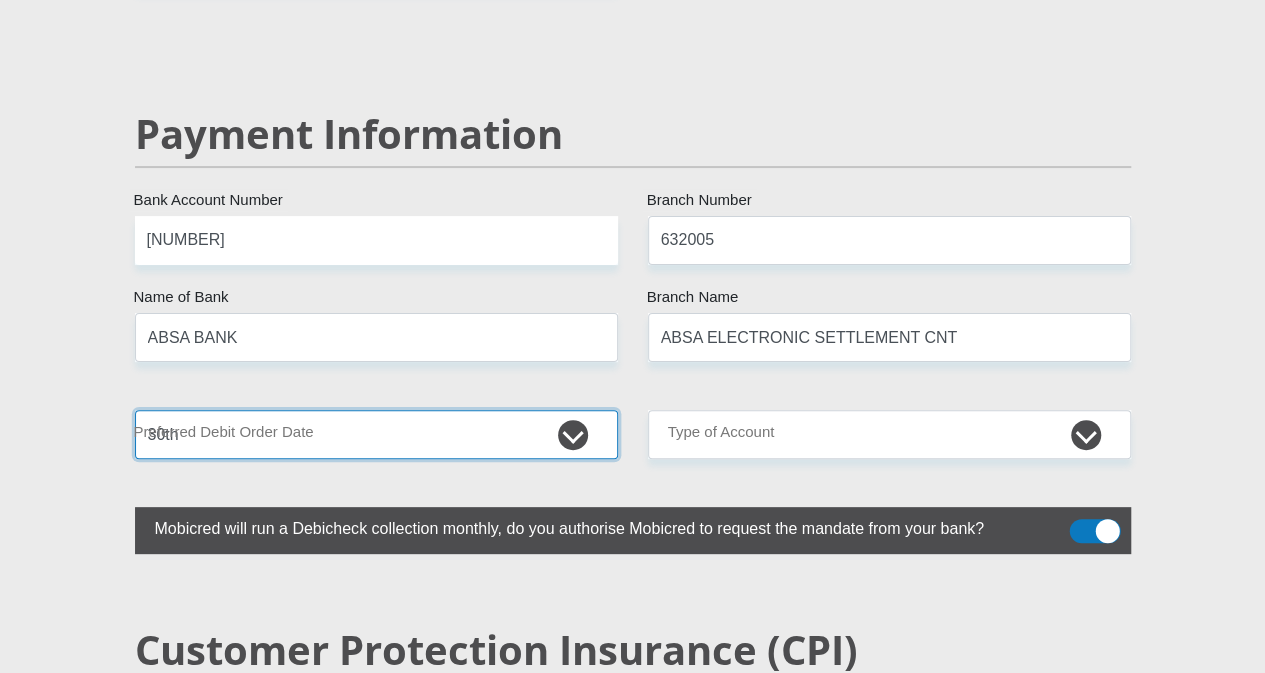 click on "1st
2nd
3rd
4th
5th
7th
18th
19th
20th
21st
22nd
23rd
24th
25th
26th
27th
28th
29th
30th" at bounding box center [376, 434] 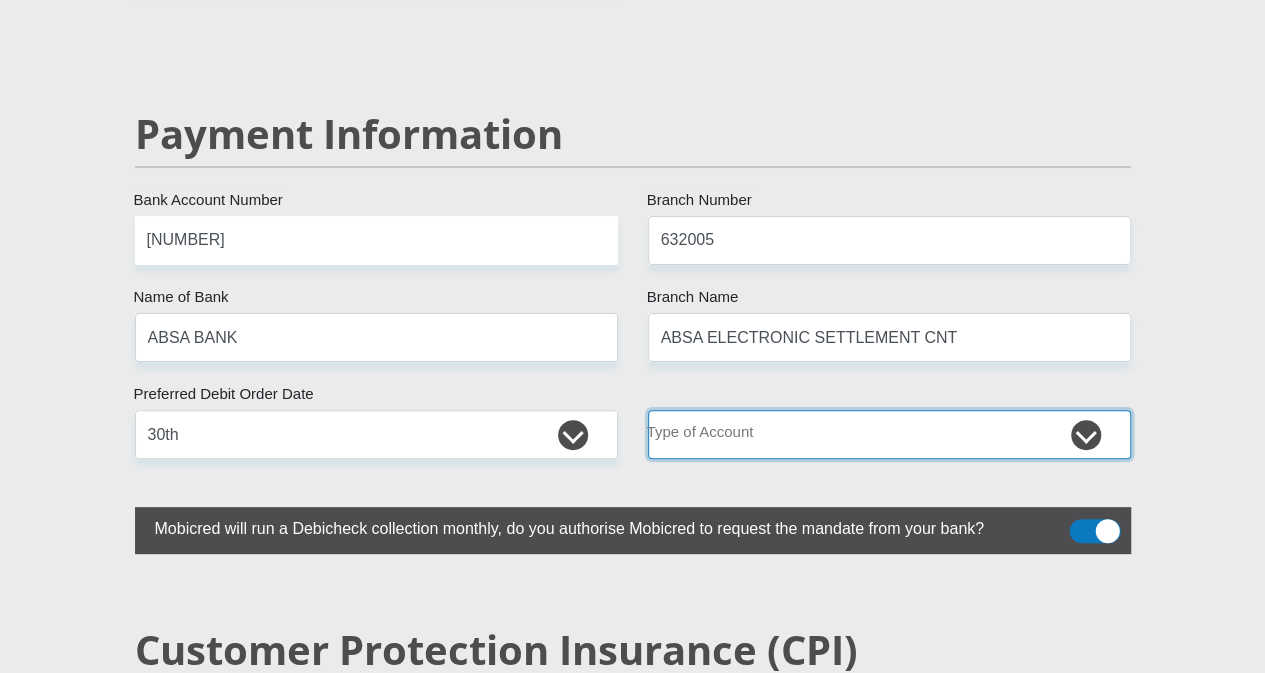 click on "Cheque
Savings" at bounding box center [889, 434] 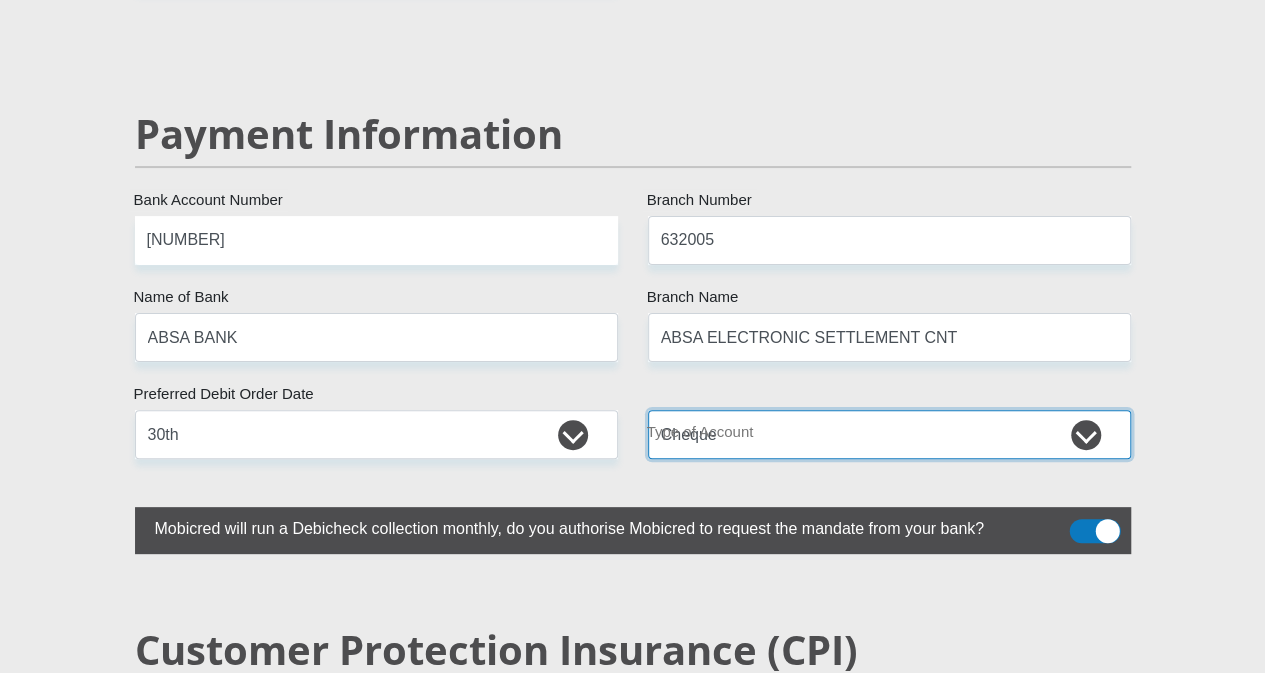 click on "Cheque
Savings" at bounding box center [889, 434] 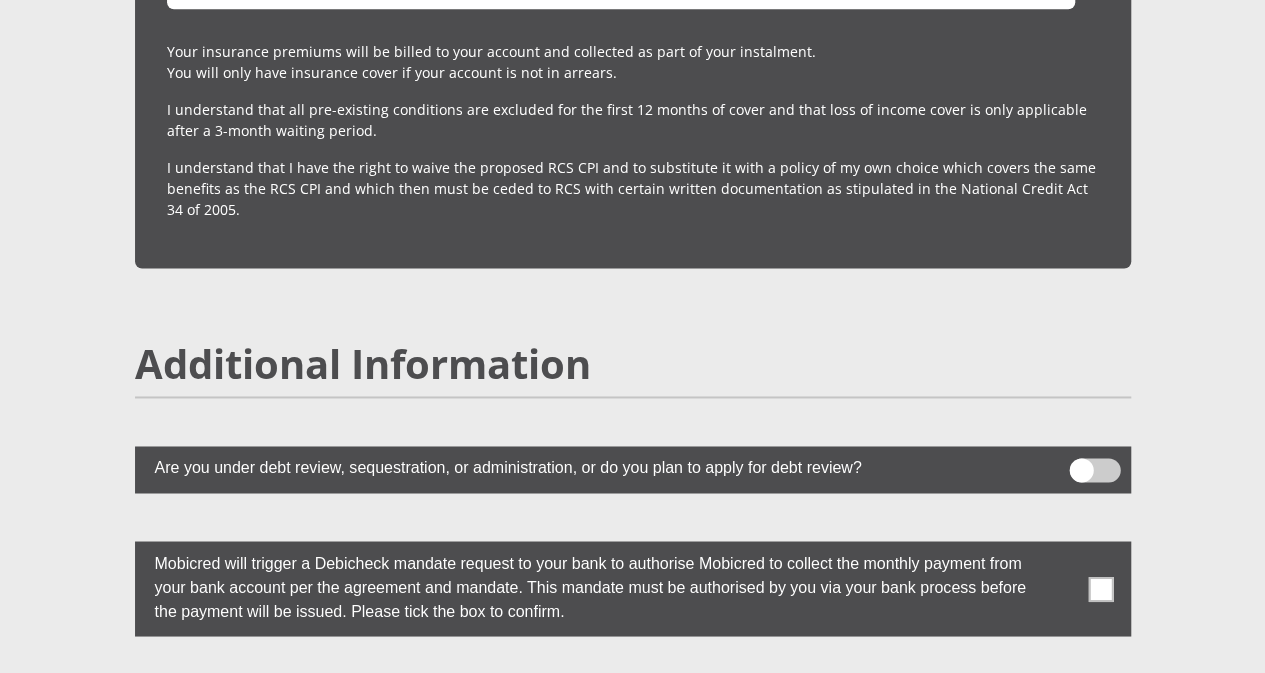 scroll, scrollTop: 5286, scrollLeft: 0, axis: vertical 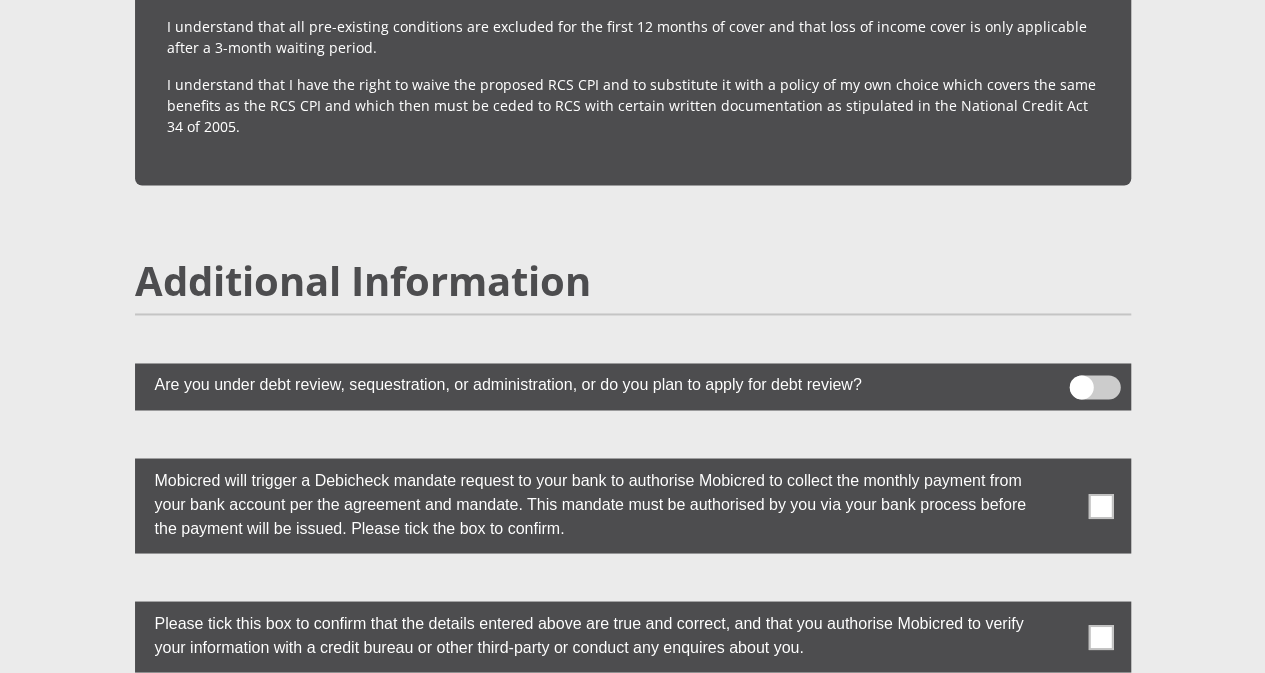 click at bounding box center [1100, 505] 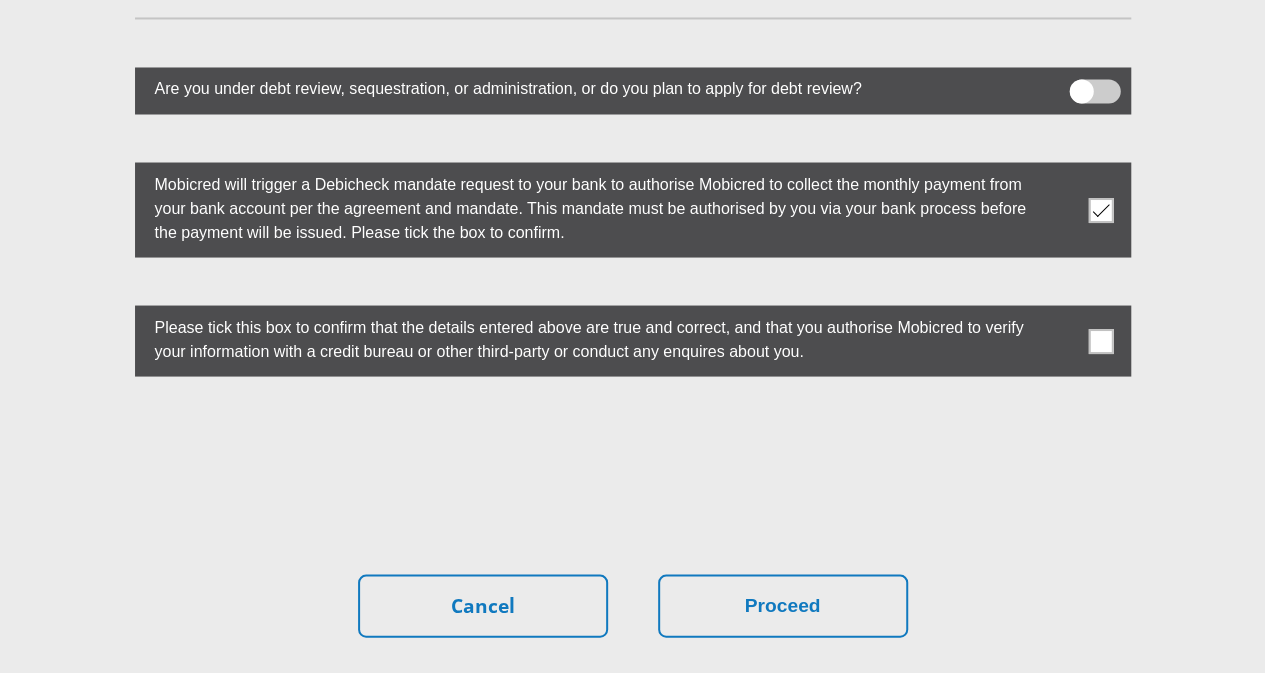 scroll, scrollTop: 5586, scrollLeft: 0, axis: vertical 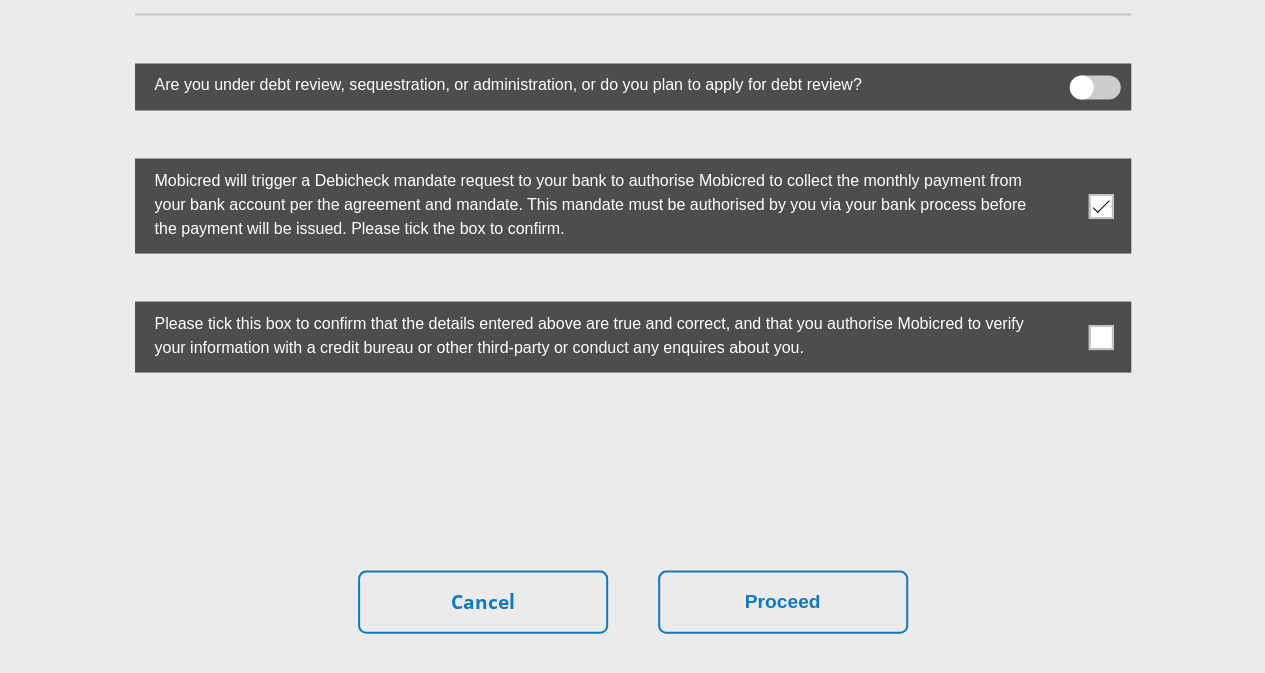 click at bounding box center (1100, 336) 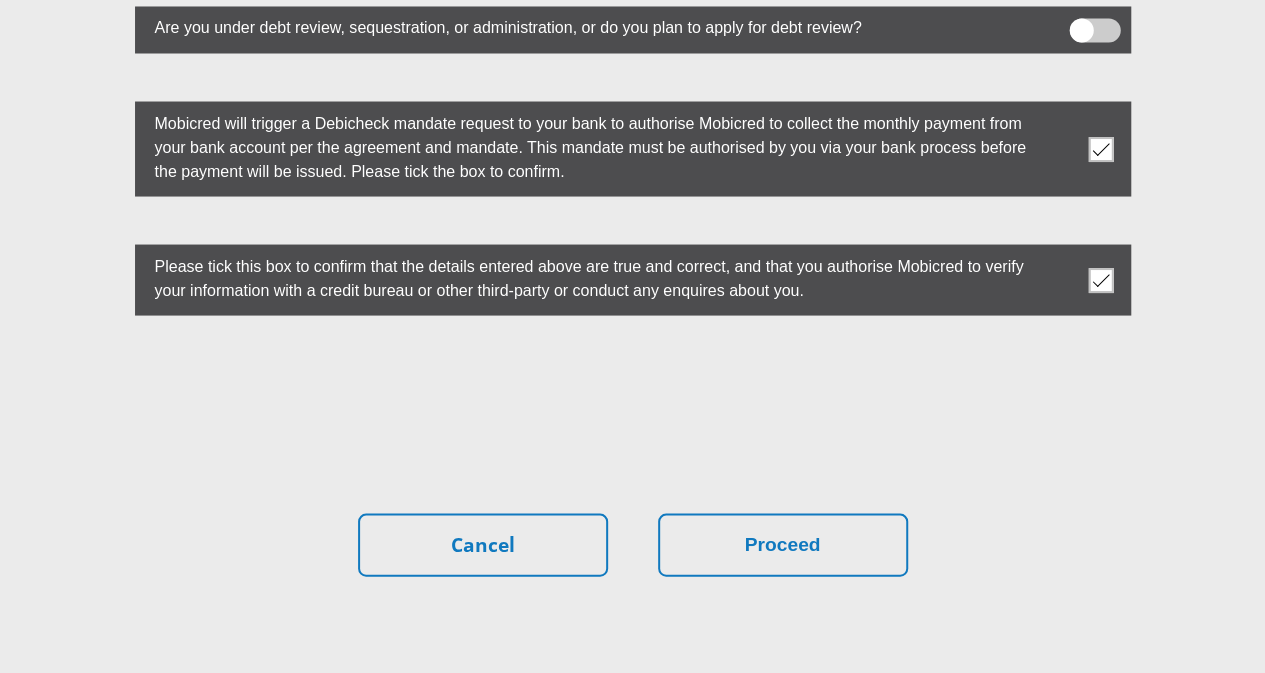 scroll, scrollTop: 5686, scrollLeft: 0, axis: vertical 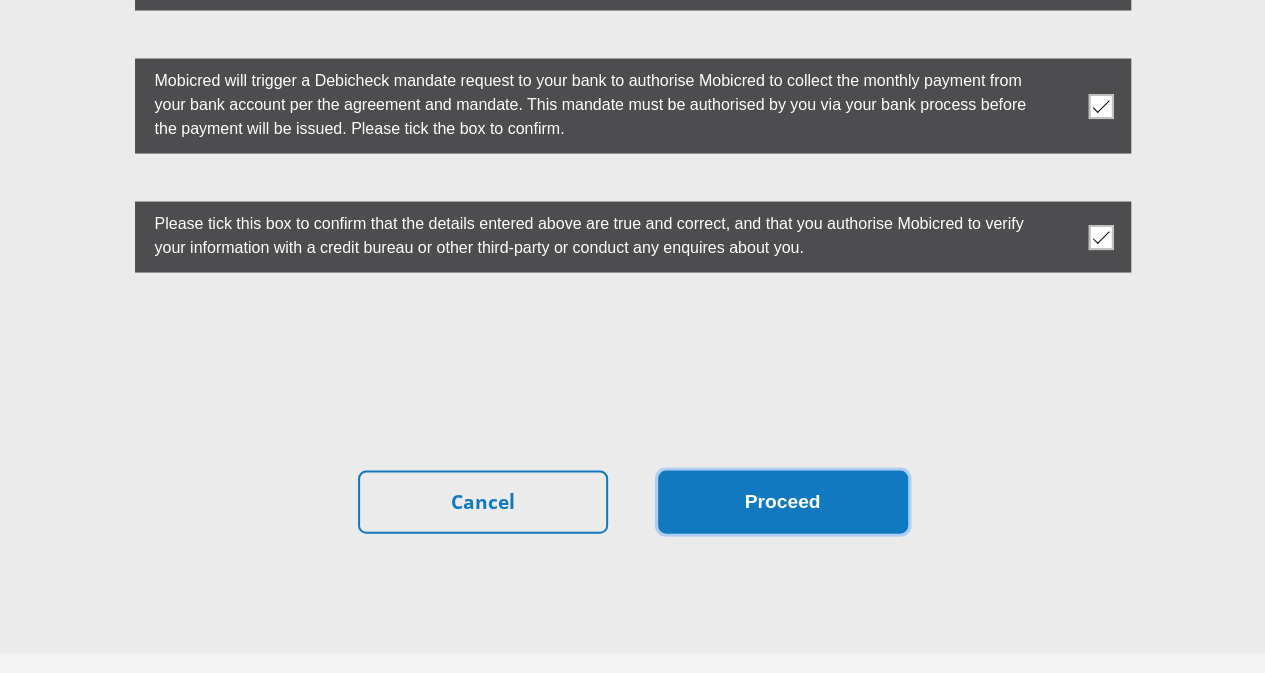 click on "Proceed" at bounding box center (783, 501) 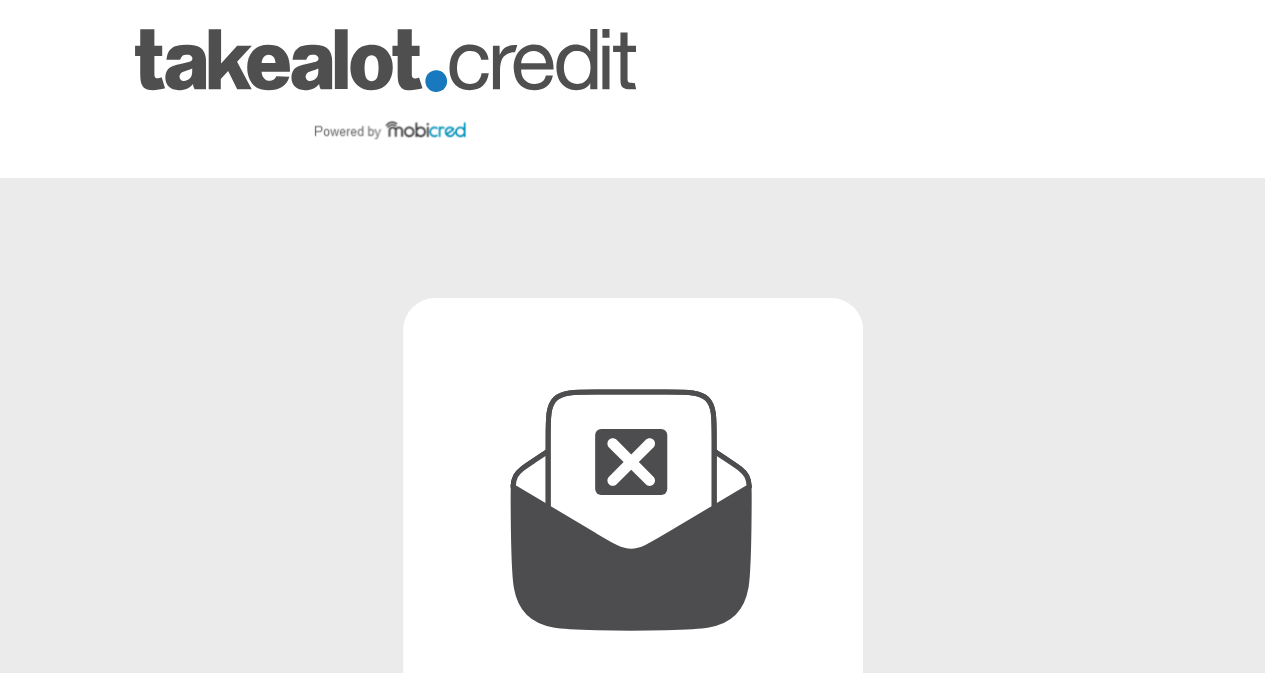 scroll, scrollTop: 399, scrollLeft: 0, axis: vertical 